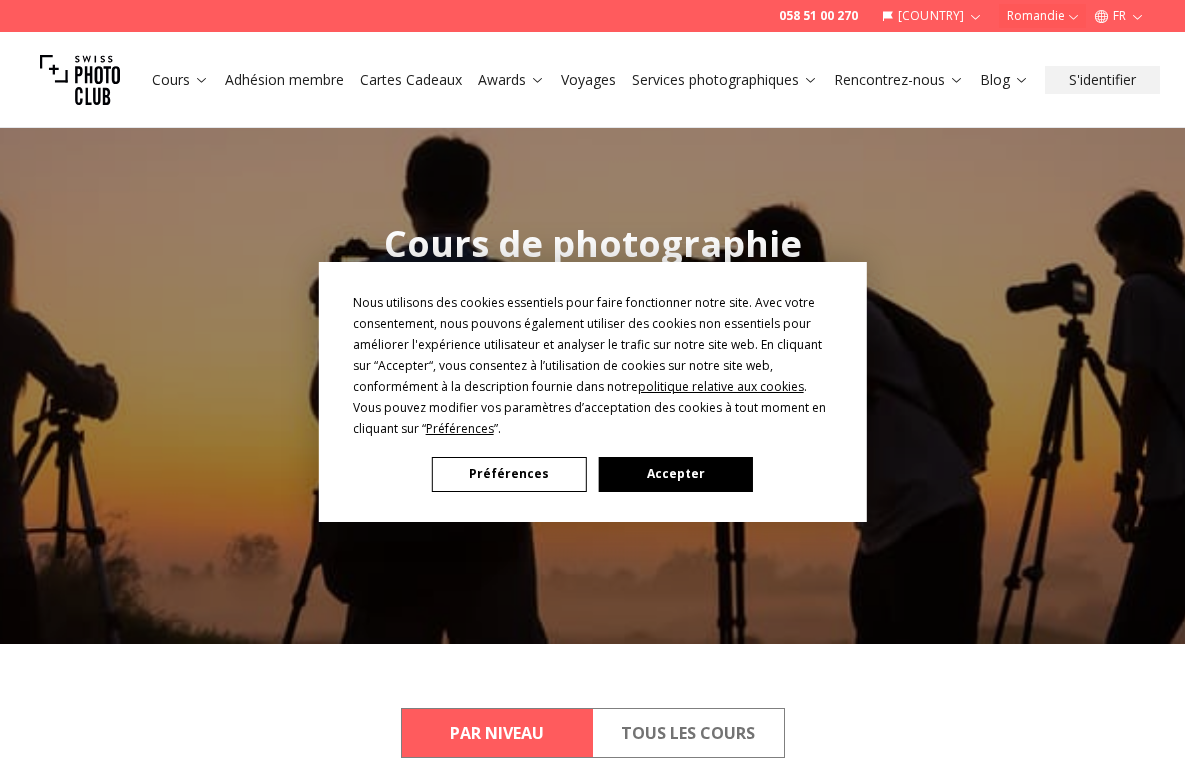 scroll, scrollTop: 0, scrollLeft: 0, axis: both 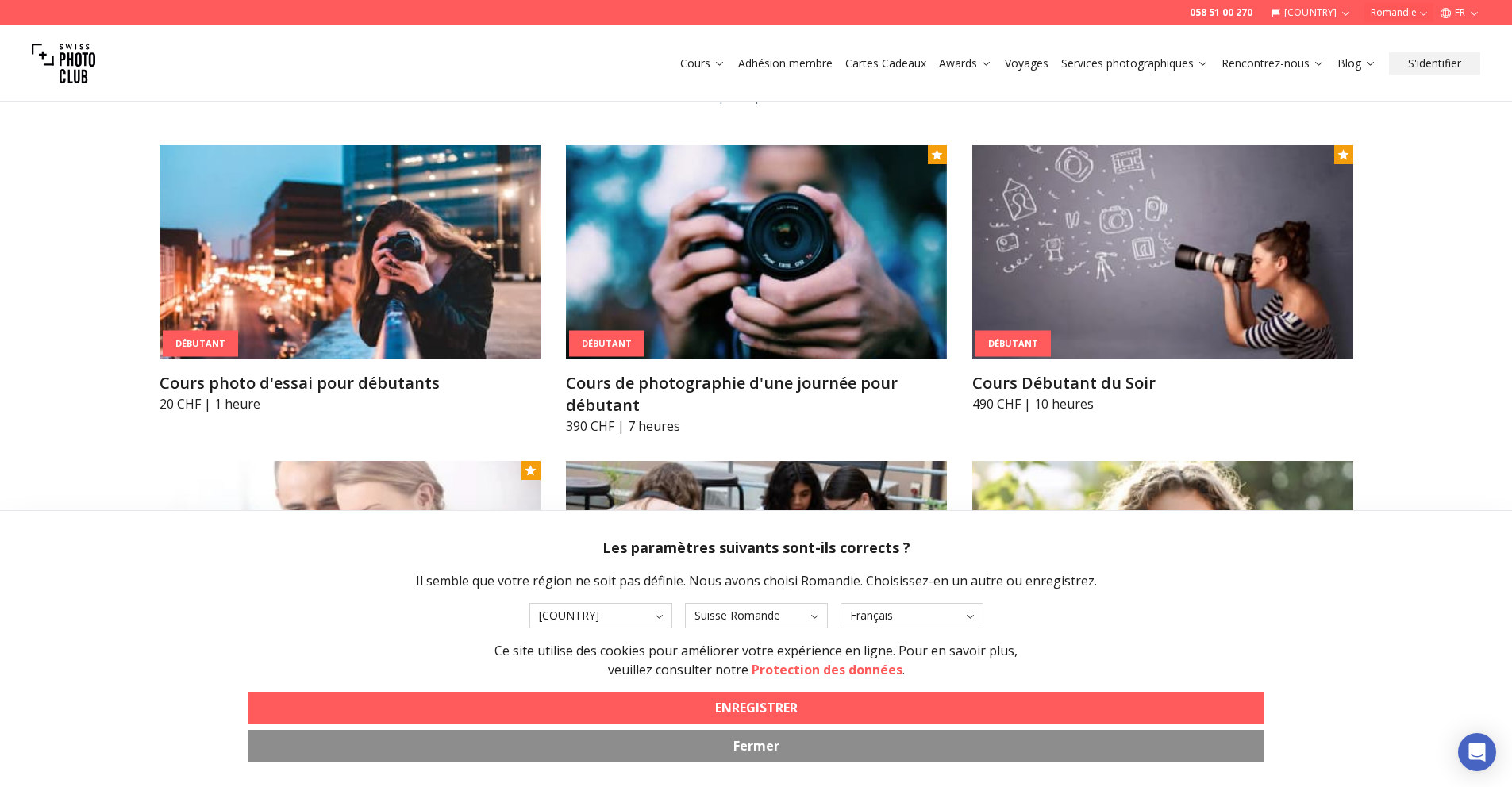click on "Fermer" at bounding box center [756, 746] 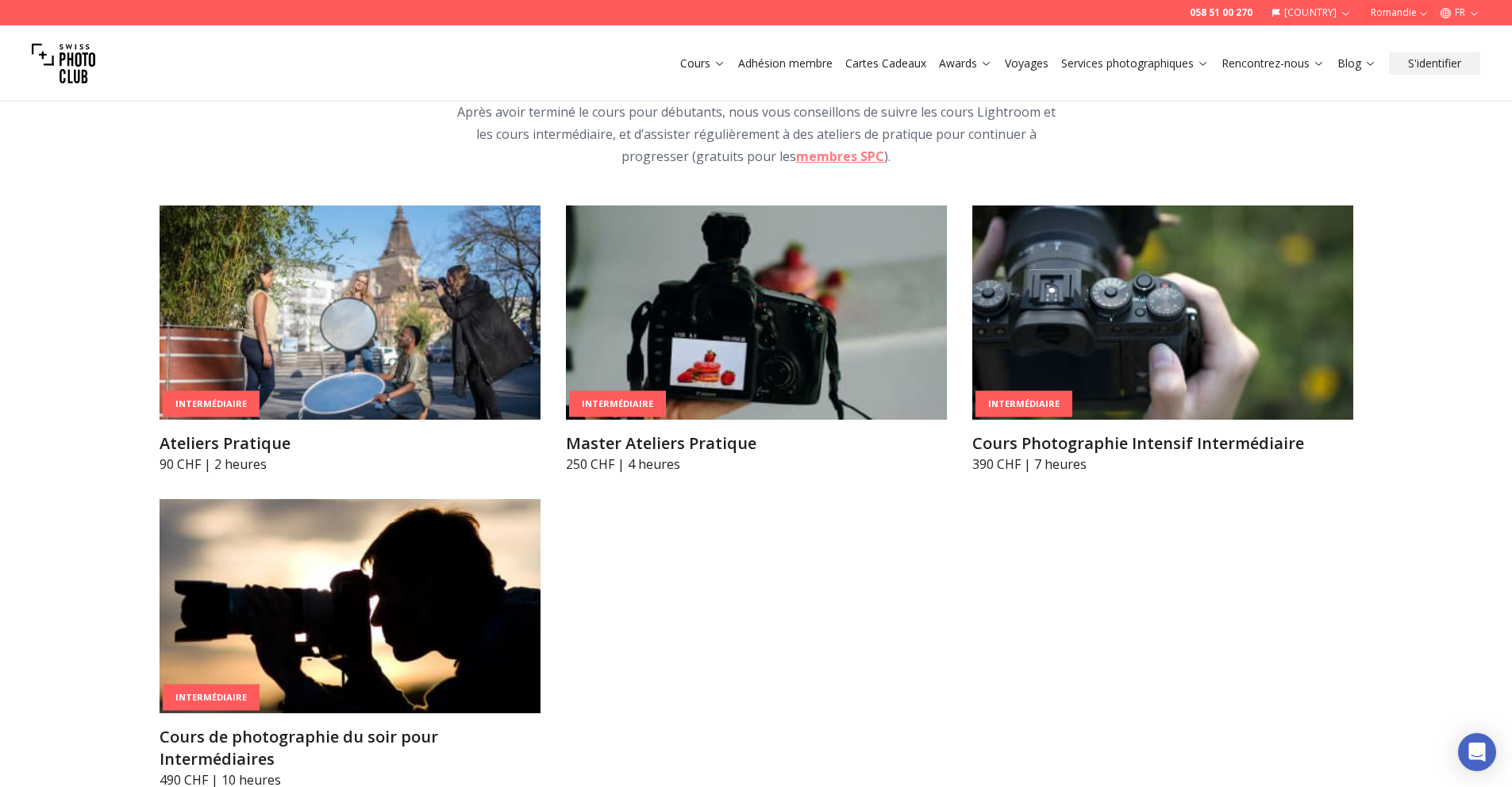 scroll, scrollTop: 2728, scrollLeft: 0, axis: vertical 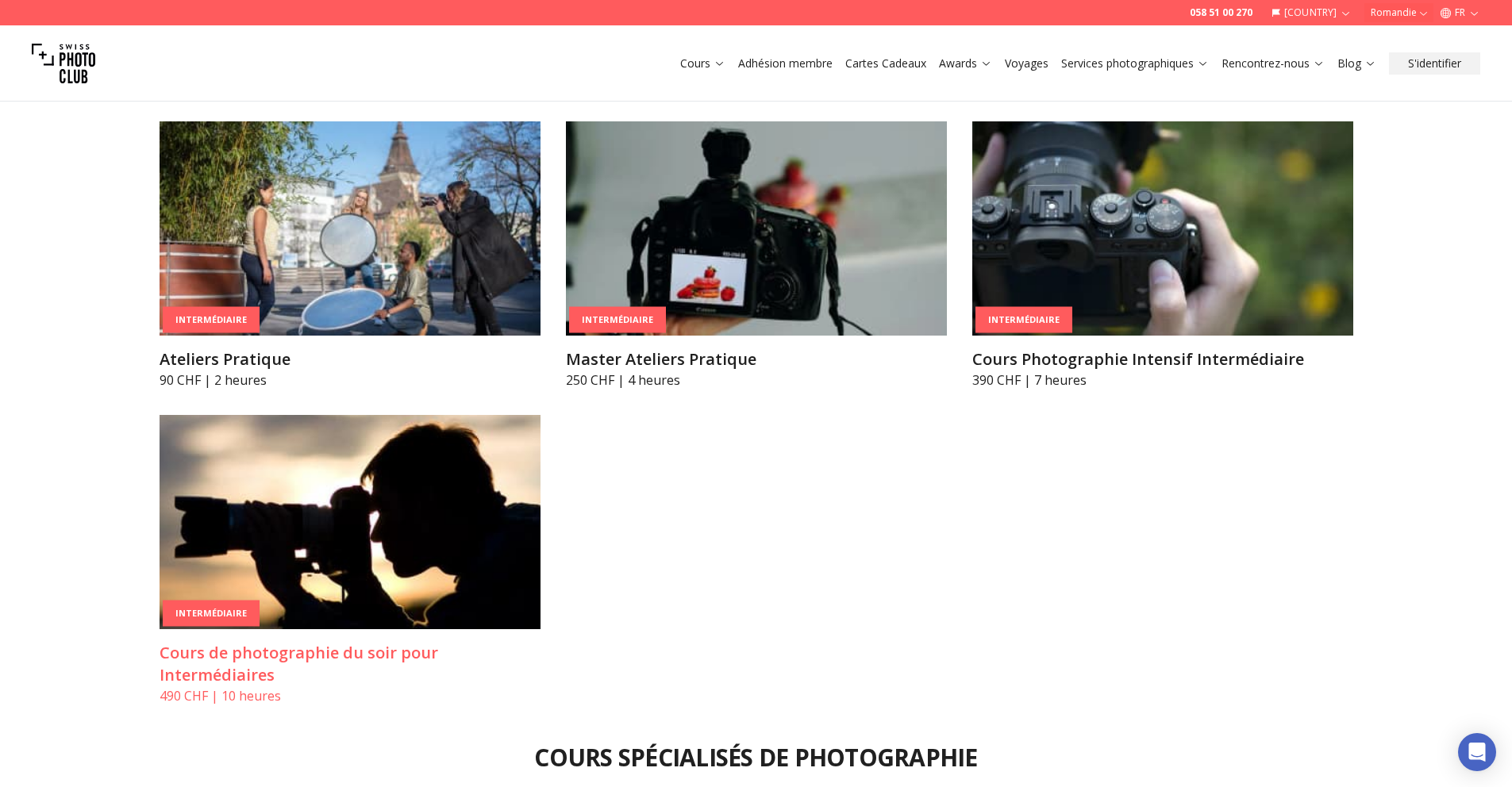 click at bounding box center (350, 522) 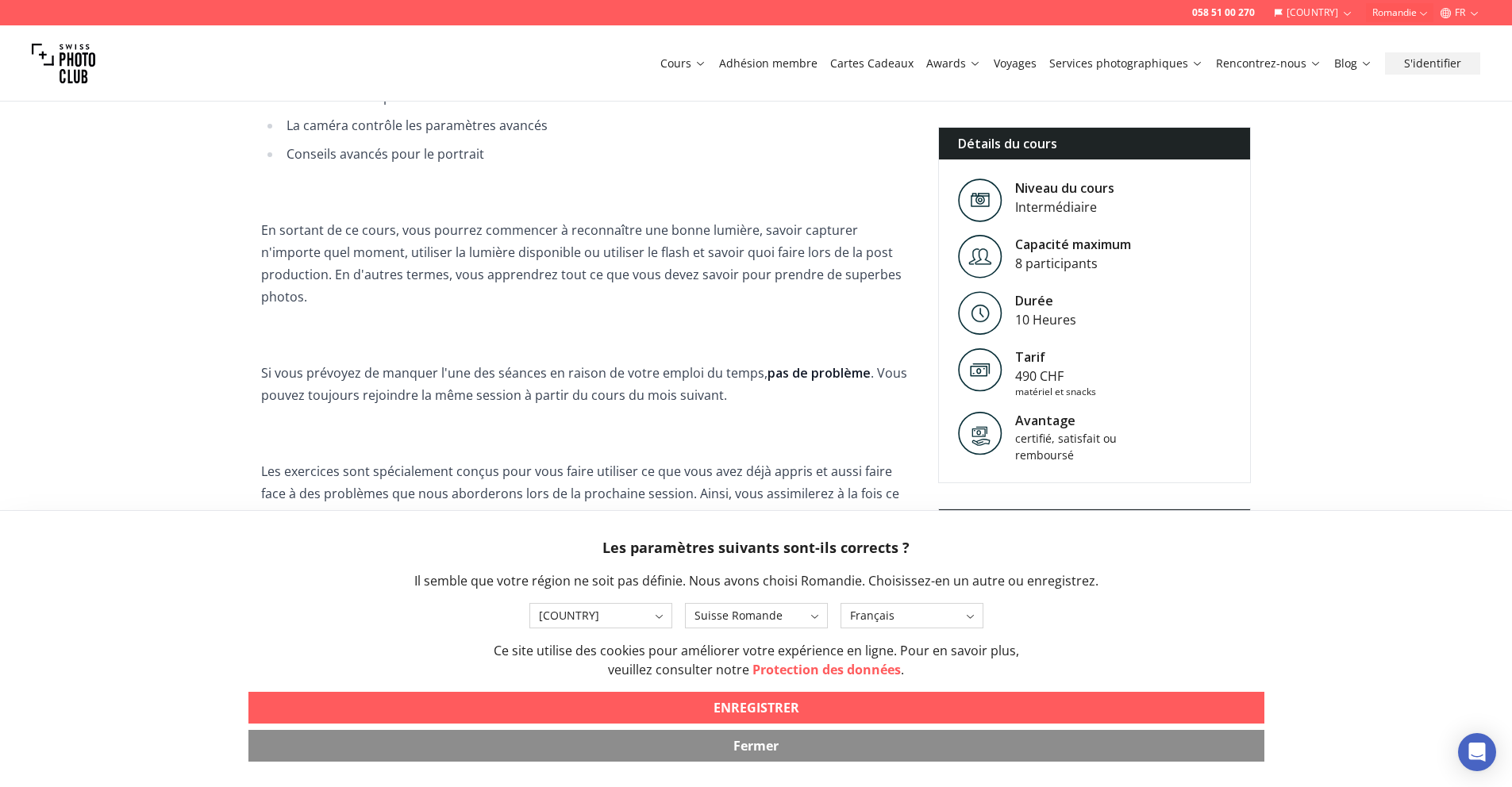 scroll, scrollTop: 1106, scrollLeft: 0, axis: vertical 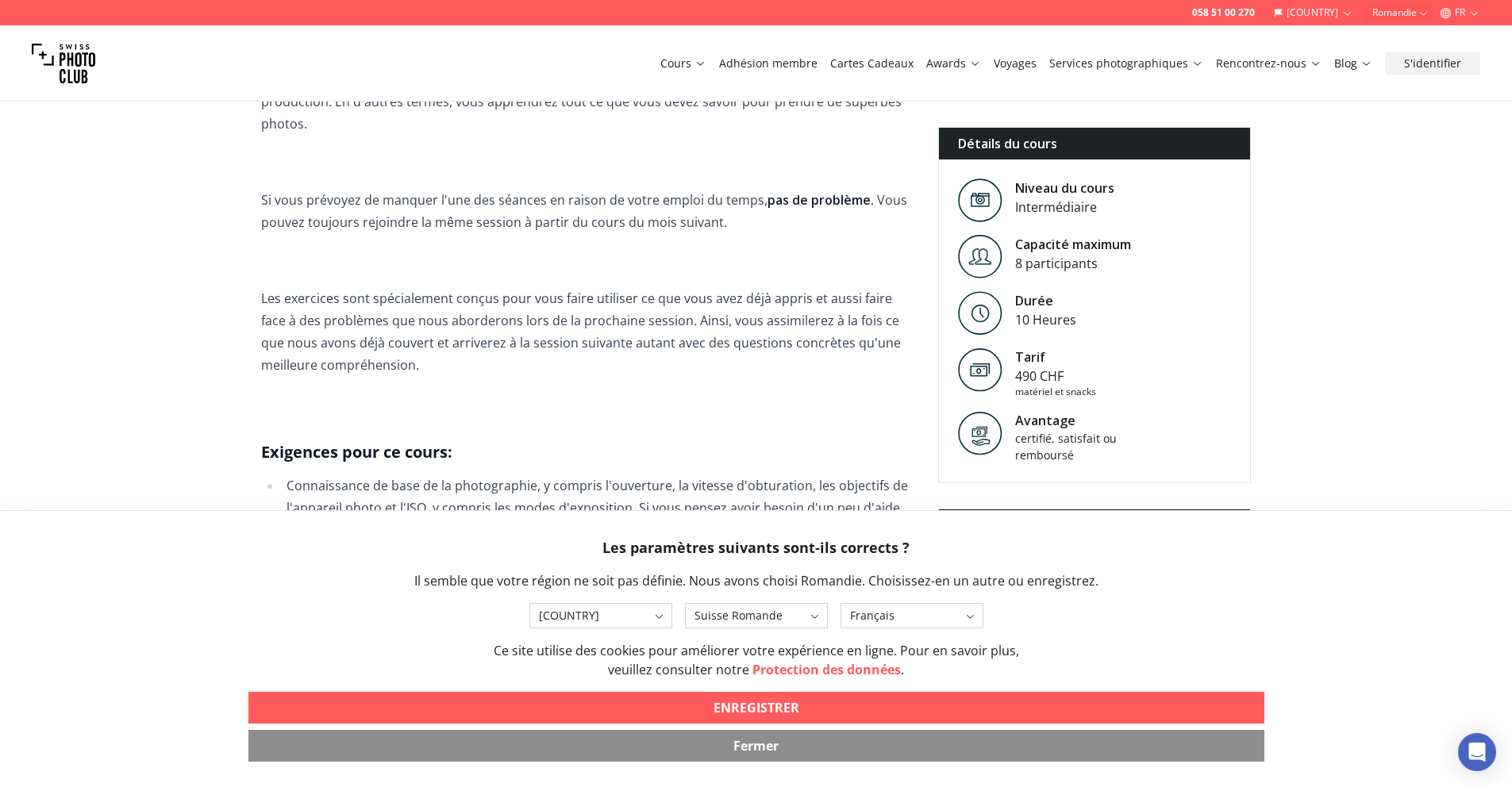 click on "Fermer" at bounding box center [756, 746] 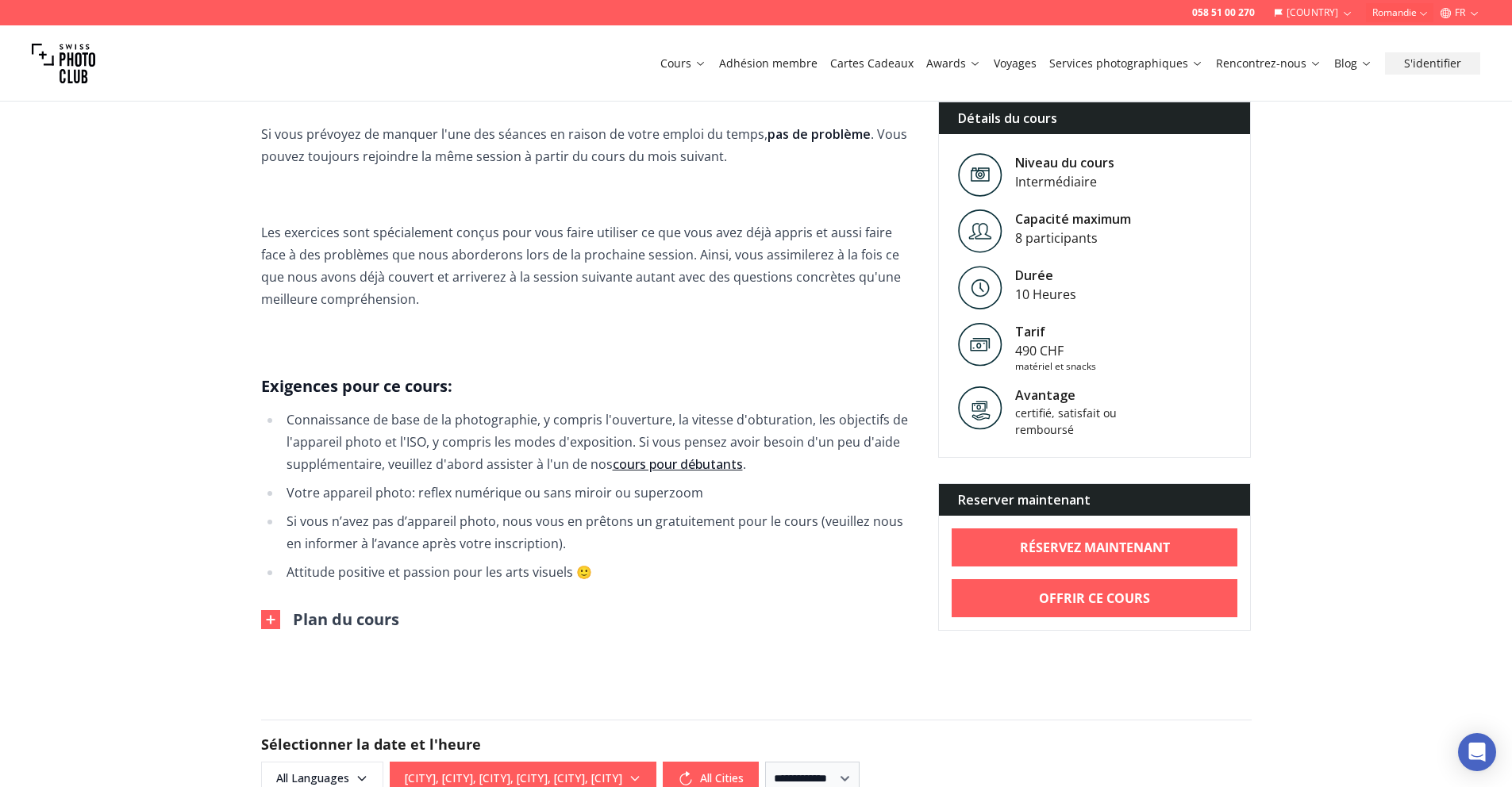 scroll, scrollTop: 1208, scrollLeft: 0, axis: vertical 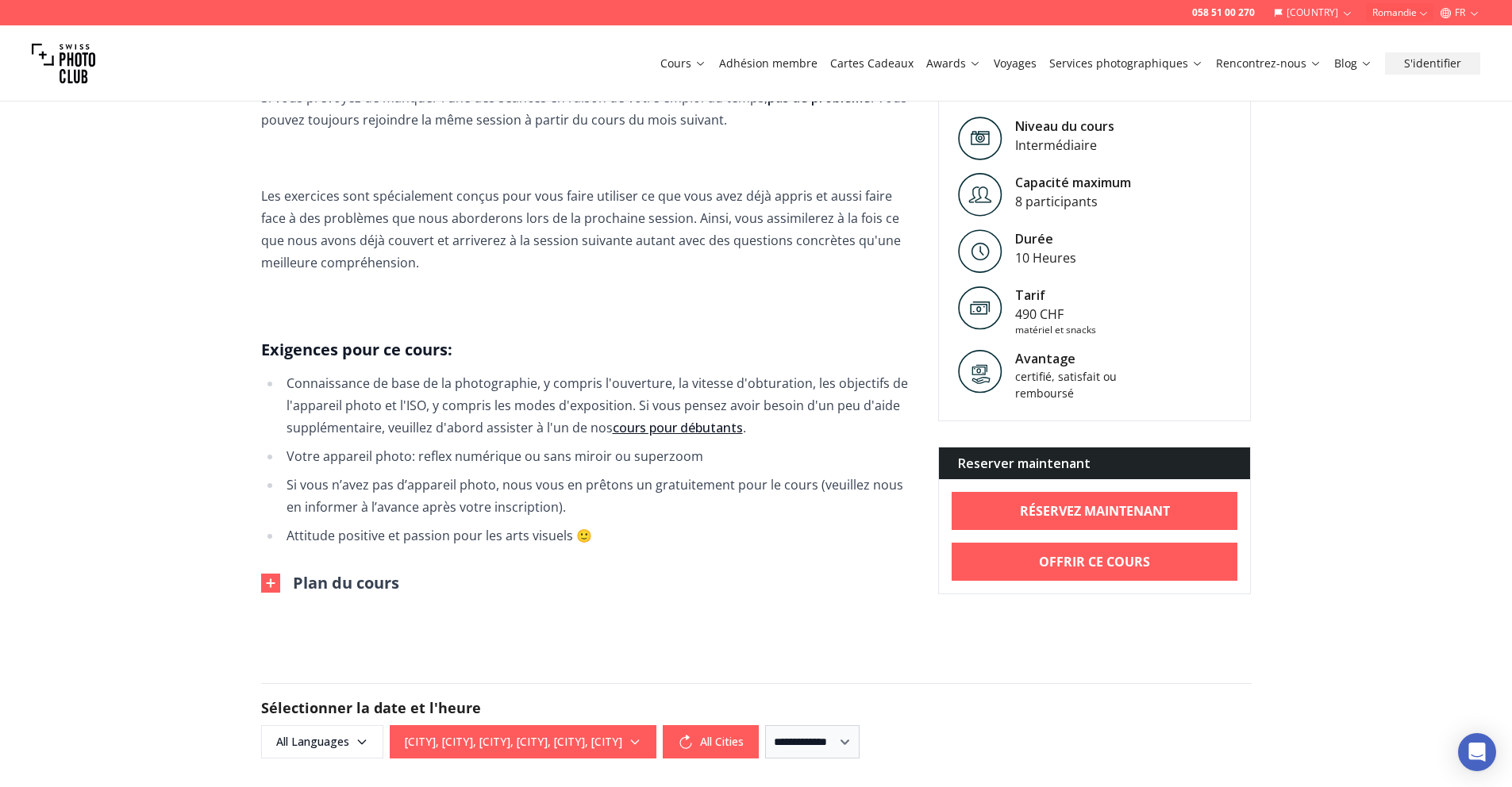 click on "058 51 00 270 Suisse Romandie FR Cours Adhésion membre Cartes Cadeaux Awards Voyages Services photographiques Rencontrez-nous Blog S'identifier Cours de photographie du soir pour Intermédiaires Cours de photographie du soir pour Intermédiaires Informations sur le cours Ce cours de photographie est notre meilleure recommandation si vous avez déjà suivi notre cours pour débutants ou si vous connaissez déjà les concepts de base de la photographie (ouverture, vitesse d'obturation, ISO, profondeur de champ) et les fonctions de votre appareil photo (quand utiliser différents modes de prise de vue, différents modes de mise au point, etc).  Si vous n'êtes pas encore totalement à l'aise avec ces concepts, nous vous recommandons plutôt notre  cours du soir pour débutants .  Dans ce cours de 10 heures (5 classes de 2 heures le soir), nous aborderons les sujets photographiques les plus importants dont vous aurez besoin pour tout type de photographie: Maîtriser la composition pas de problème . Durée 10" at bounding box center [756, 594] 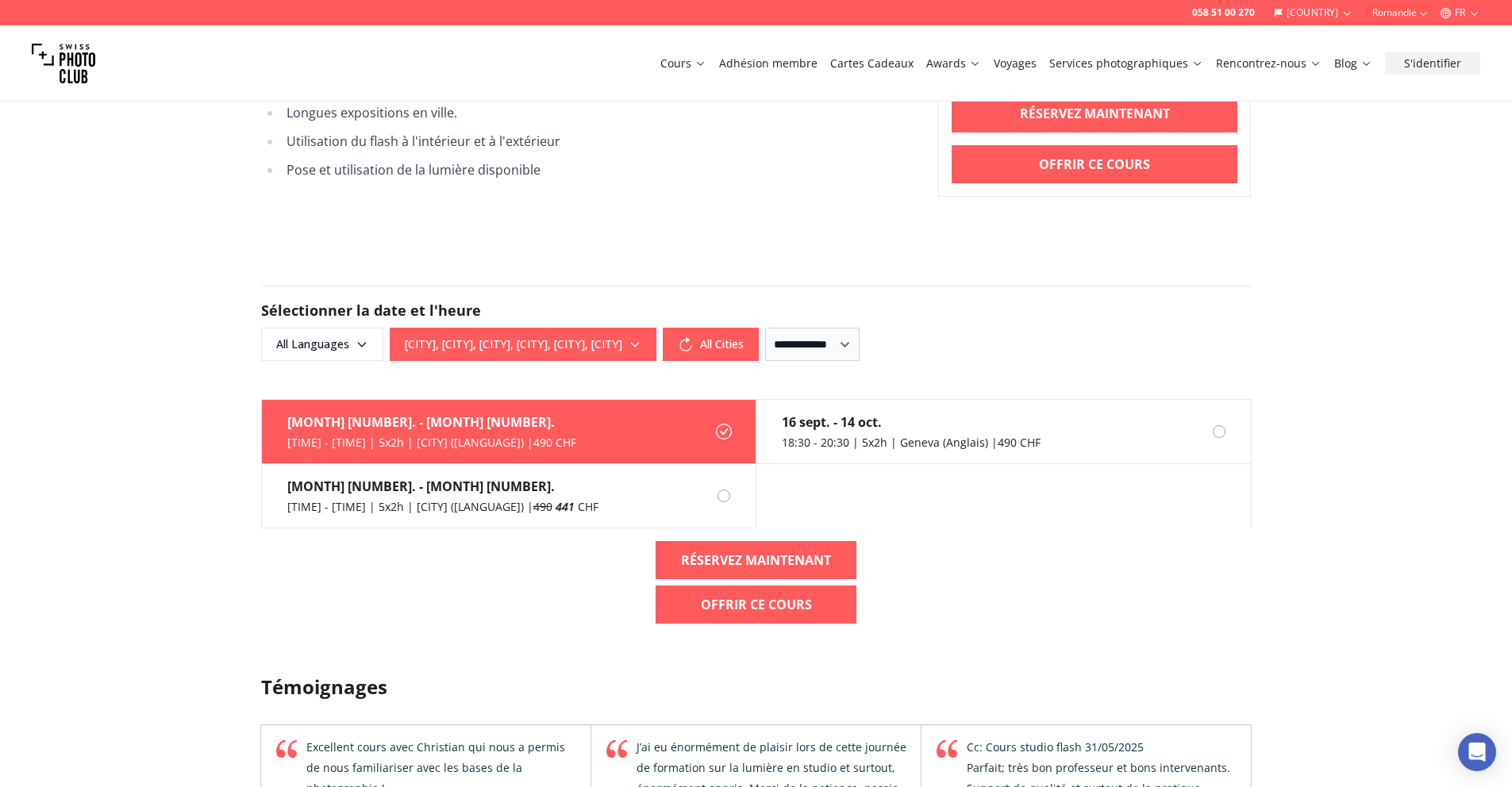 scroll, scrollTop: 1912, scrollLeft: 0, axis: vertical 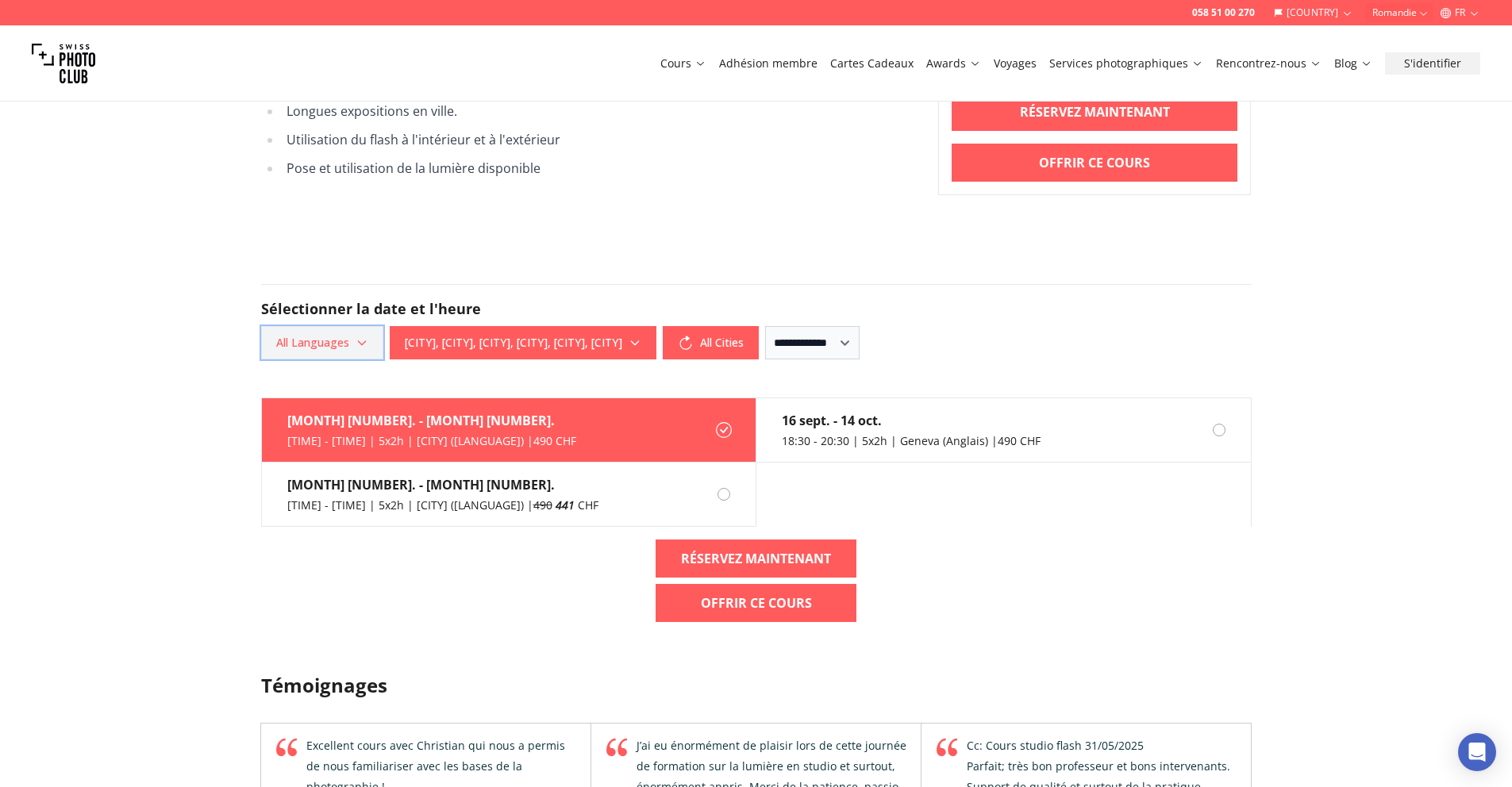 click on "All Languages" at bounding box center (322, 343) 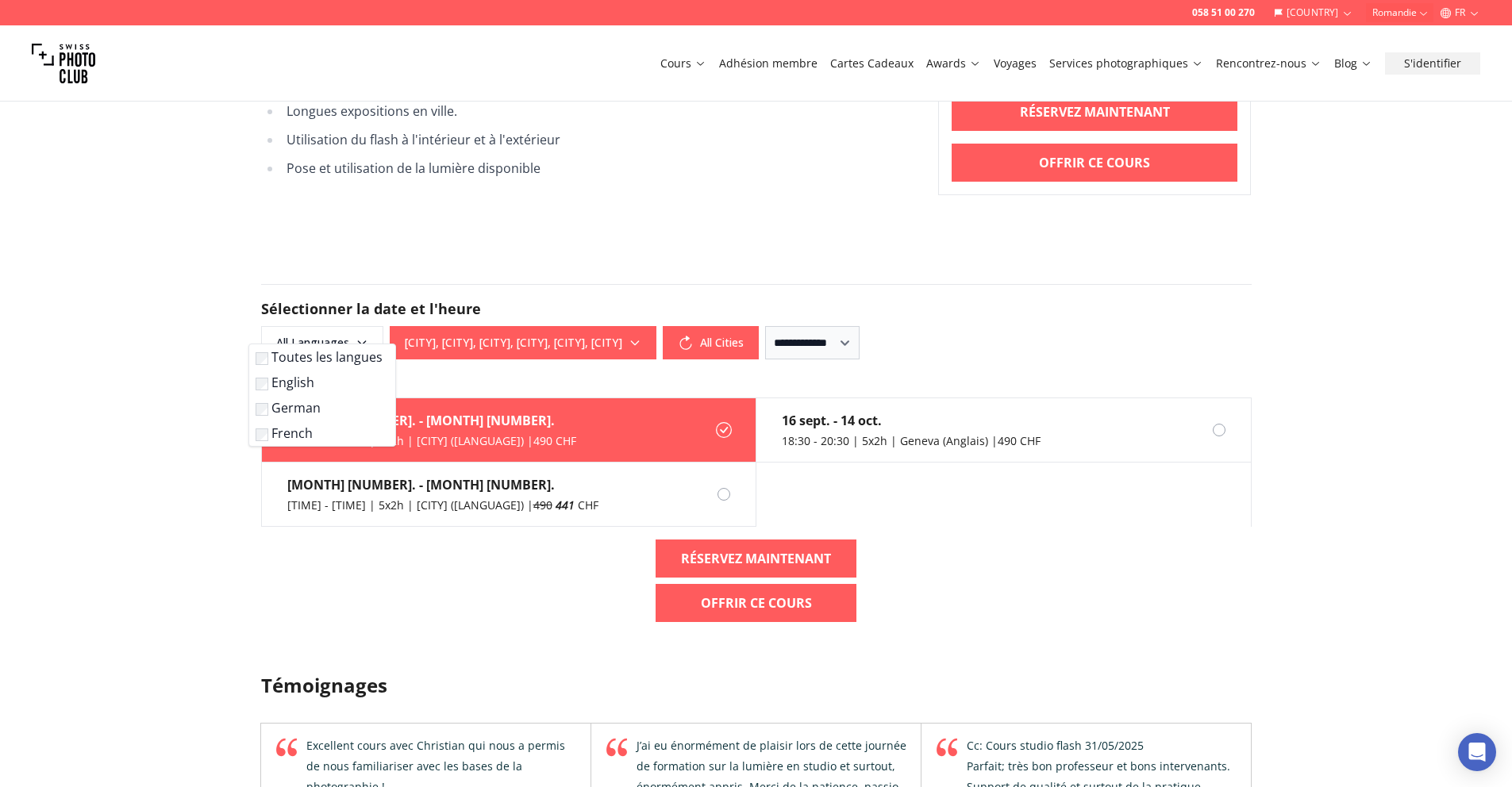 click on "Toutes les langues" at bounding box center [319, 357] 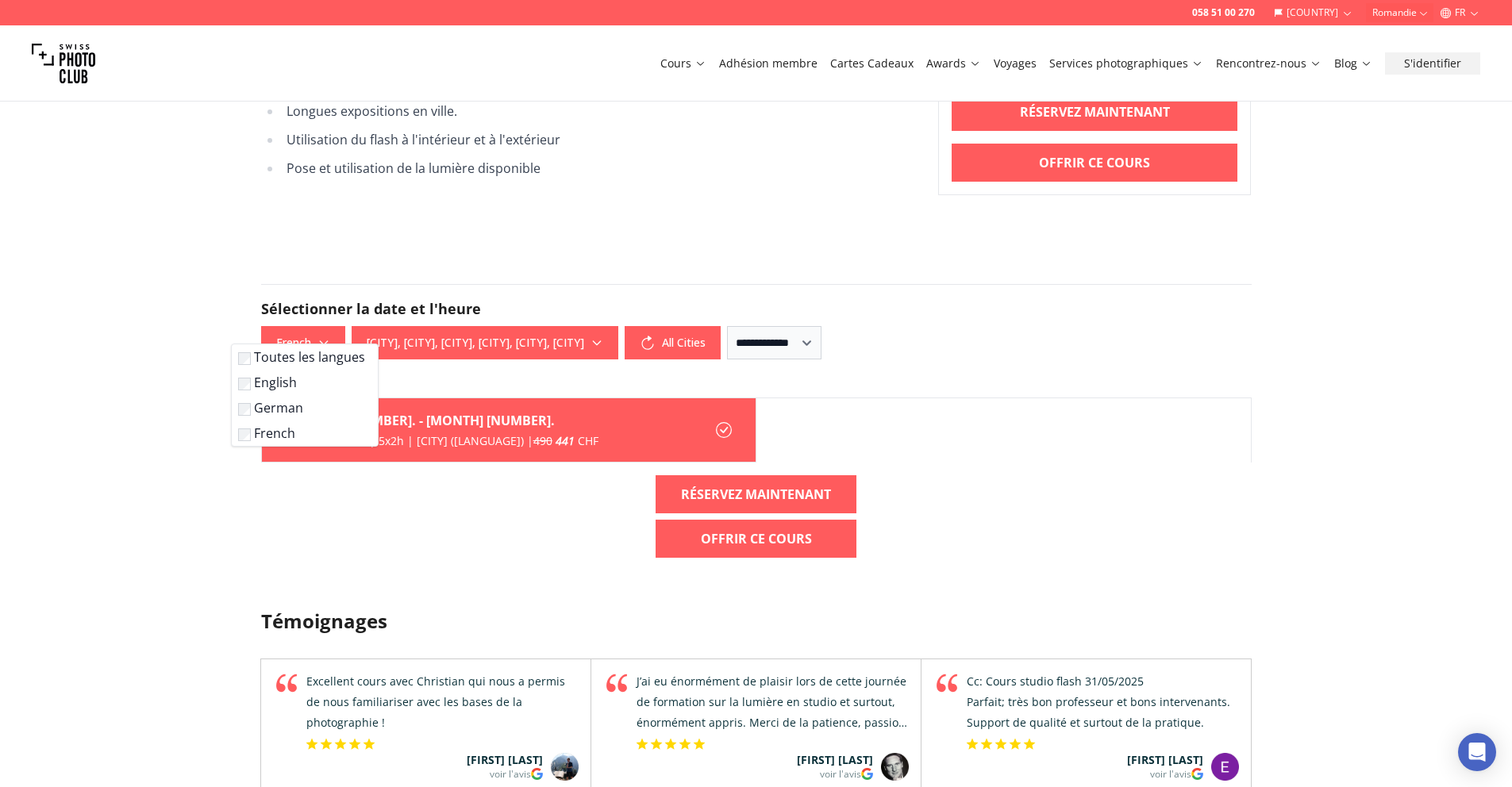 click on "[MONTH] [NUMBER]. - [MONTH] [NUMBER]. [TIME] - [TIME] | 5x2h | [CITY] ([LANGUAGE])    |  [PRICE]   [PRICE]   CHF RÉSERVEZ MAINTENANT Offrir ce cours" at bounding box center (756, 484) 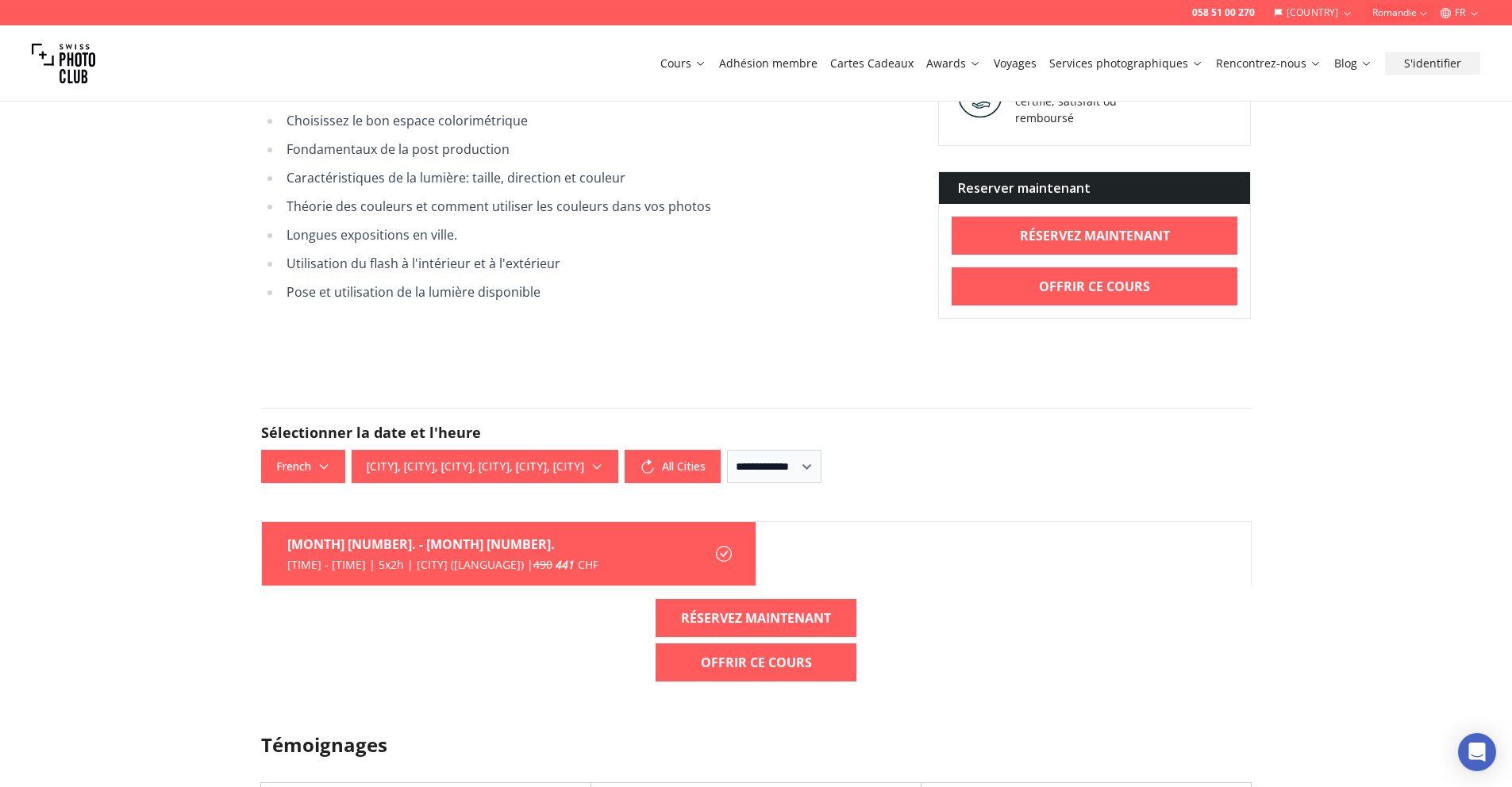 scroll, scrollTop: 1810, scrollLeft: 0, axis: vertical 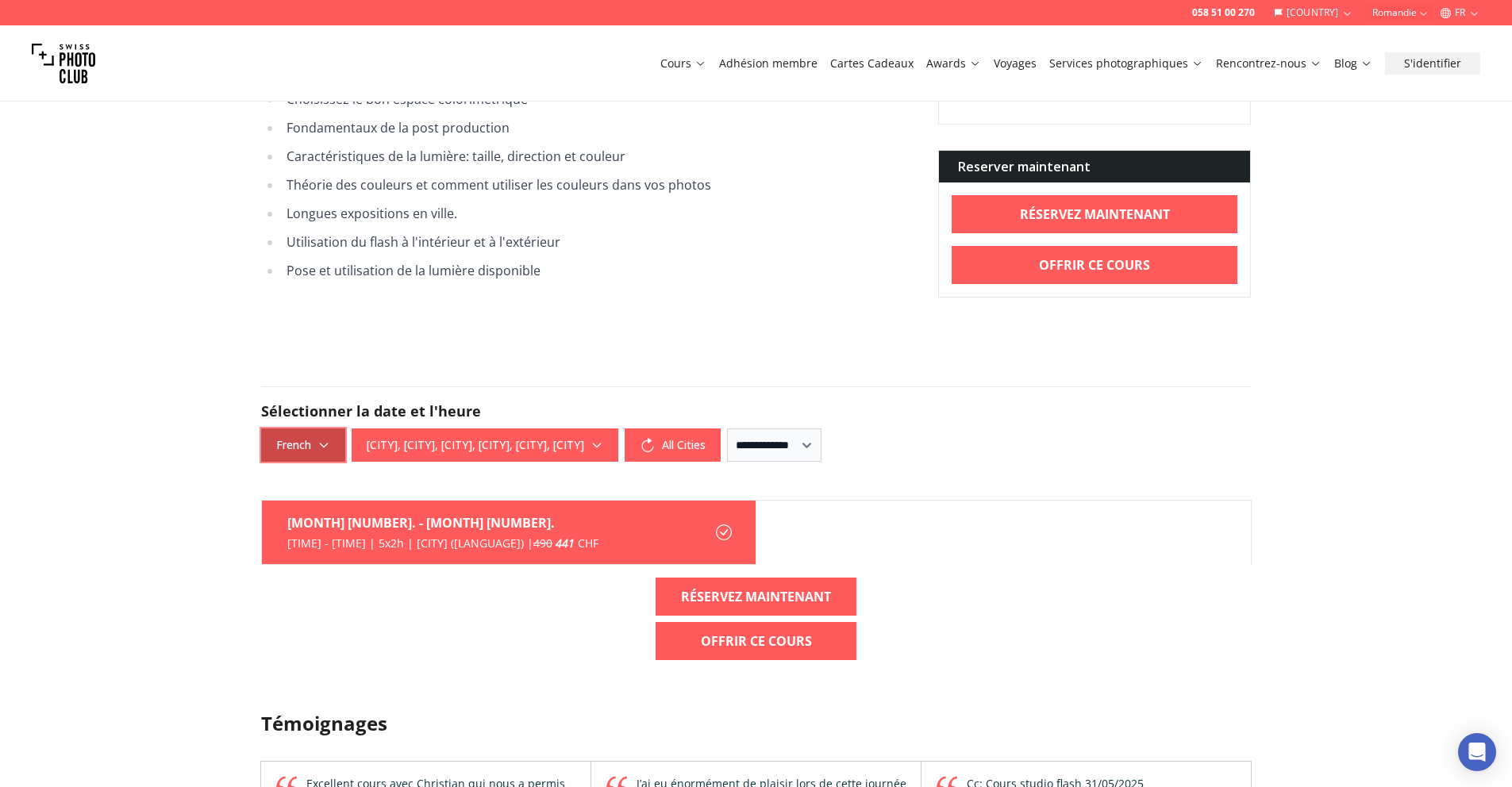click 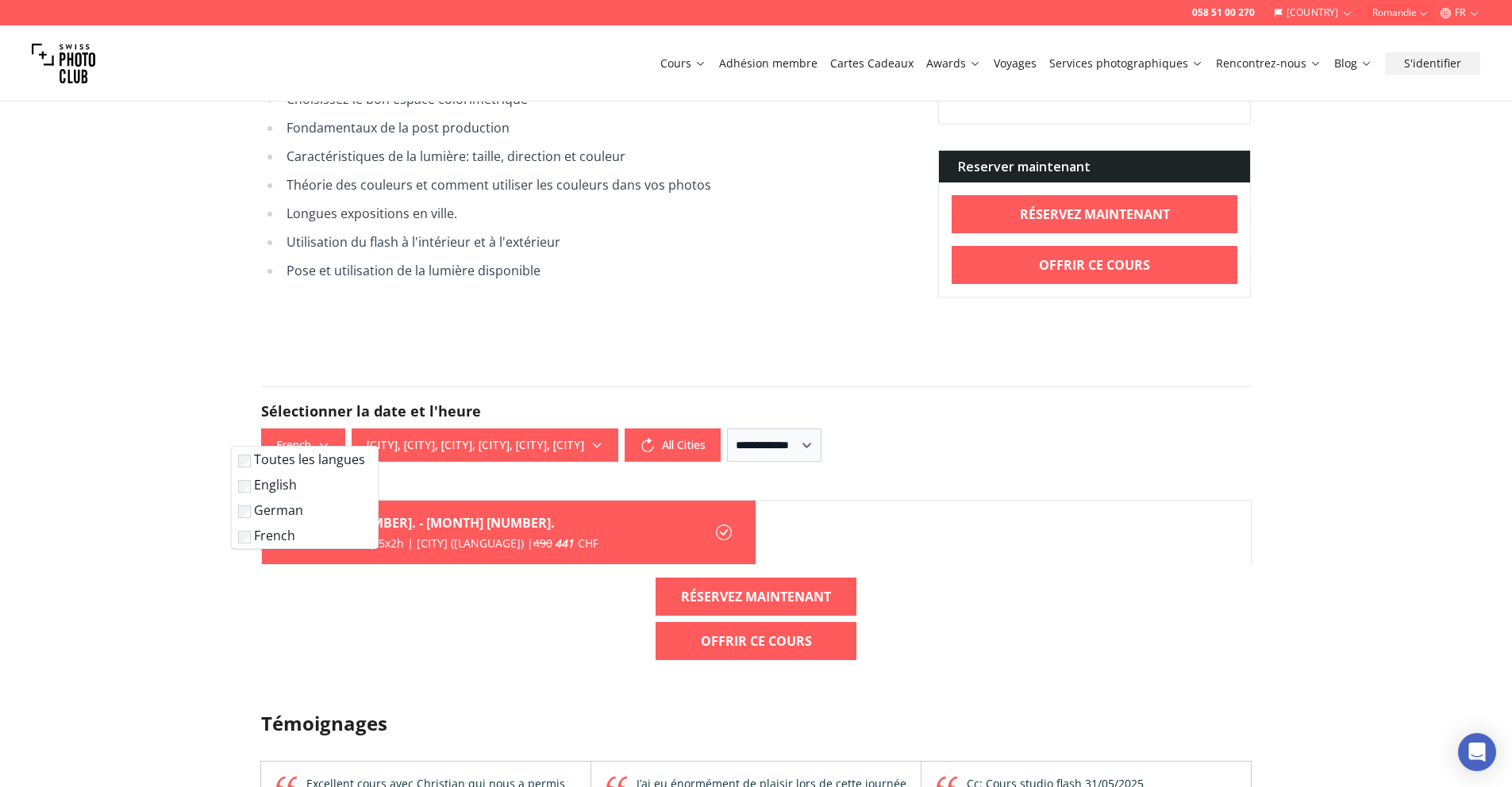 click on "Toutes les langues" at bounding box center [302, 459] 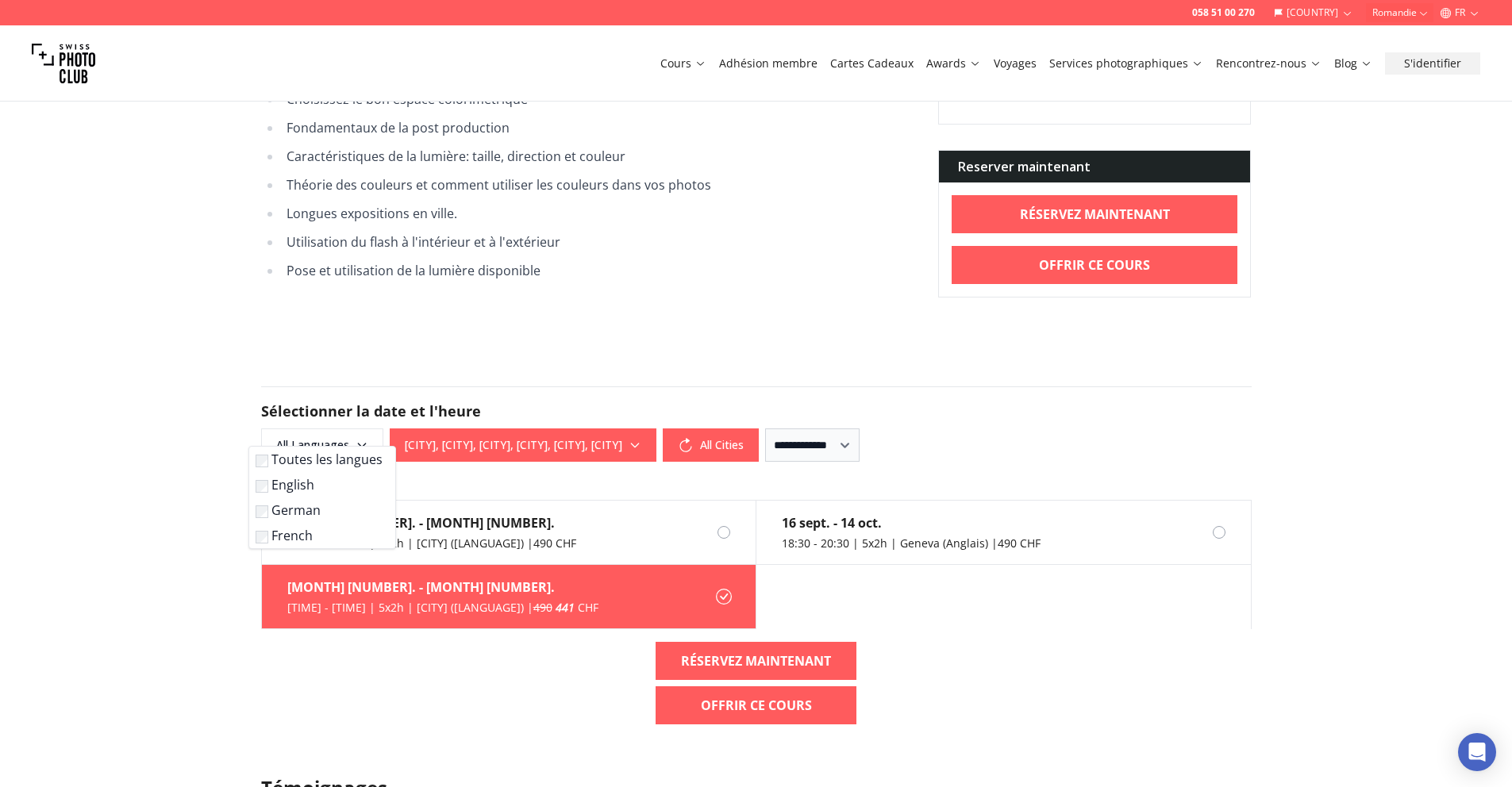 click on "**********" at bounding box center [756, 424] 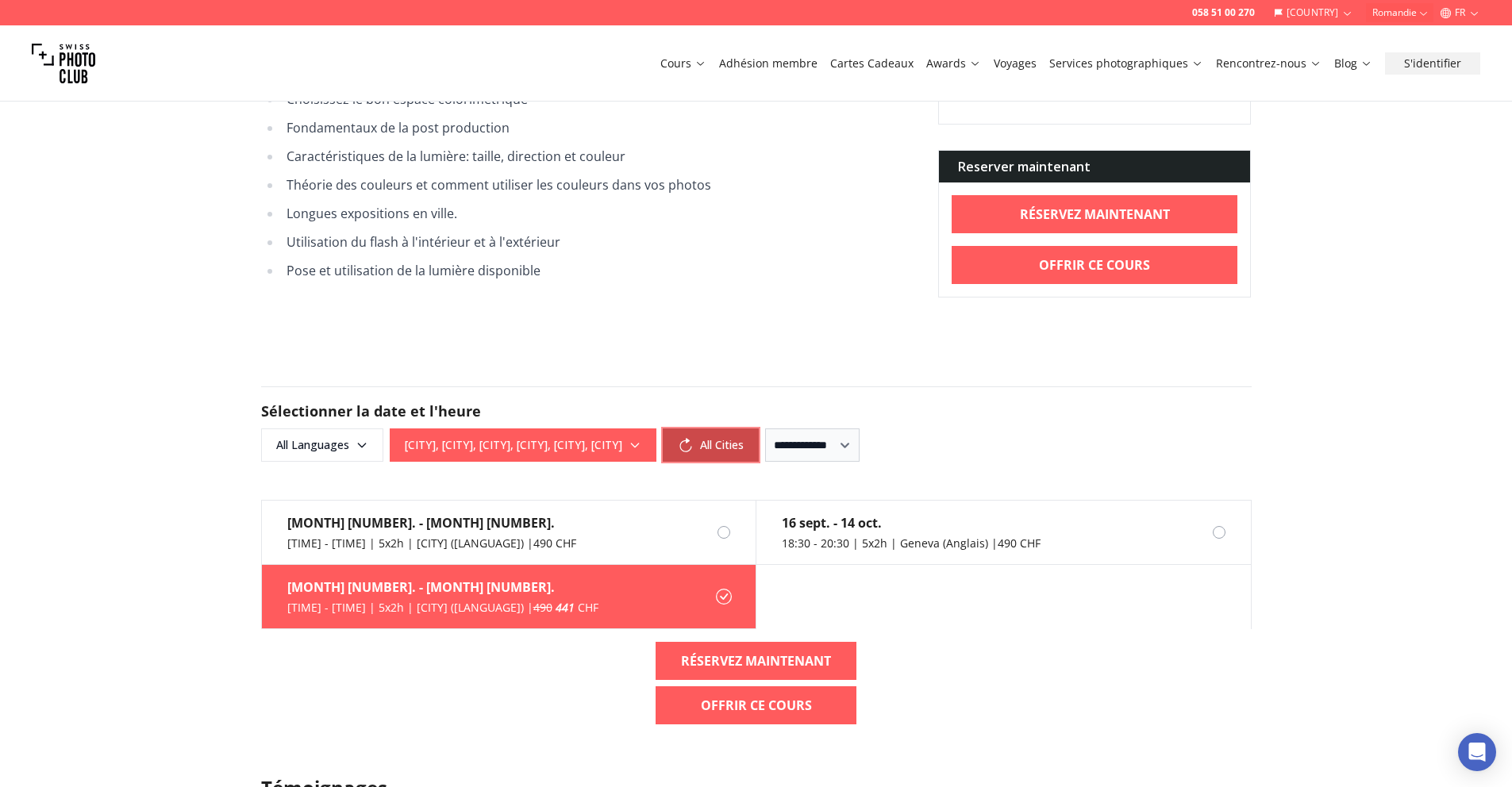 click on "All Cities" at bounding box center (710, 445) 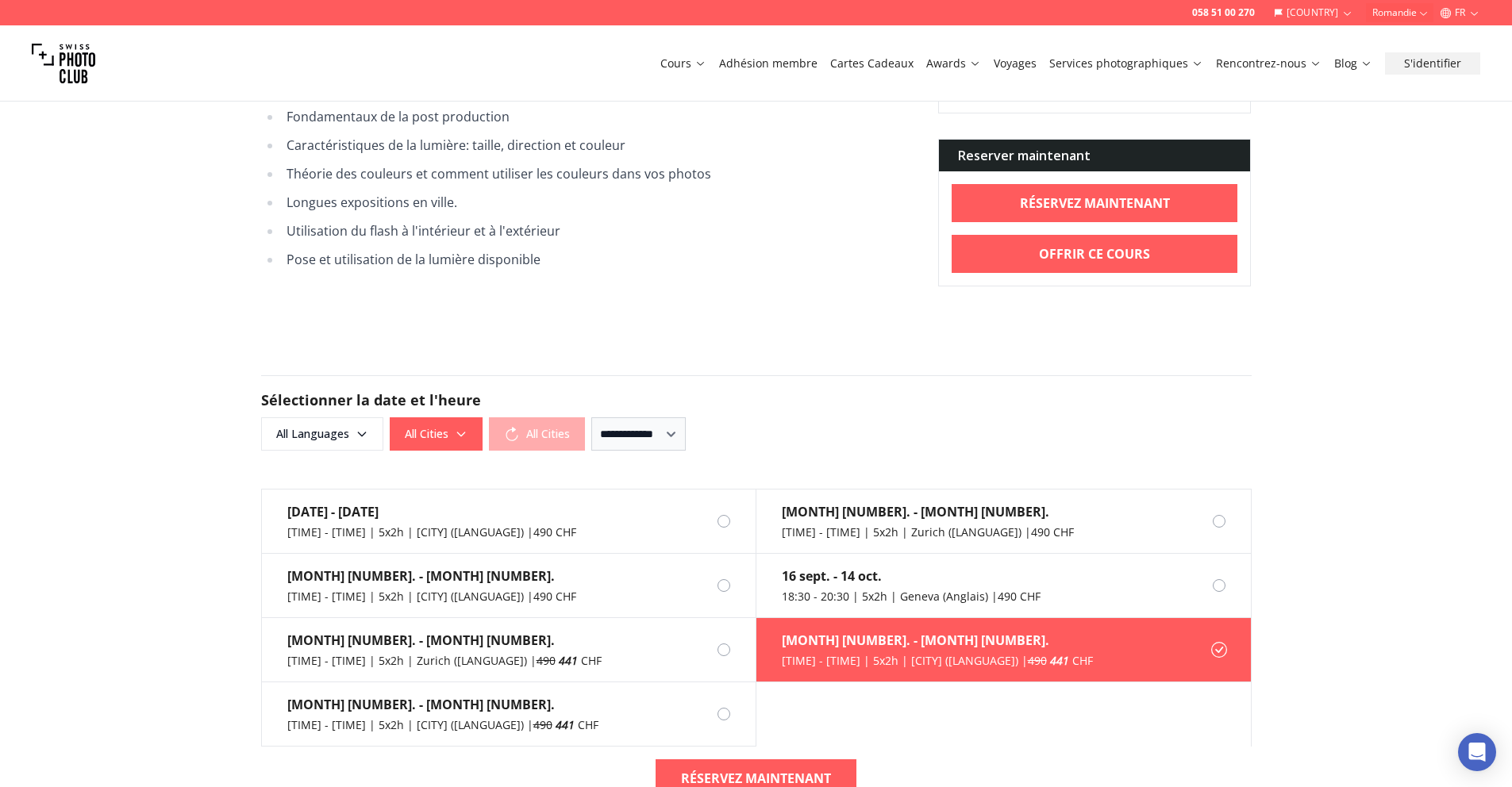 scroll, scrollTop: 1868, scrollLeft: 0, axis: vertical 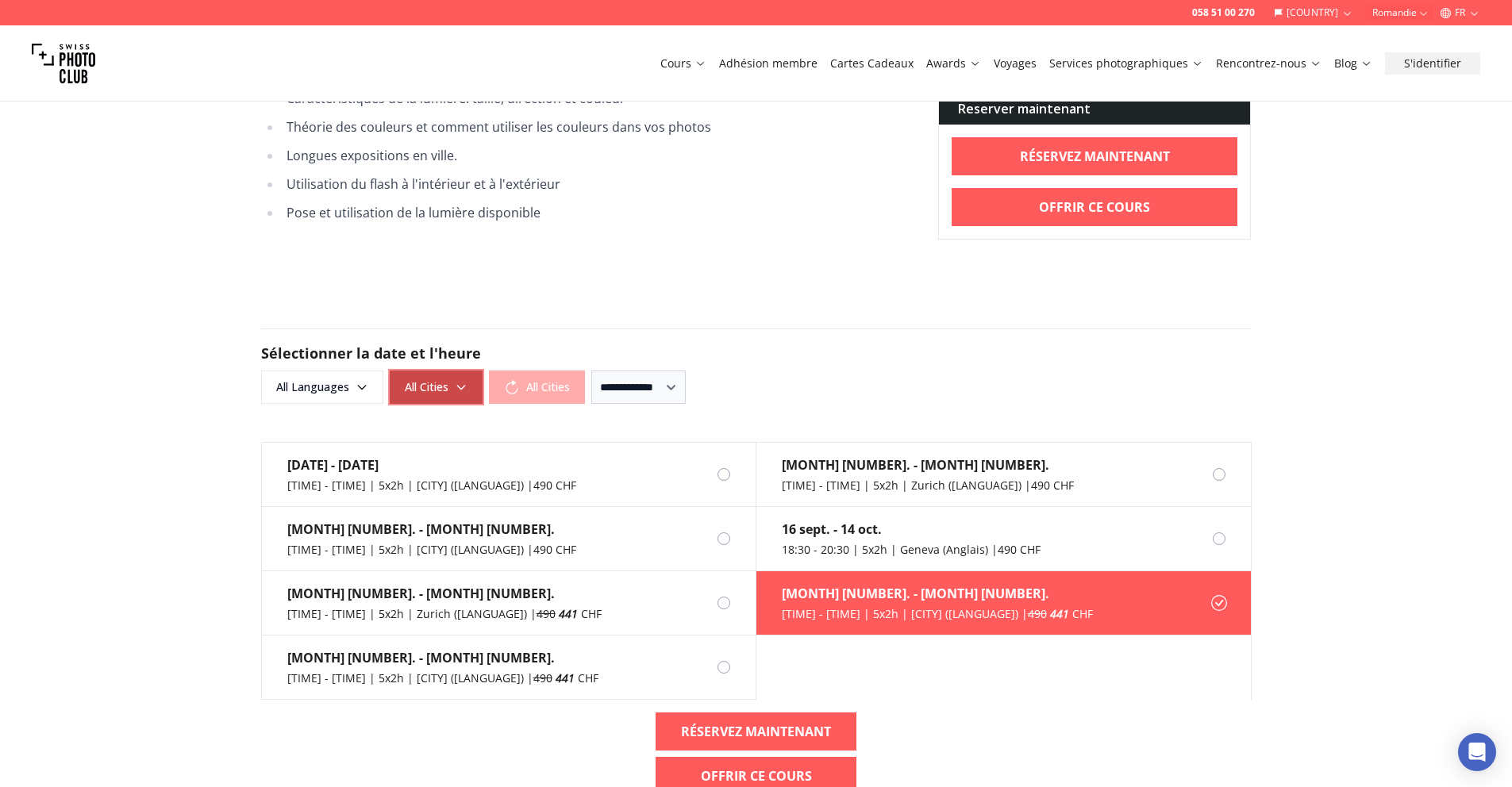 click on "All Cities" at bounding box center [436, 387] 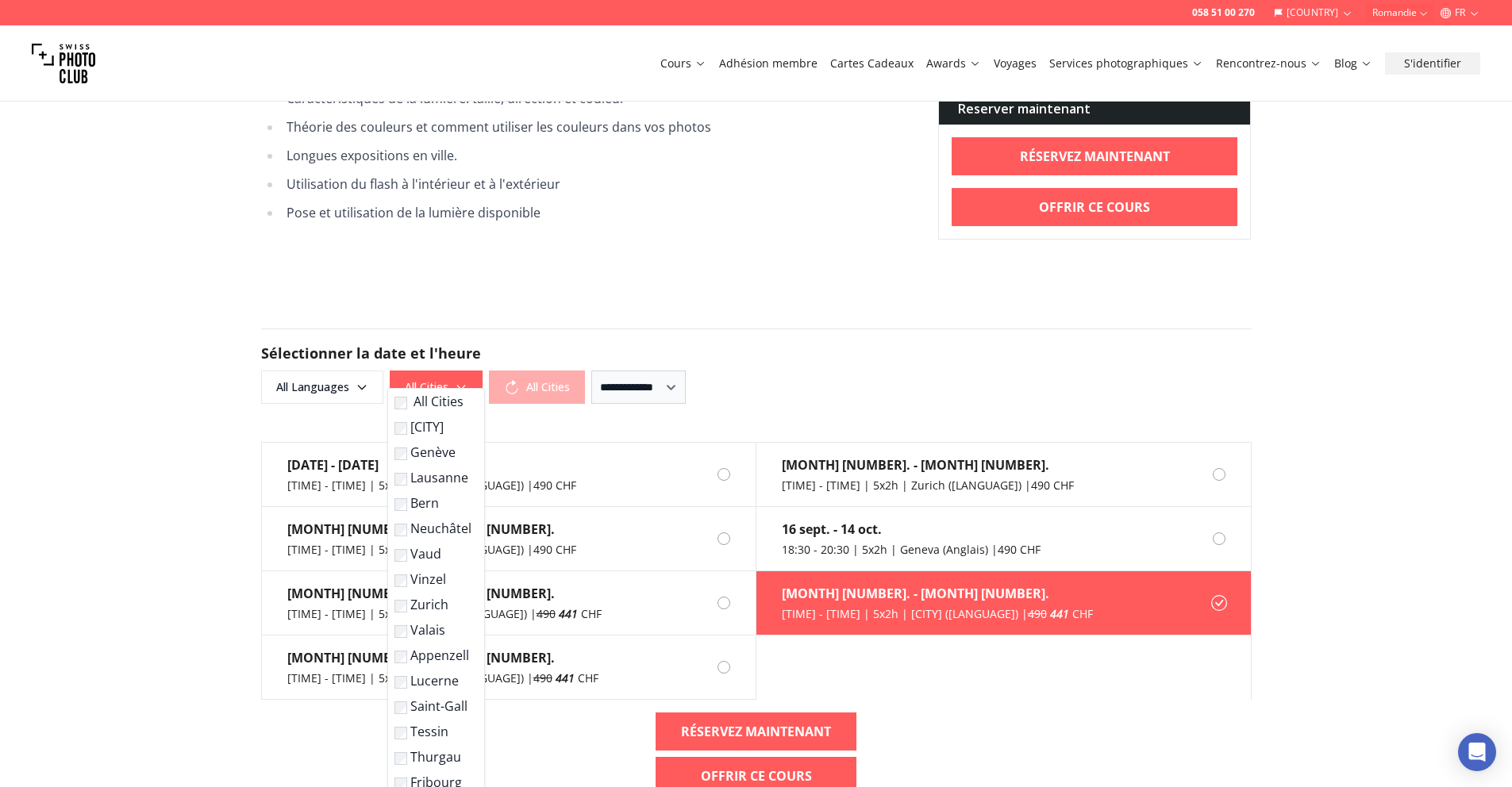 click on "Lausanne" at bounding box center (433, 478) 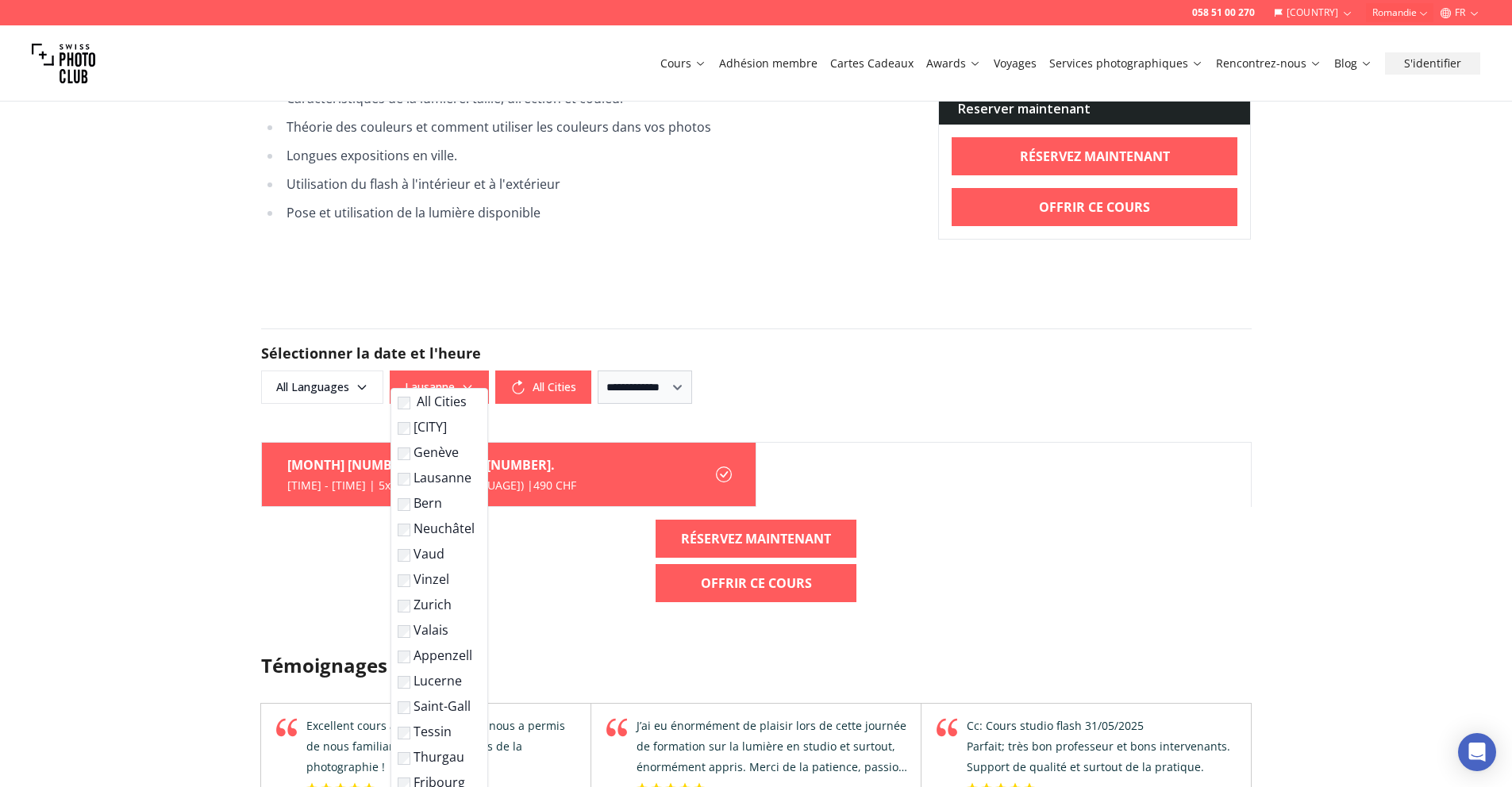 click on "Genève" at bounding box center [436, 452] 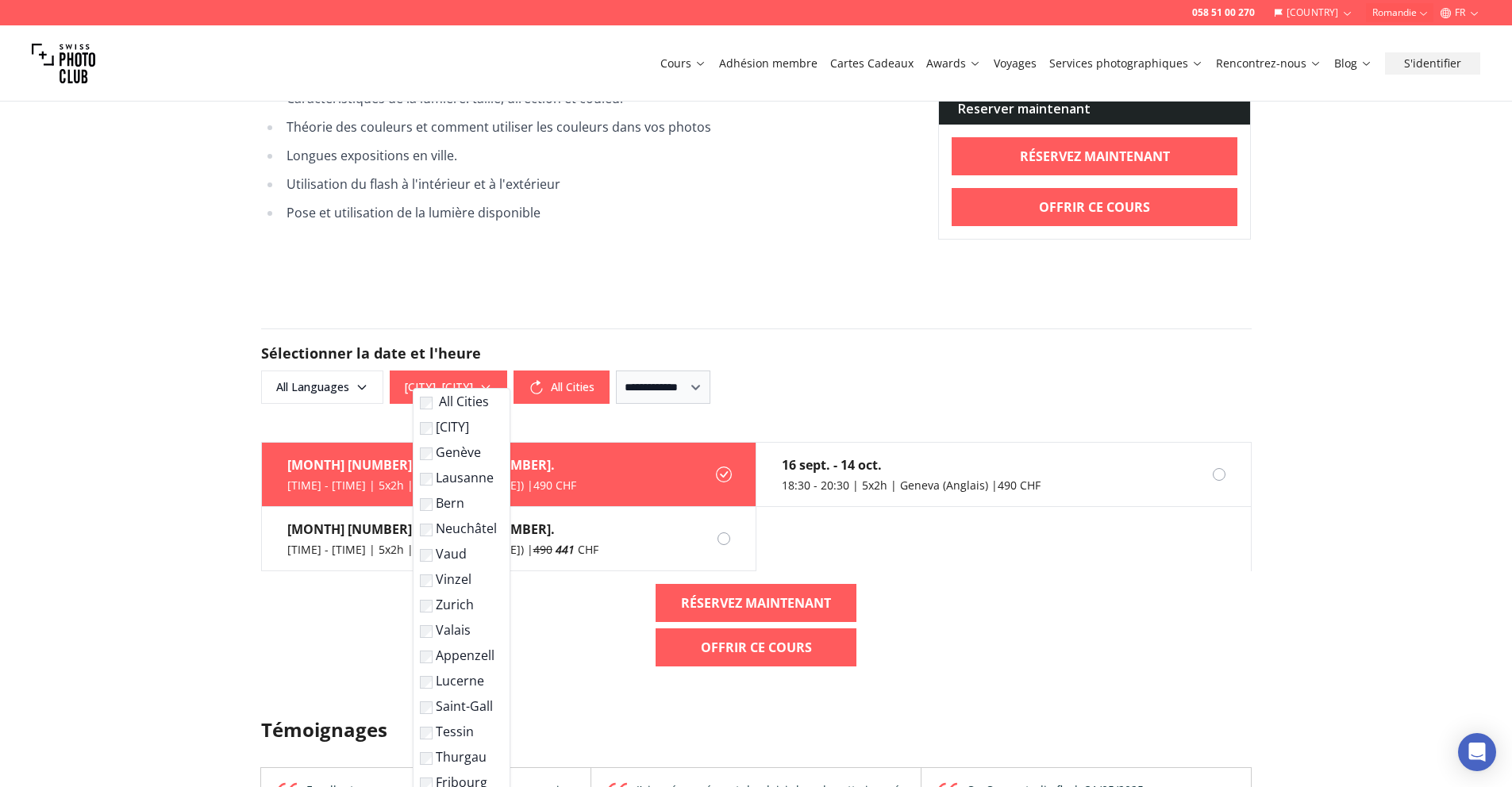 click on "**********" at bounding box center [756, 366] 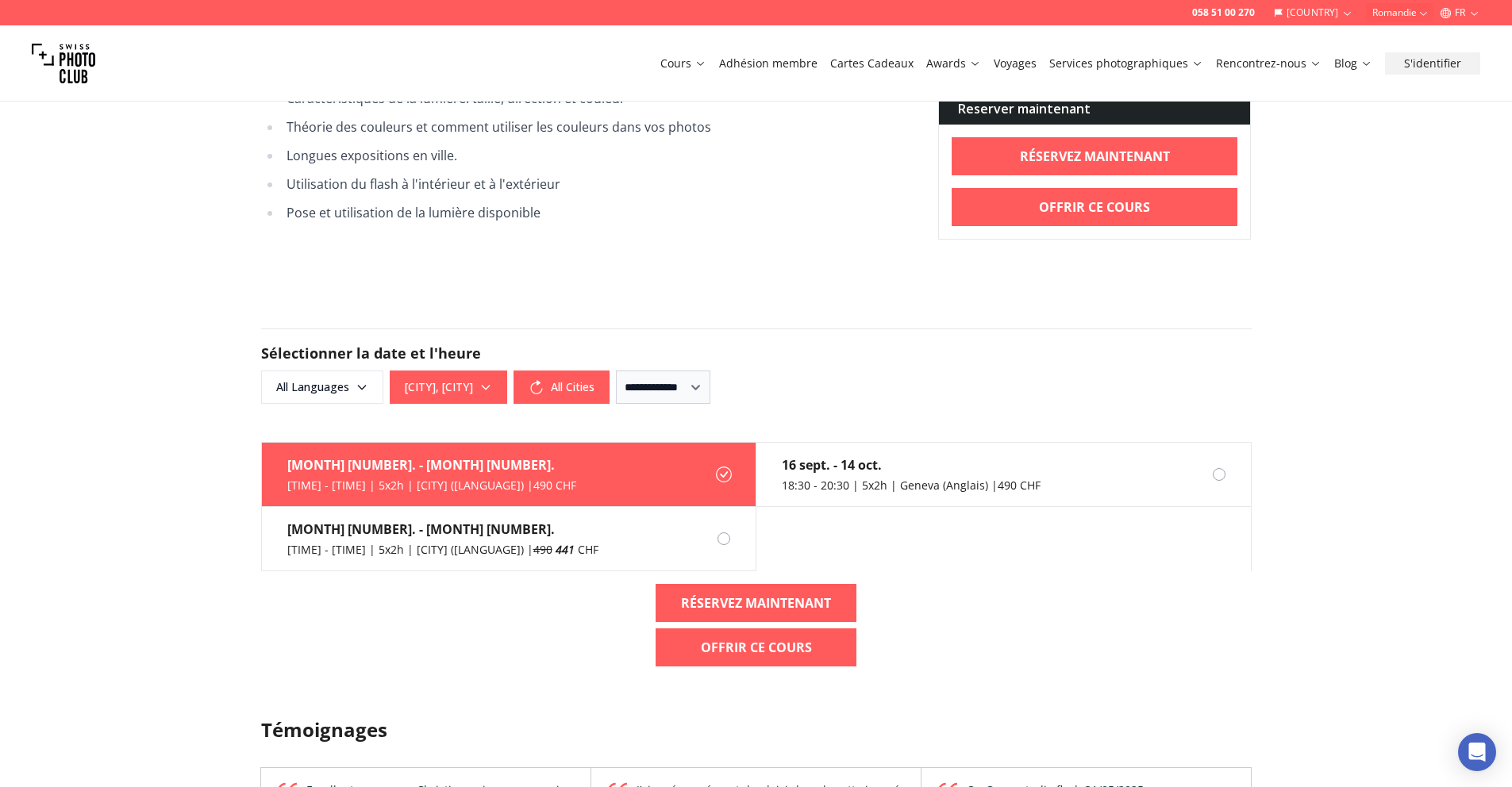 click on "[MONTH] [NUMBER]. - [MONTH] [NUMBER]. [TIME] - [TIME] | 5x2h | [CITY] ([LANGUAGE])    |  [PRICE]   CHF" at bounding box center [509, 474] 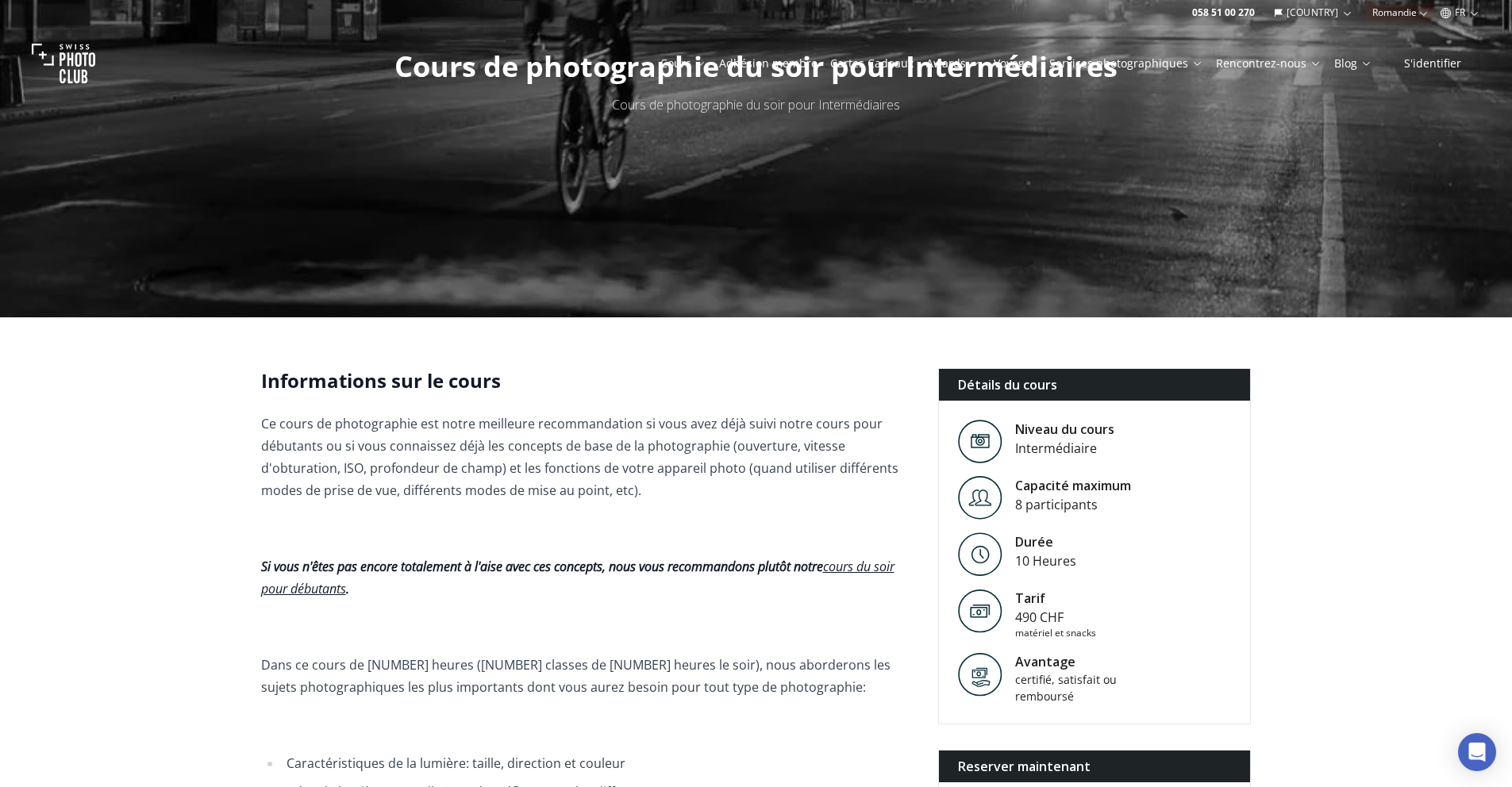 scroll, scrollTop: 304, scrollLeft: 0, axis: vertical 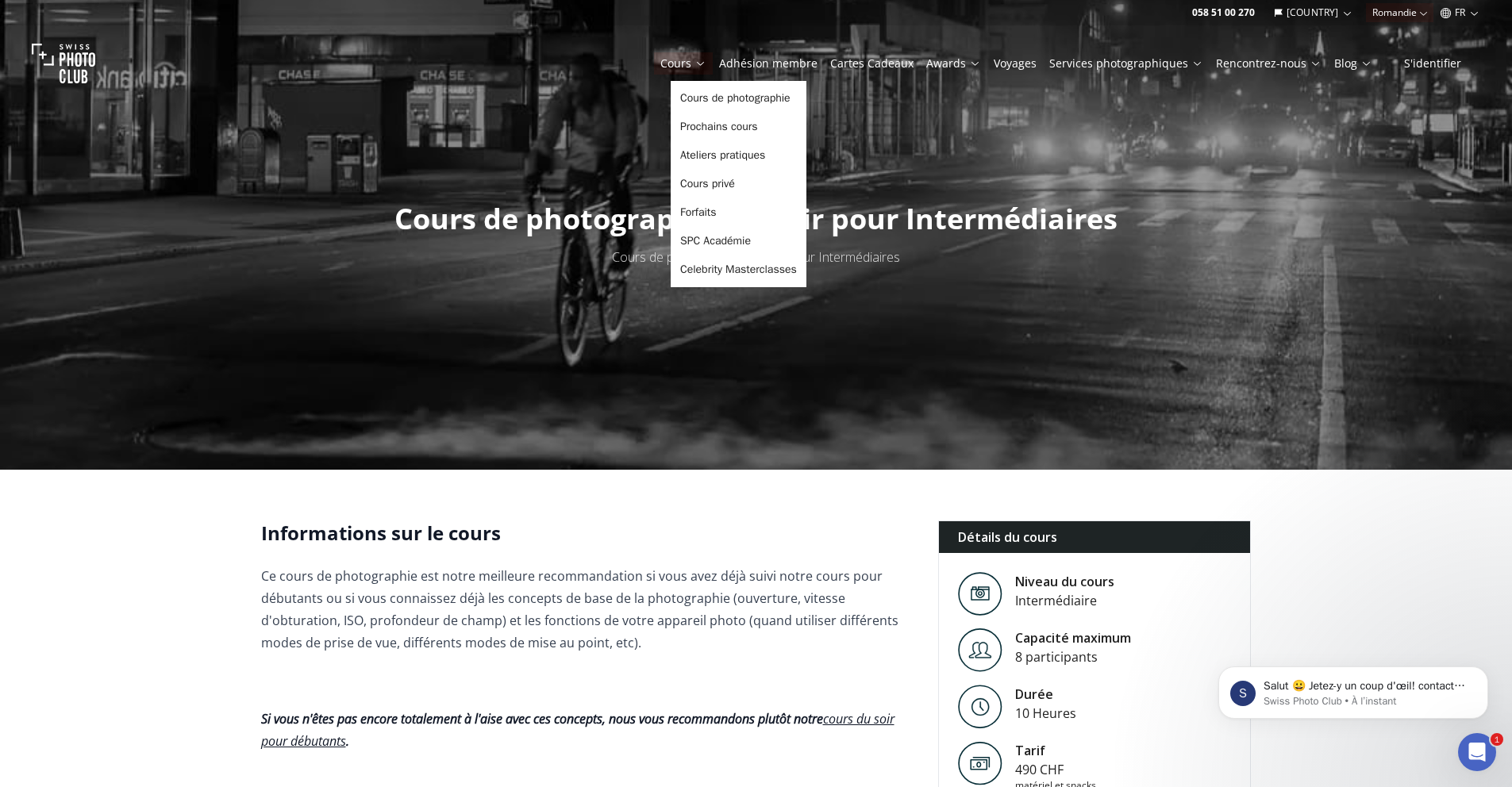 click on "Cours" at bounding box center [683, 63] 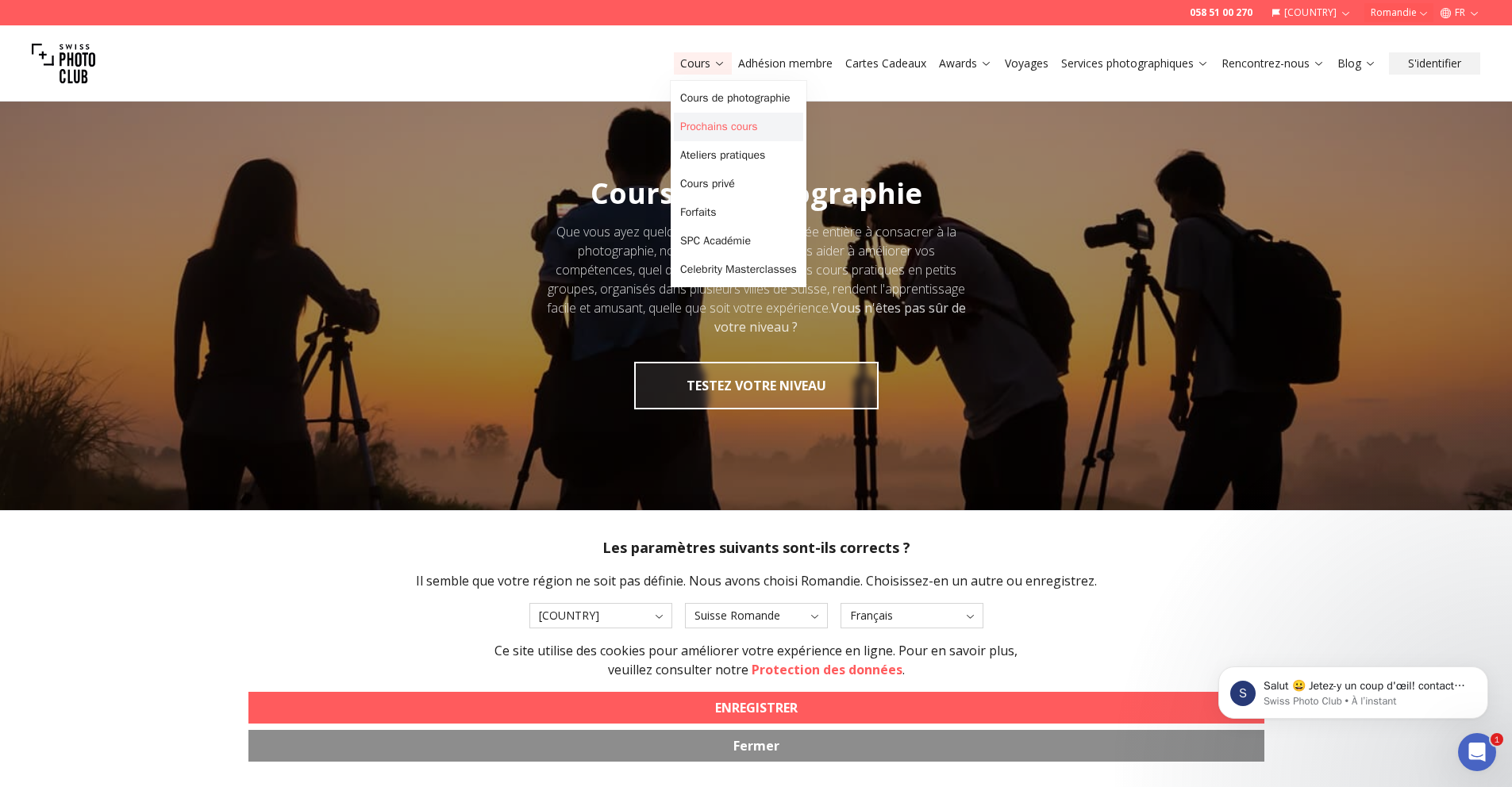 click on "Prochains cours" at bounding box center (738, 127) 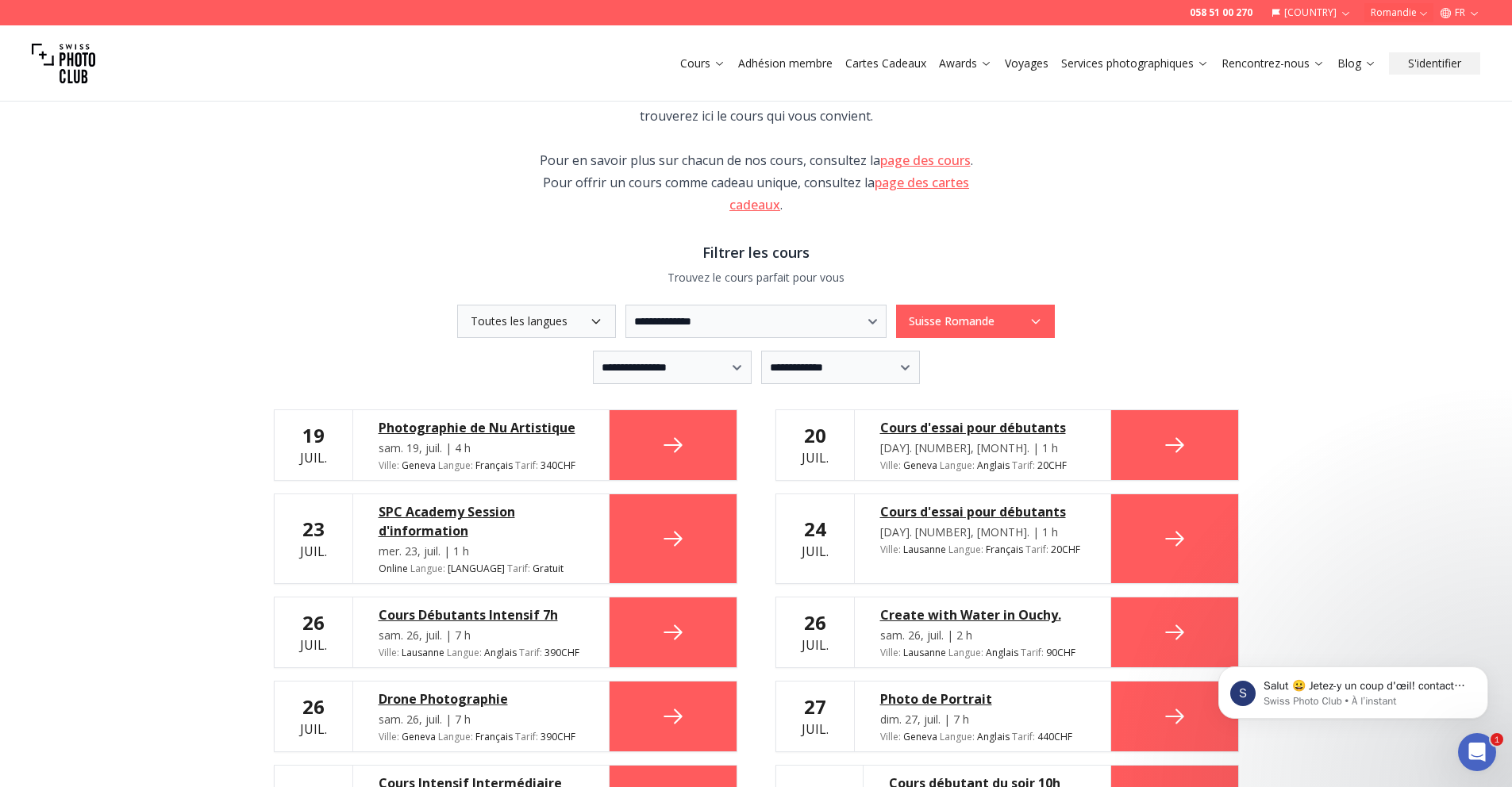 scroll, scrollTop: 223, scrollLeft: 0, axis: vertical 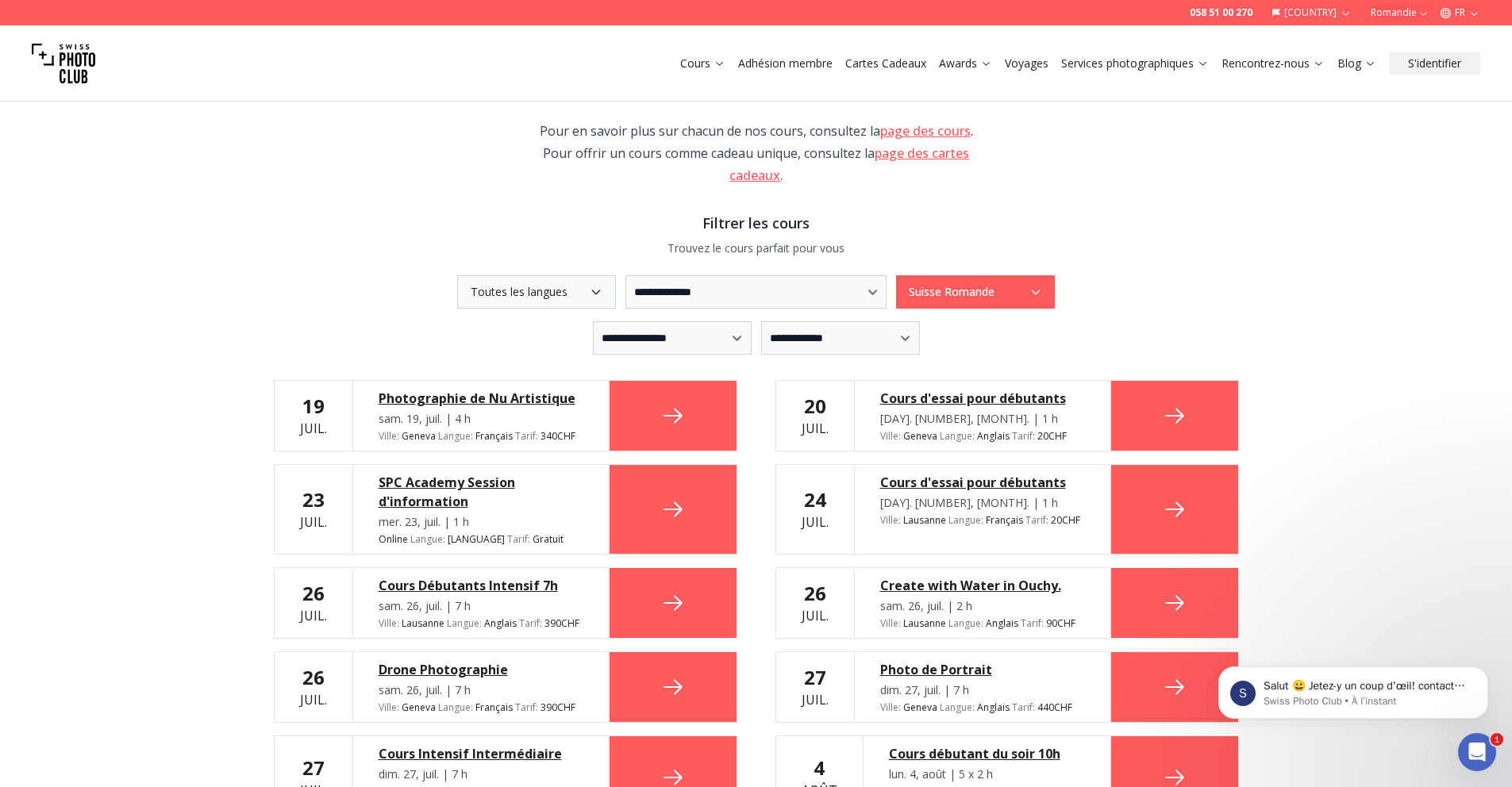 click on "Toutes les langues" at bounding box center [537, 292] 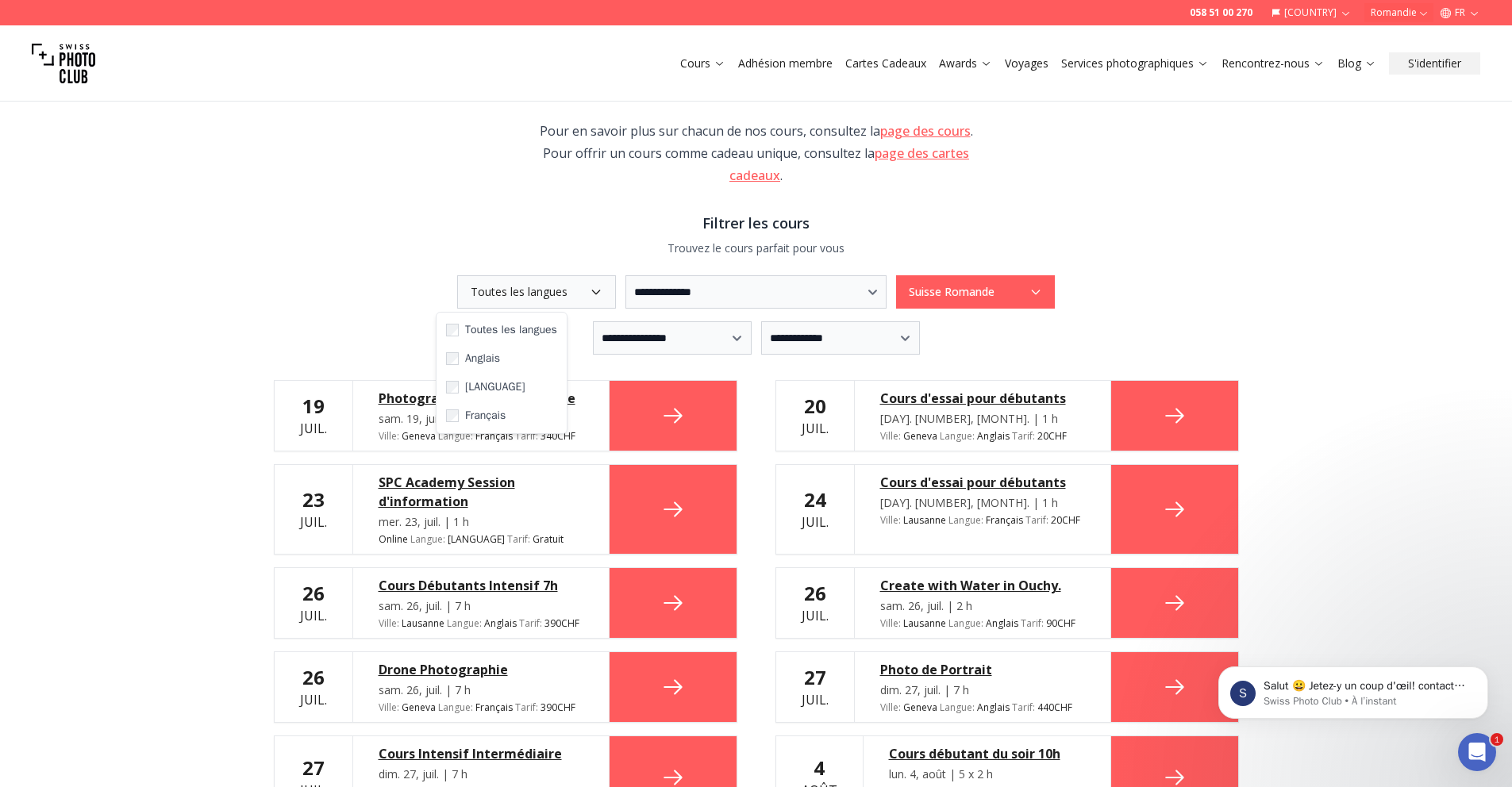 click on "Toutes les langues" at bounding box center [537, 292] 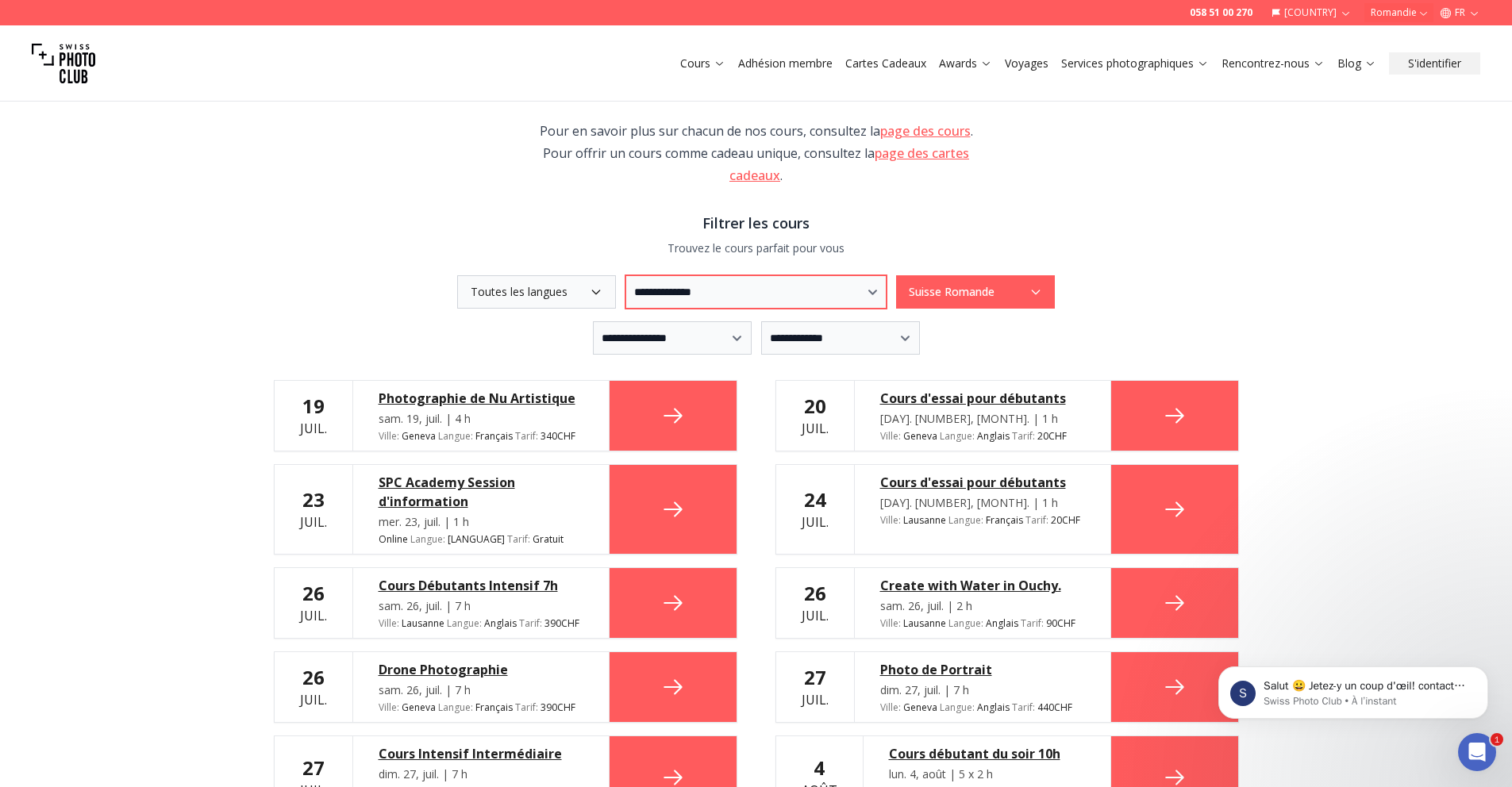 click on "**********" at bounding box center [756, 292] 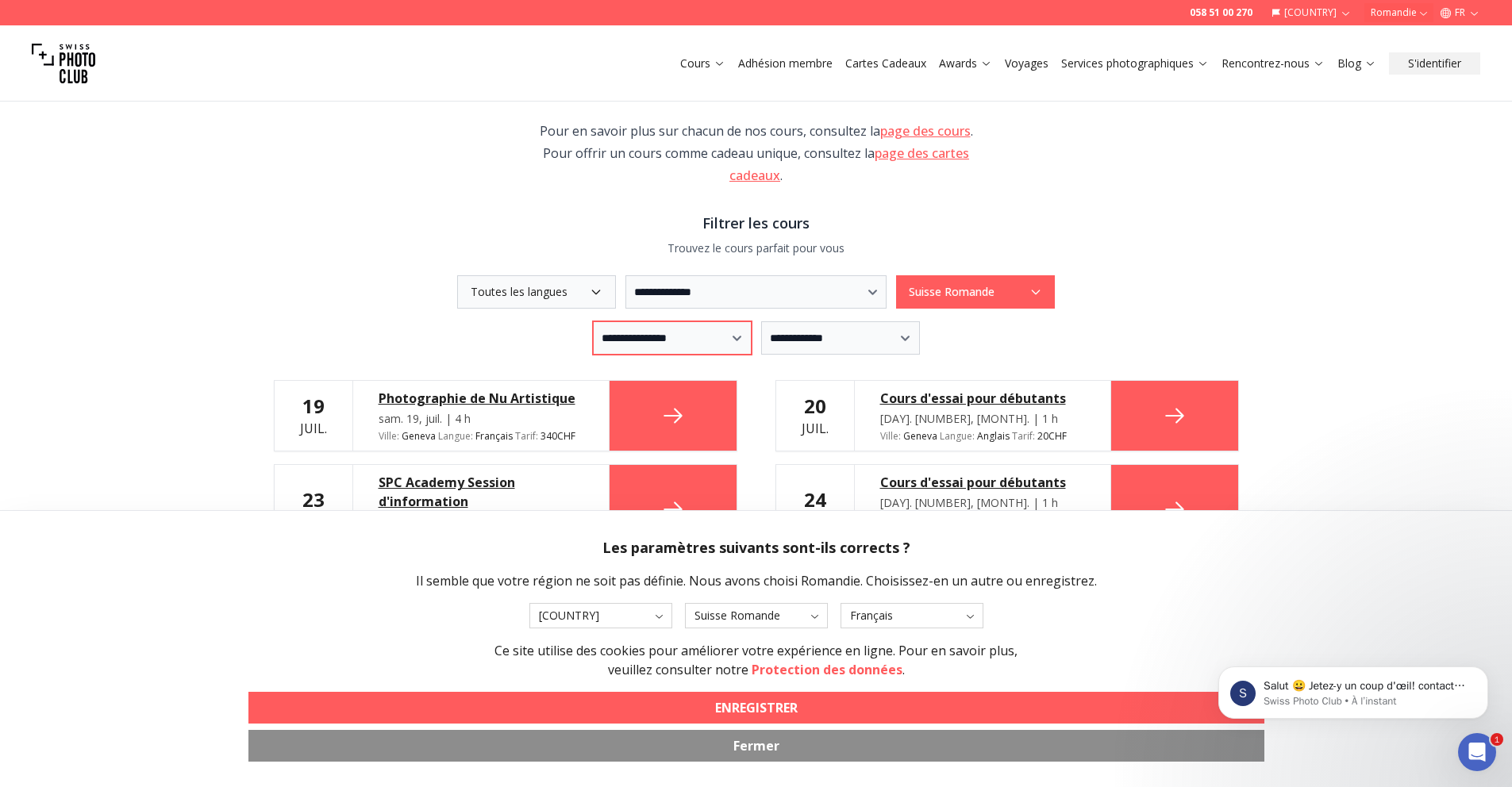 click on "**********" at bounding box center (672, 338) 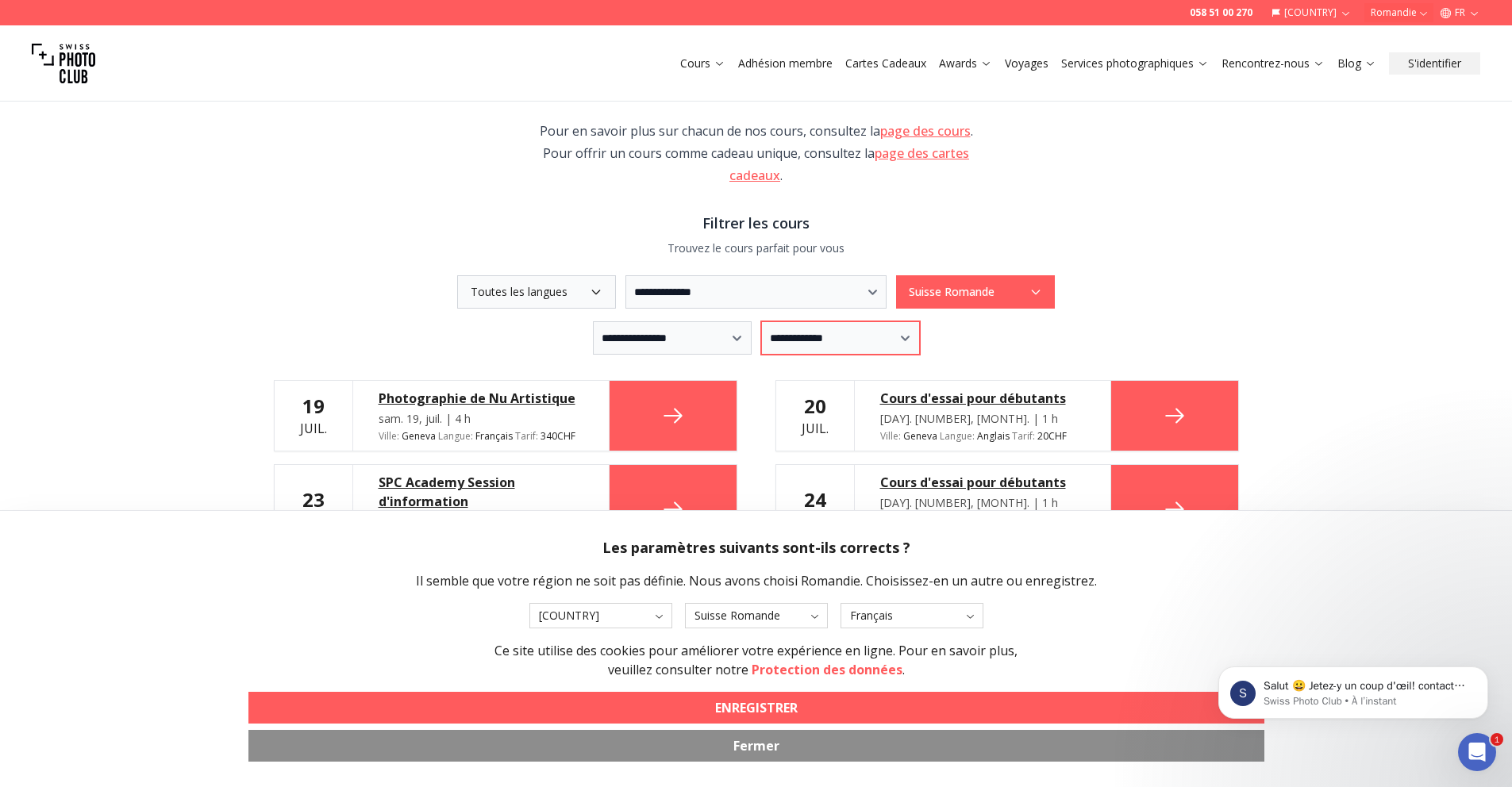 click on "**********" at bounding box center [841, 338] 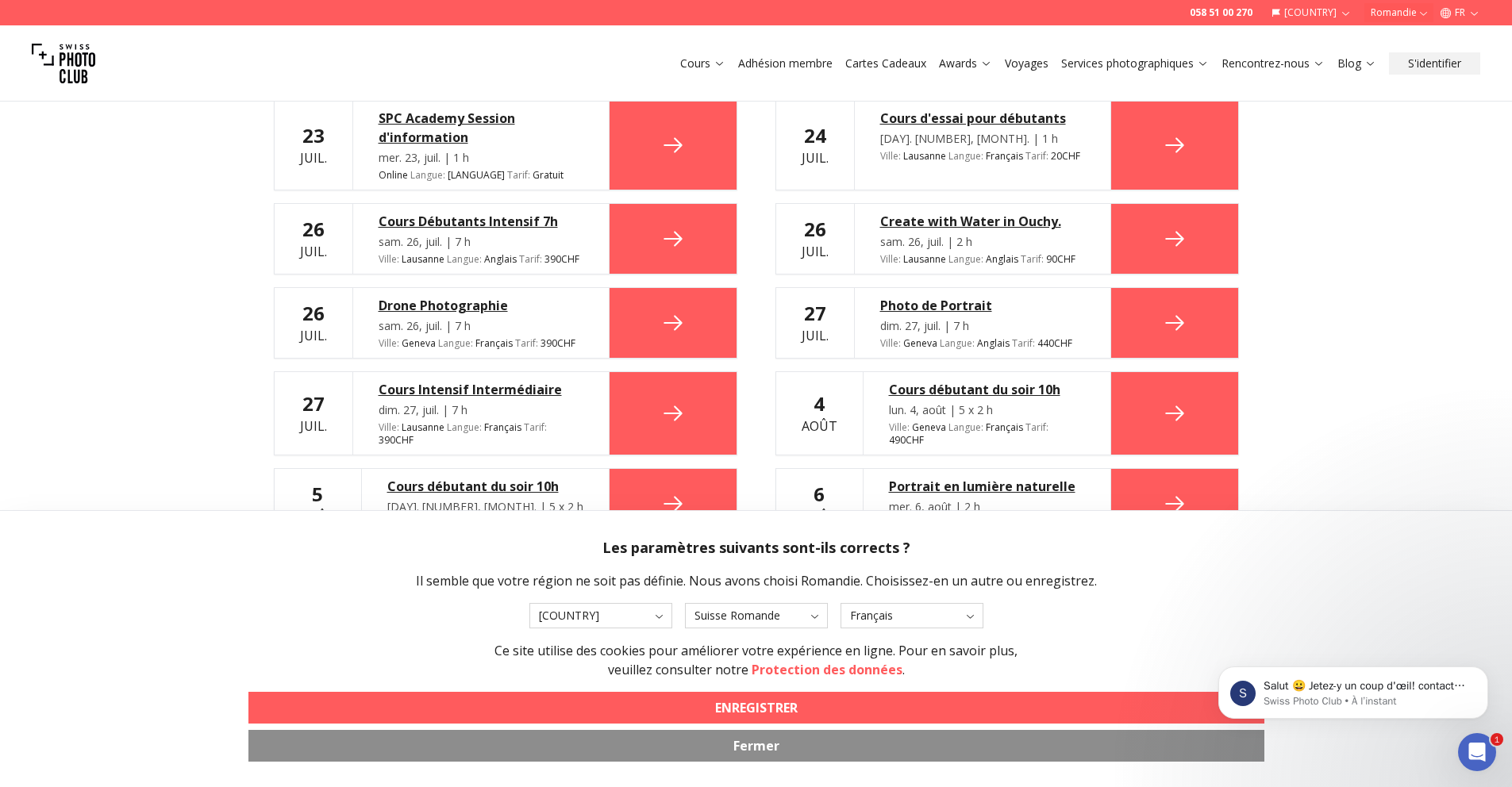 scroll, scrollTop: 589, scrollLeft: 0, axis: vertical 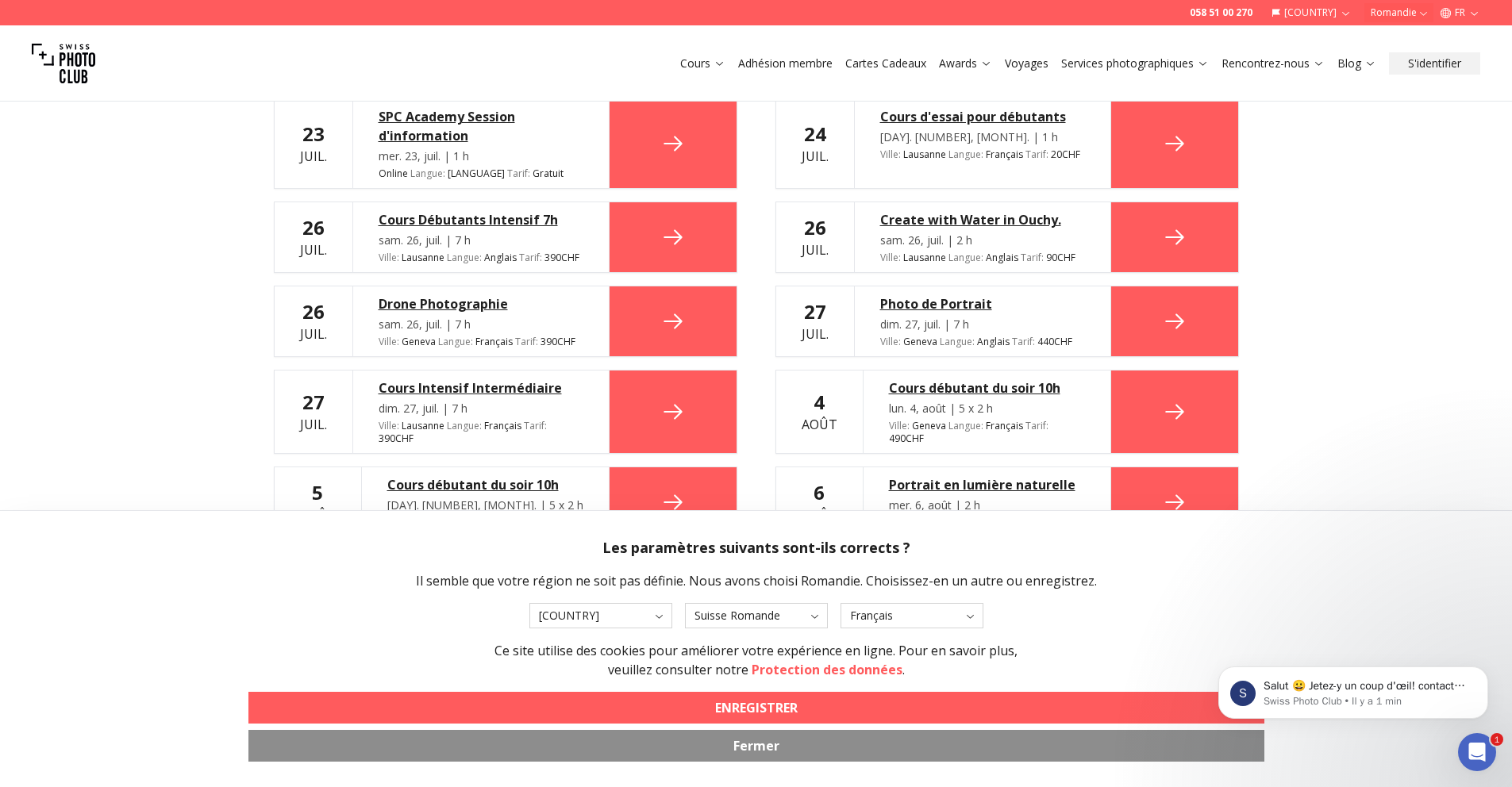 click on "Cours Intensif Intermédiaire" at bounding box center (481, 388) 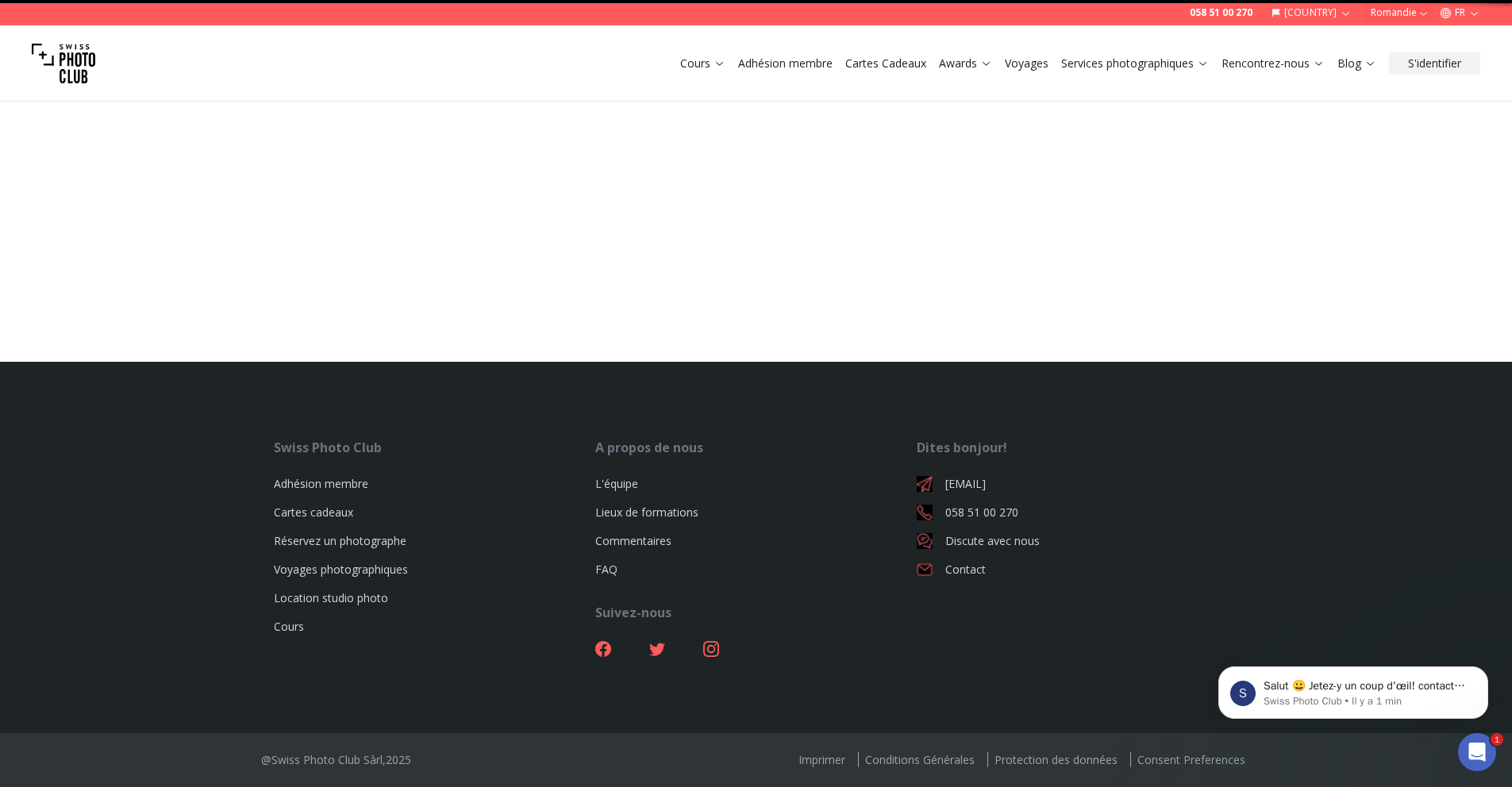 scroll, scrollTop: 0, scrollLeft: 0, axis: both 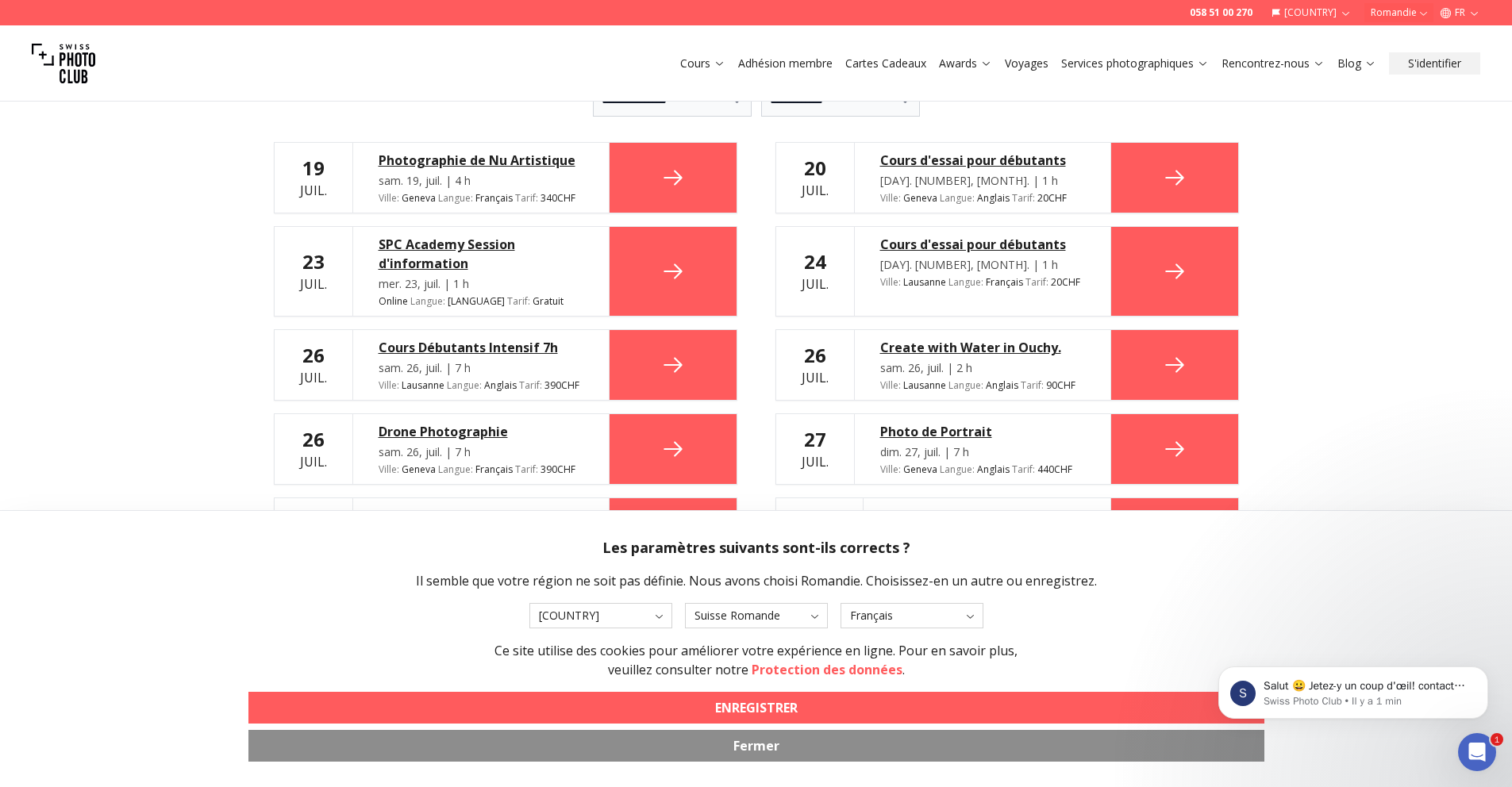 click on "Fermer" at bounding box center [756, 746] 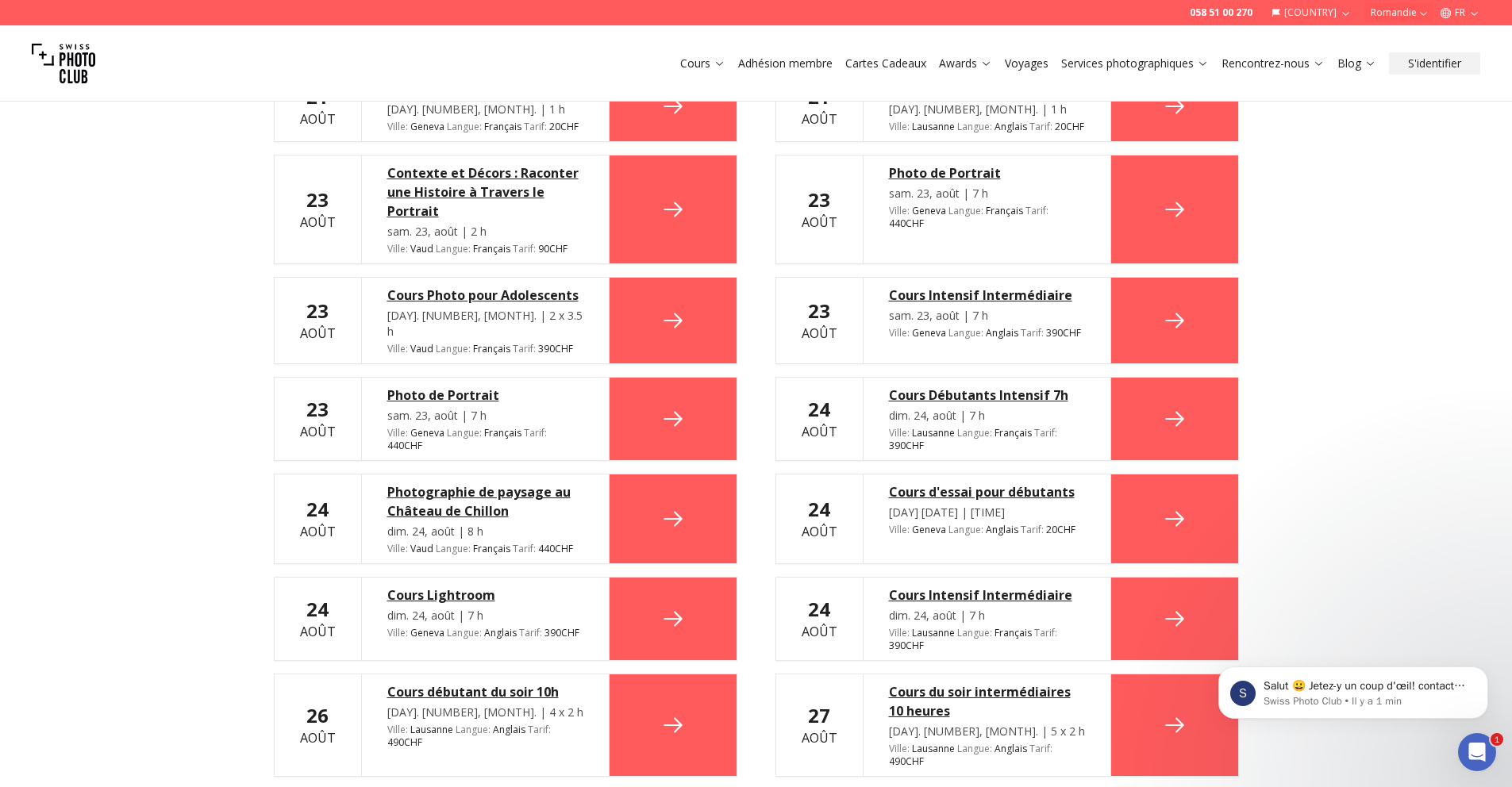 scroll, scrollTop: 1660, scrollLeft: 0, axis: vertical 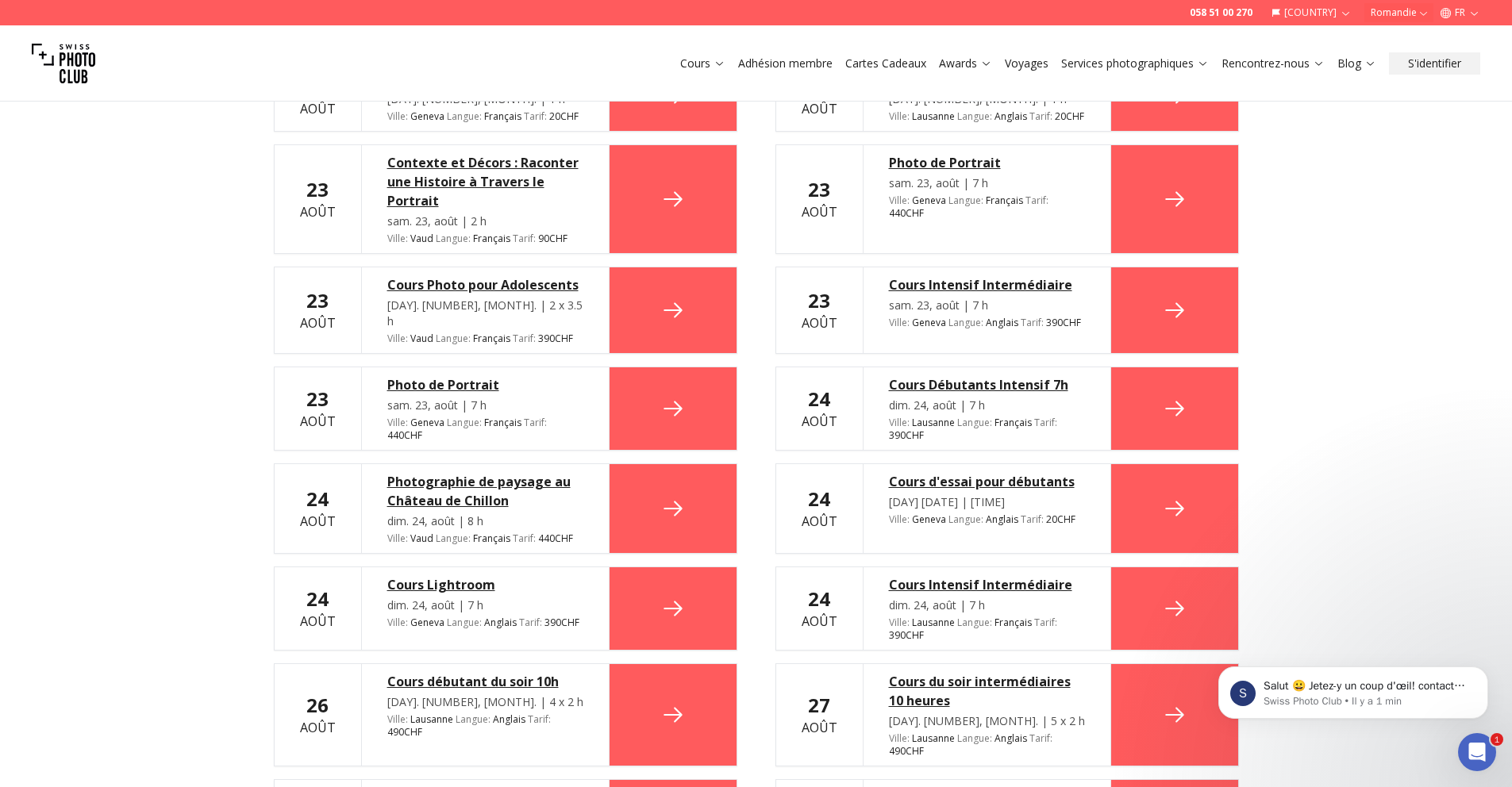 click on "Cours du soir intermédiaires 10 heures" at bounding box center [987, 691] 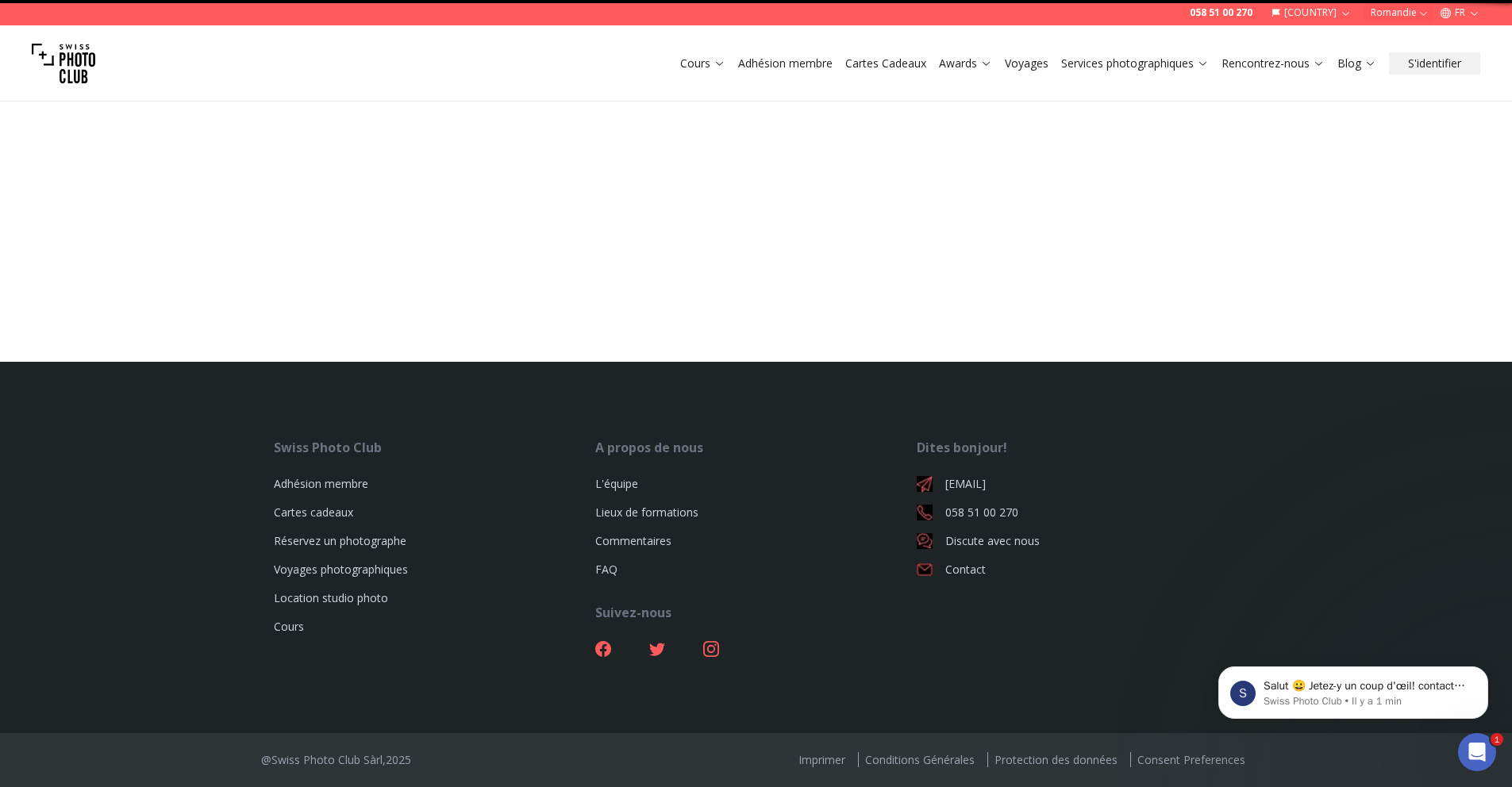 scroll, scrollTop: 0, scrollLeft: 0, axis: both 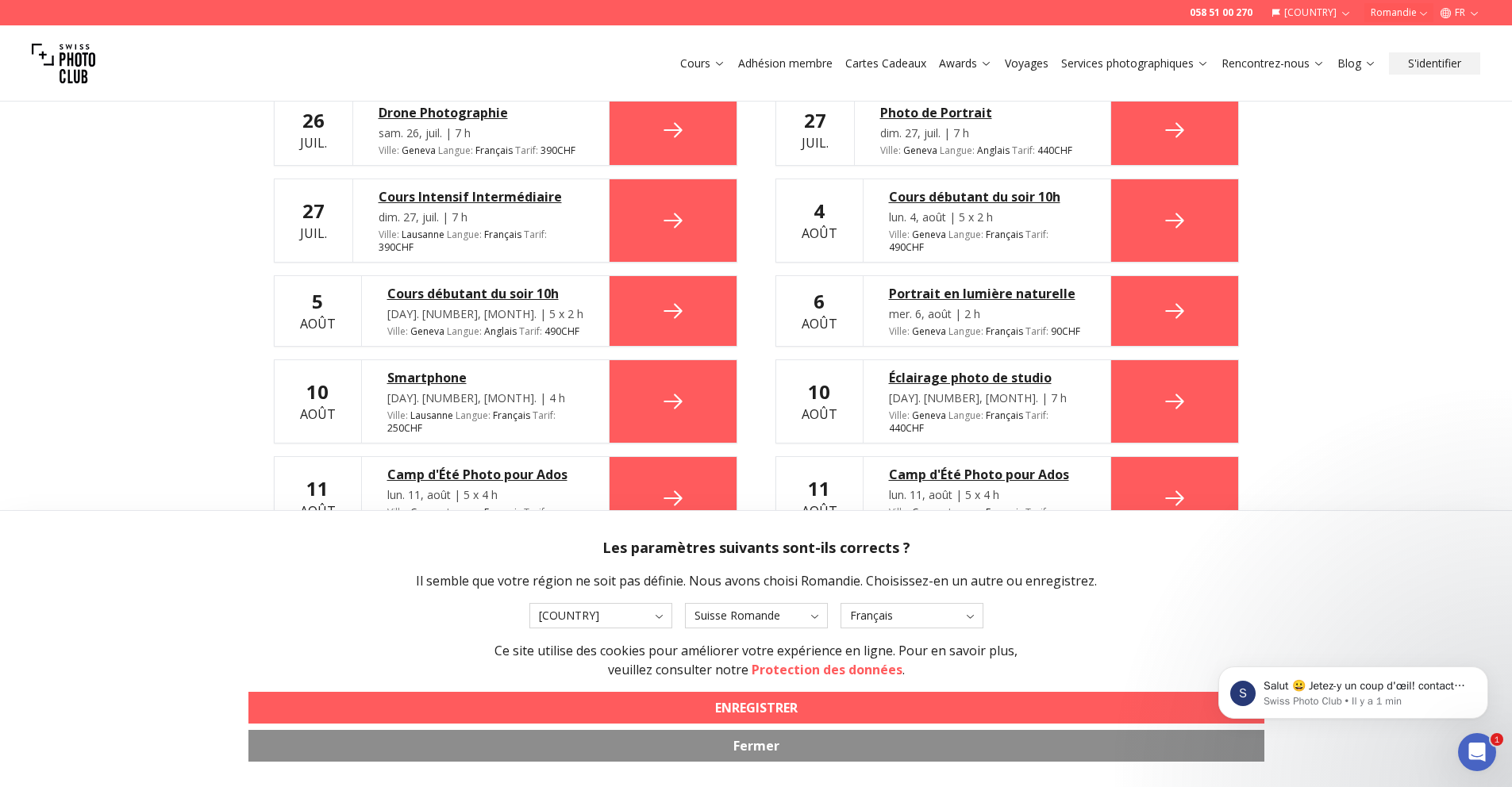 click on "Fermer" at bounding box center [756, 746] 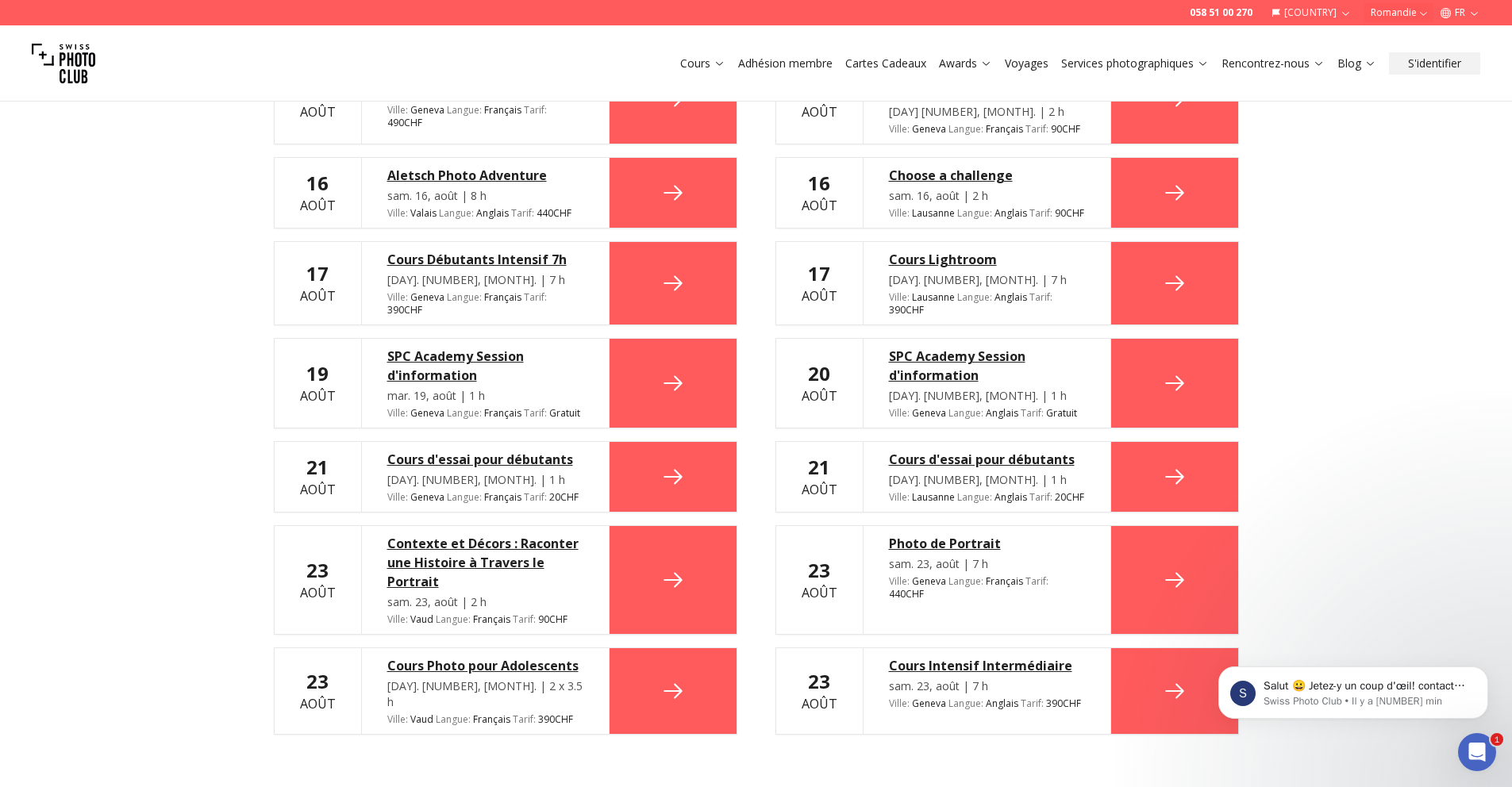 scroll, scrollTop: 1288, scrollLeft: 0, axis: vertical 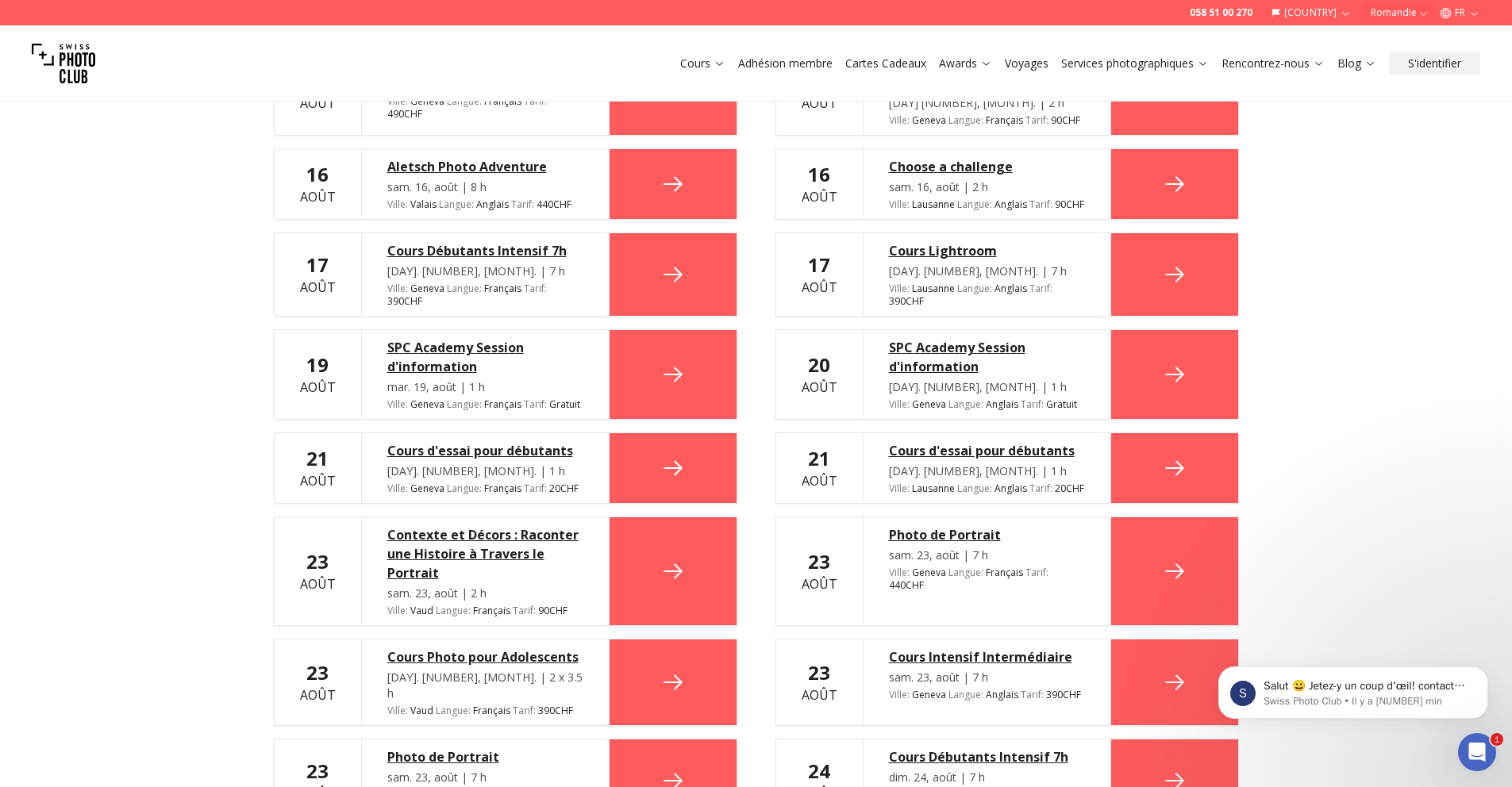 click on "Photo de Portrait" at bounding box center [987, 535] 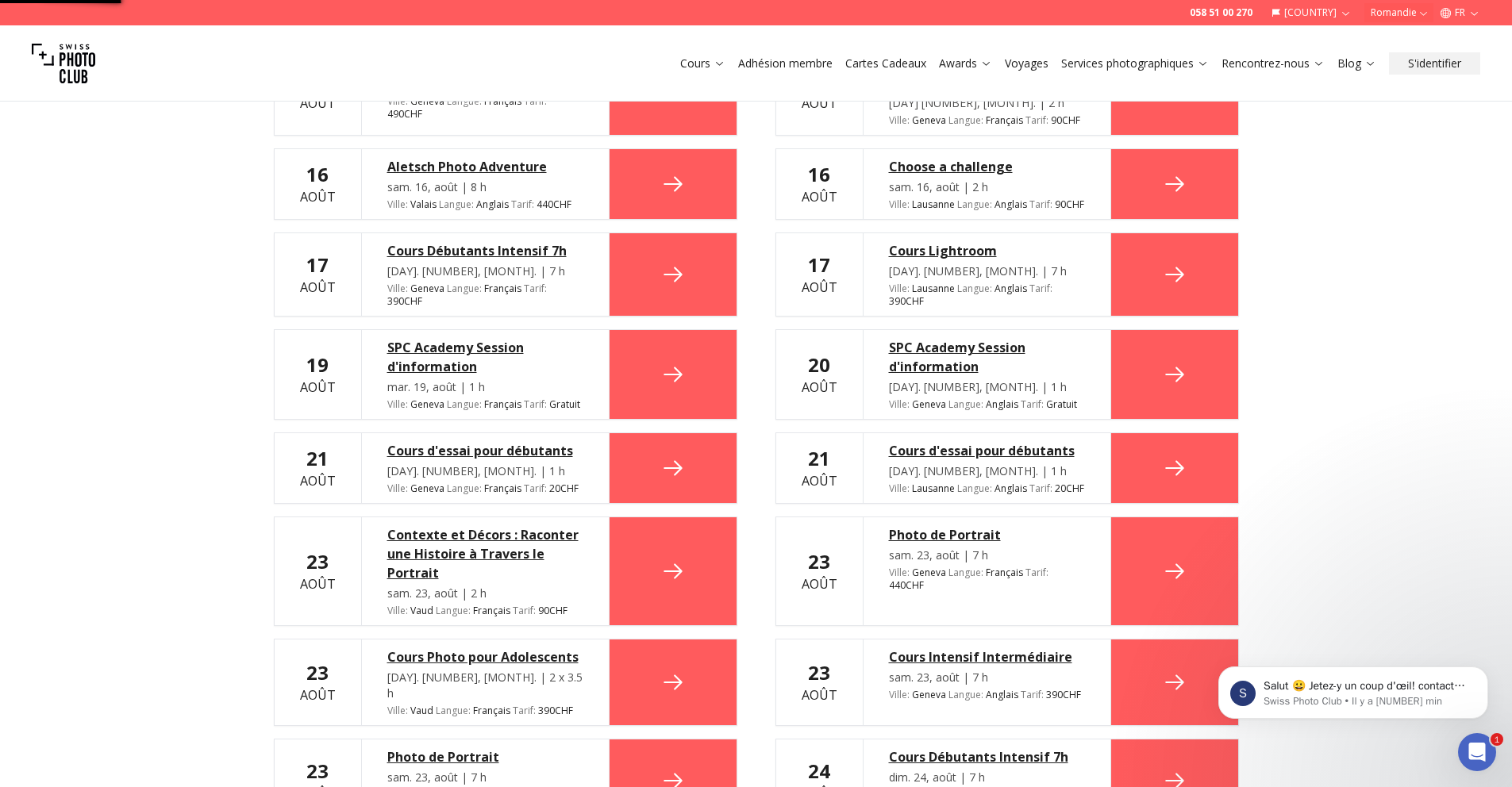 scroll, scrollTop: 0, scrollLeft: 0, axis: both 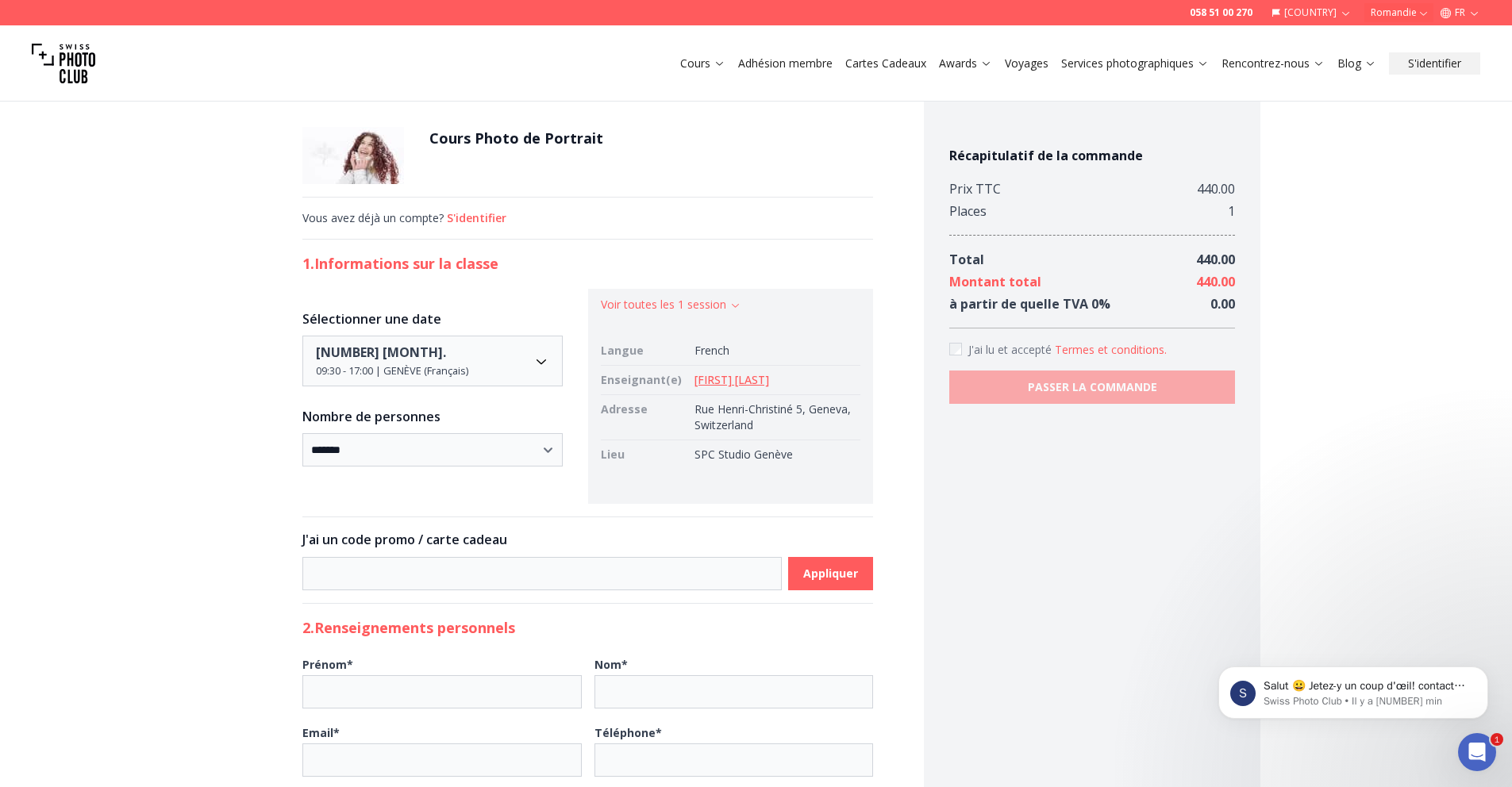 click on "[FIRST] [LAST]" at bounding box center (732, 379) 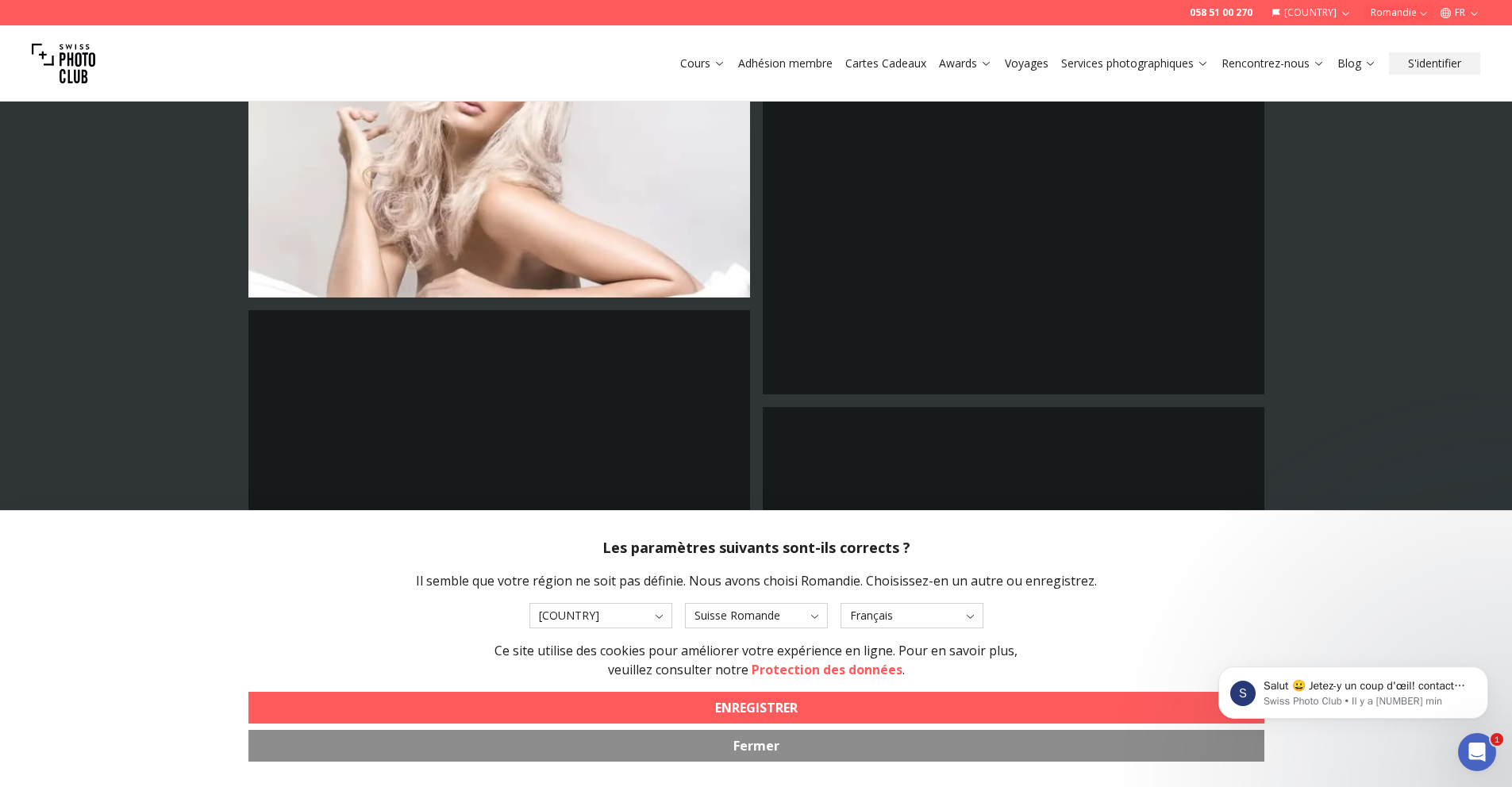 scroll, scrollTop: 1838, scrollLeft: 0, axis: vertical 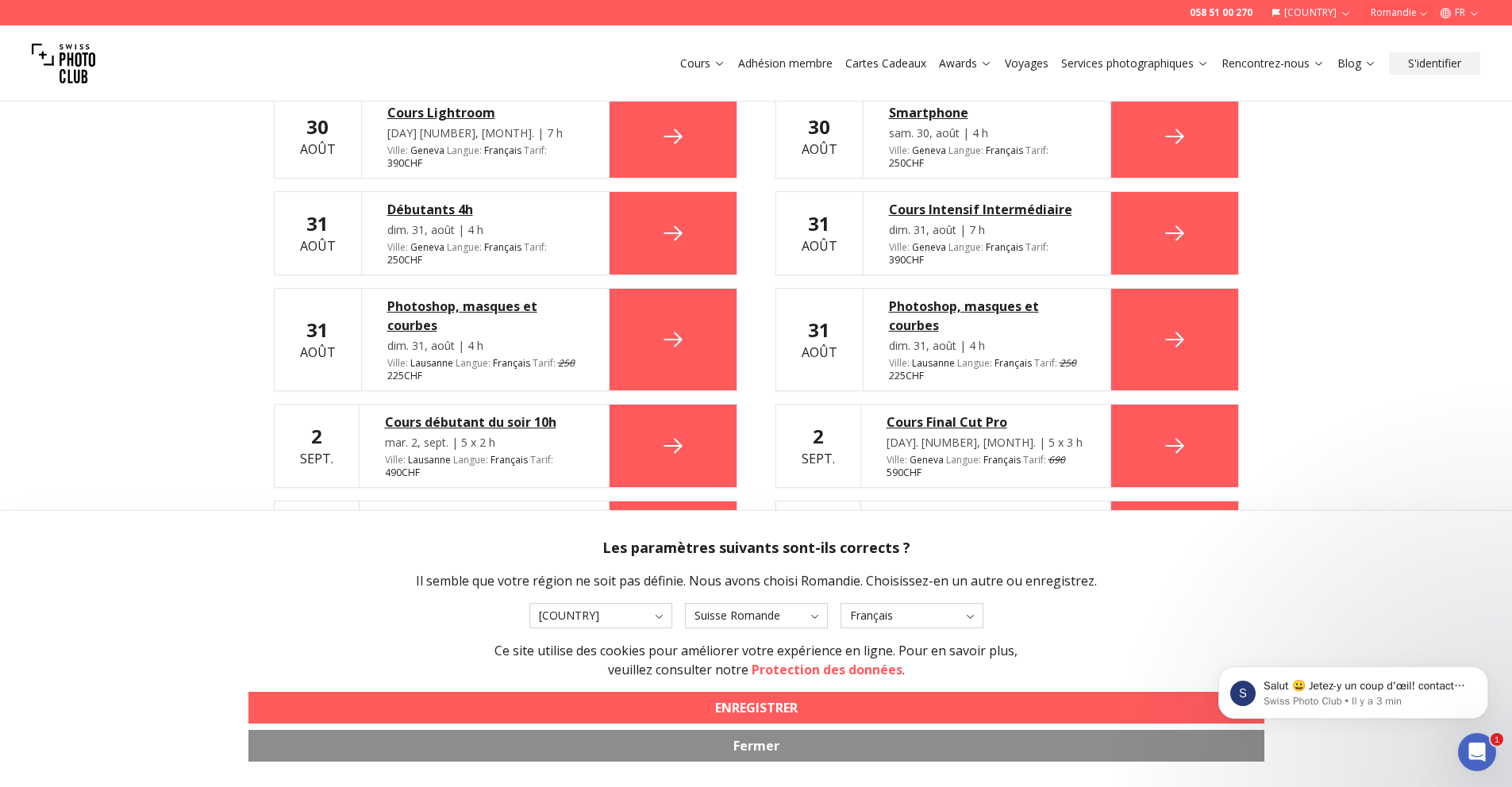 click on "Cours Final Cut Pro" at bounding box center (986, 422) 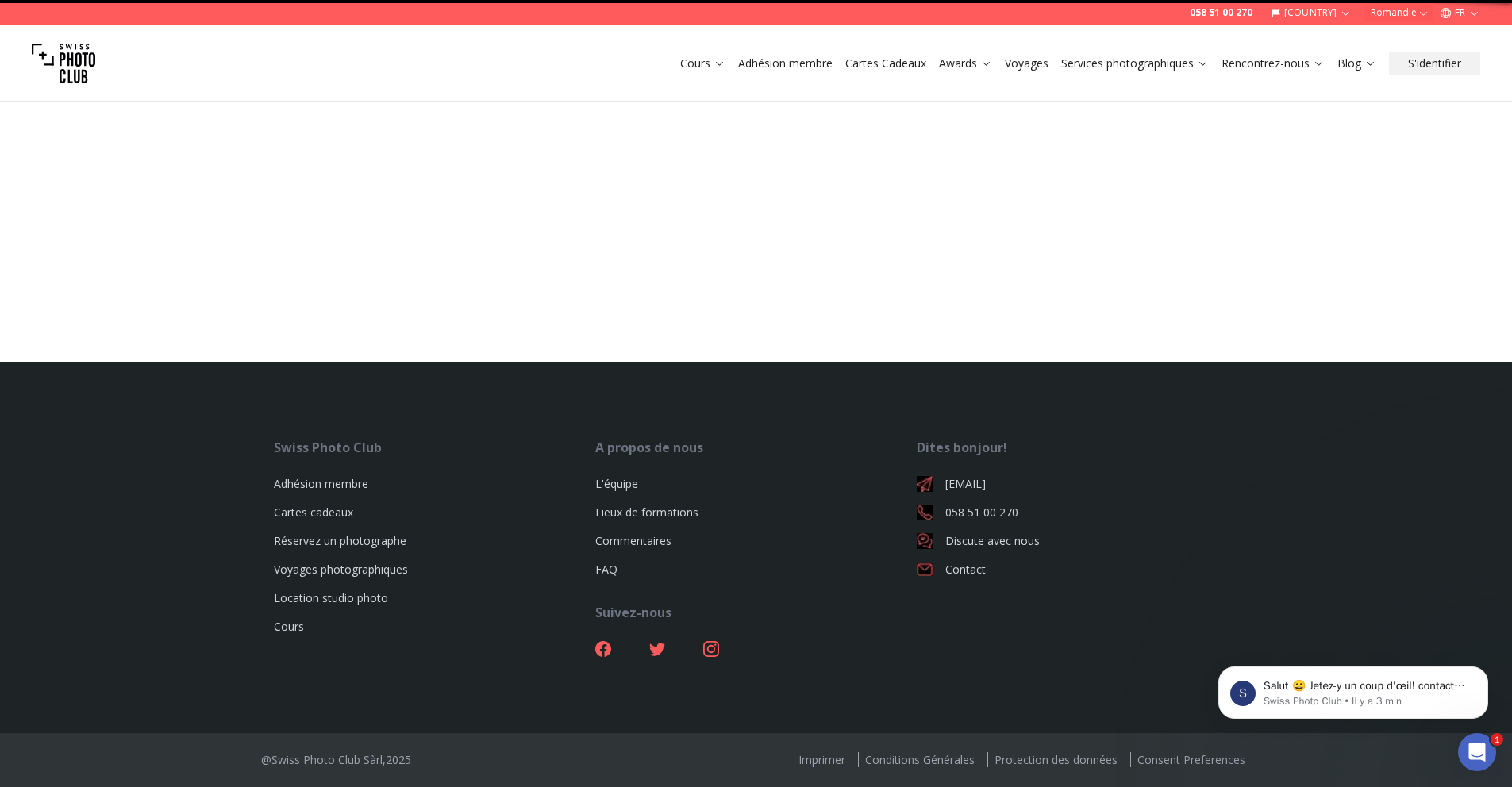 scroll, scrollTop: 0, scrollLeft: 0, axis: both 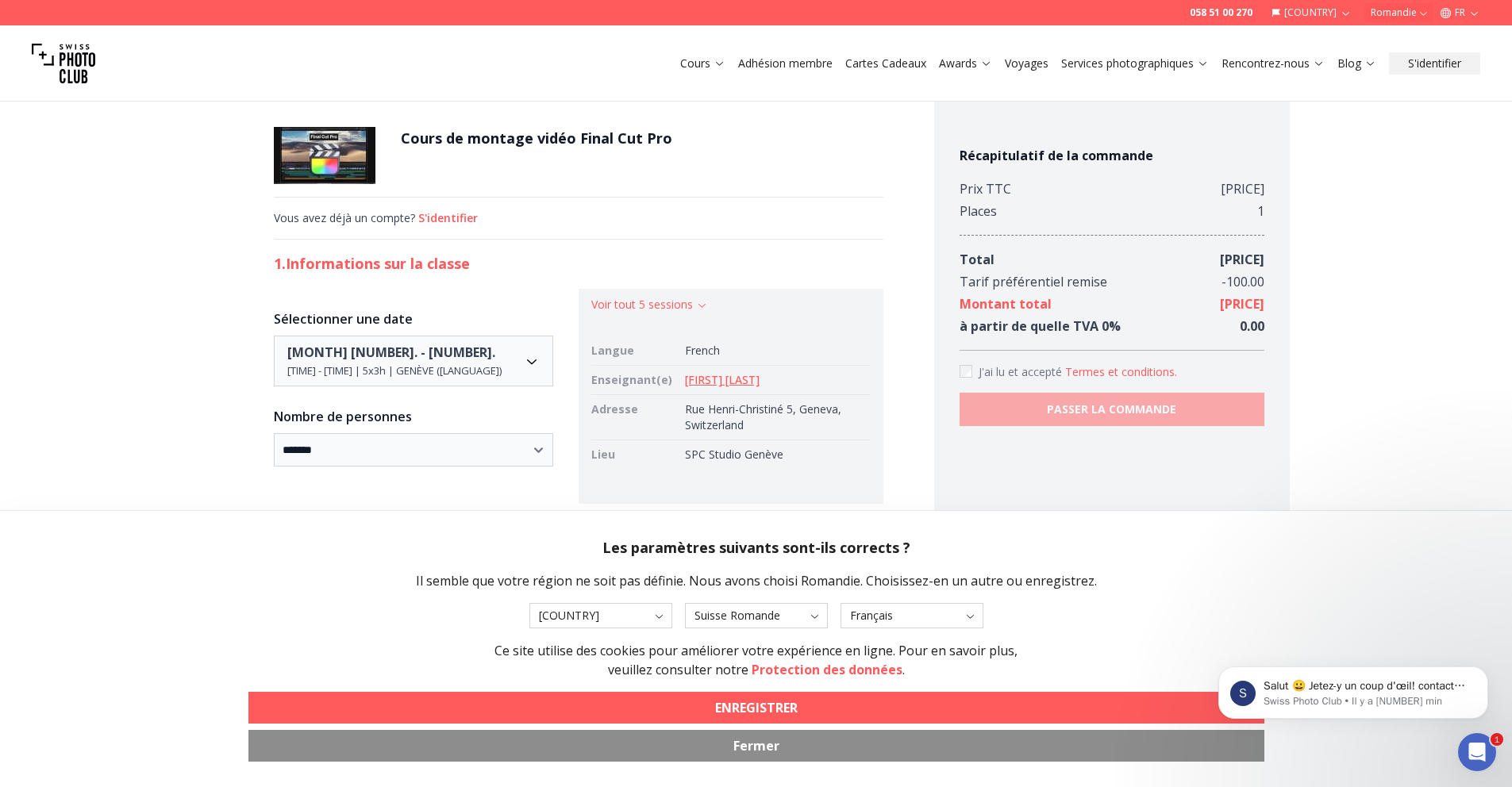 click on "**********" at bounding box center (756, 899) 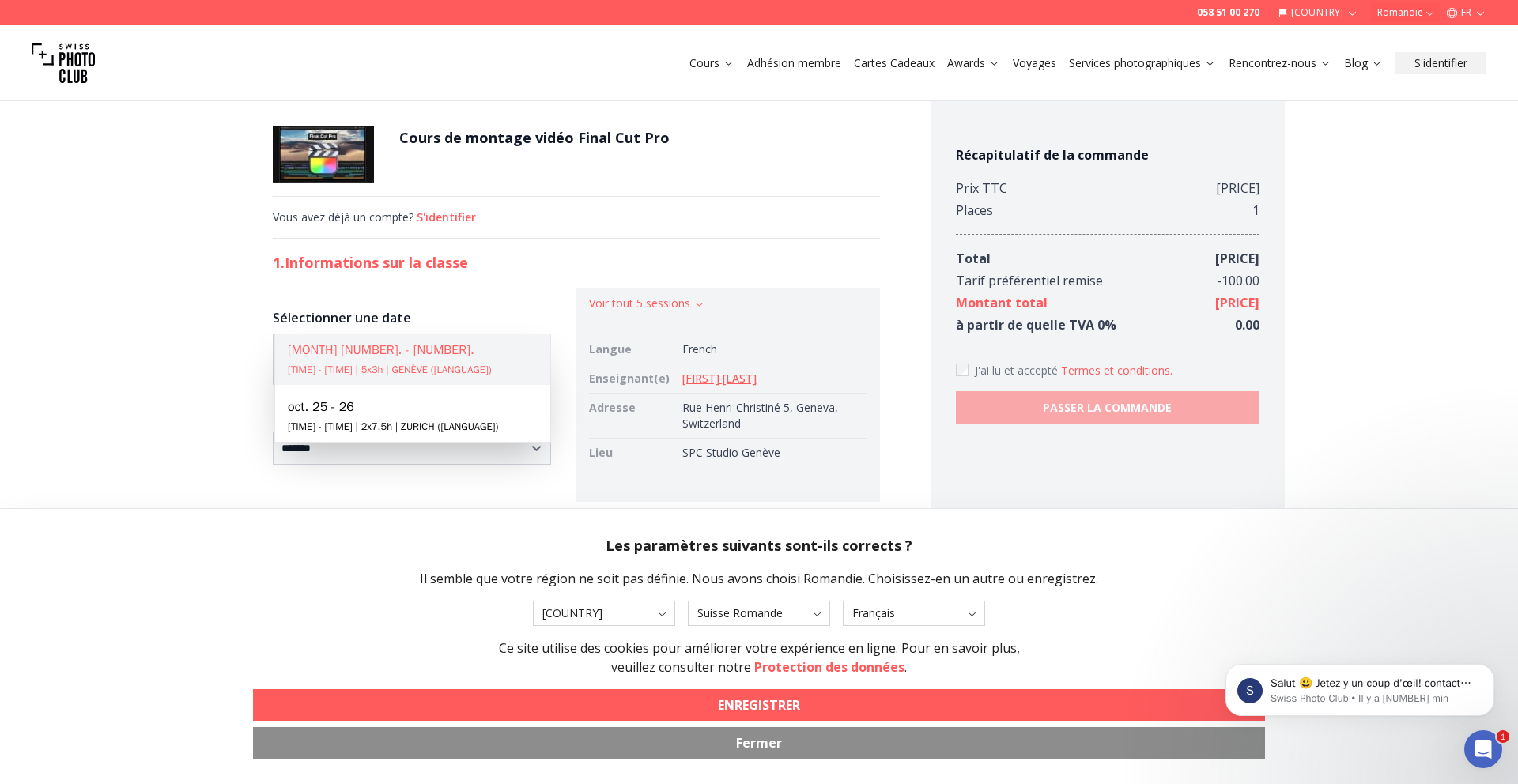click on "**********" at bounding box center [759, 858] 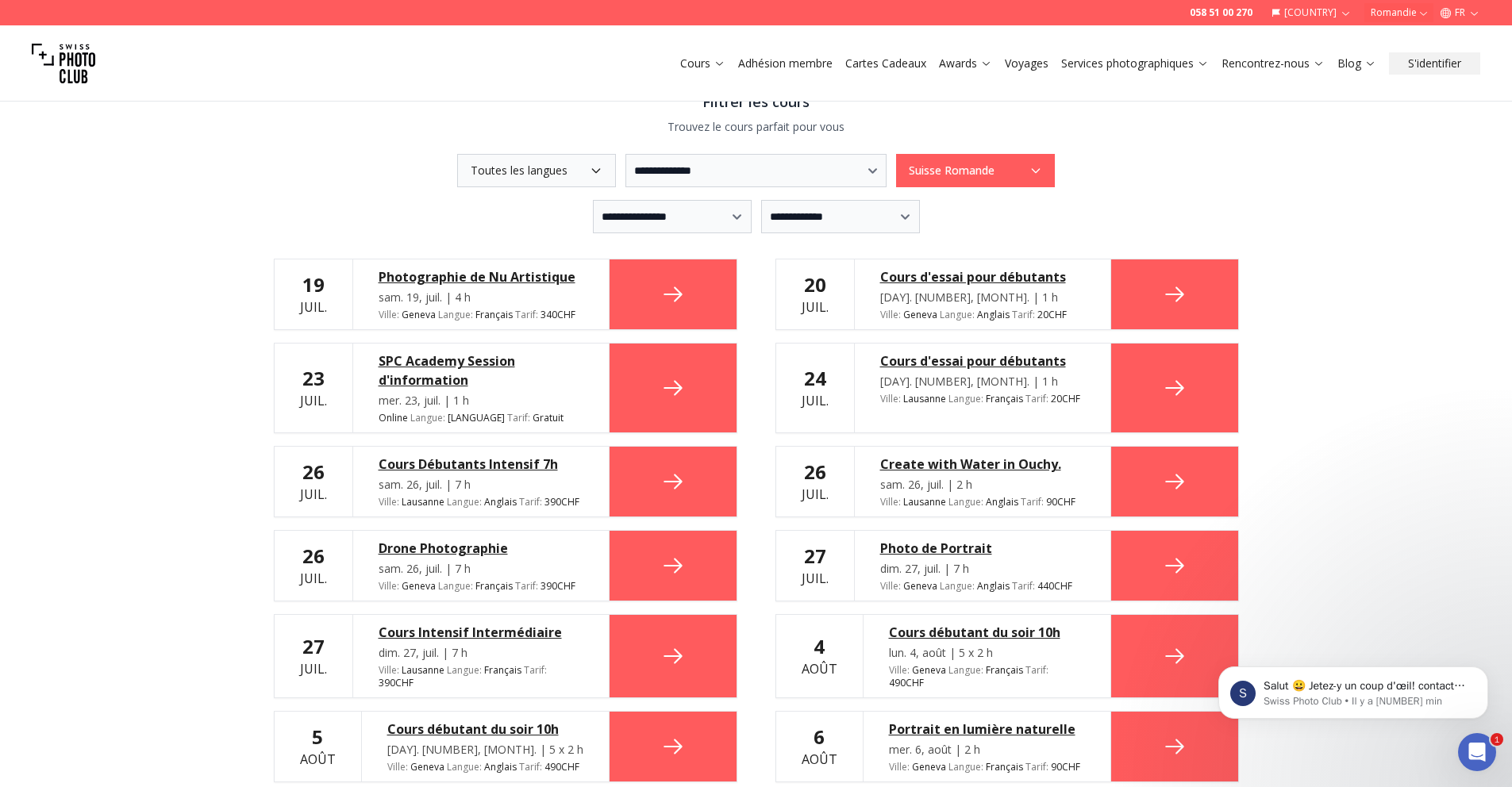 scroll, scrollTop: 573, scrollLeft: 0, axis: vertical 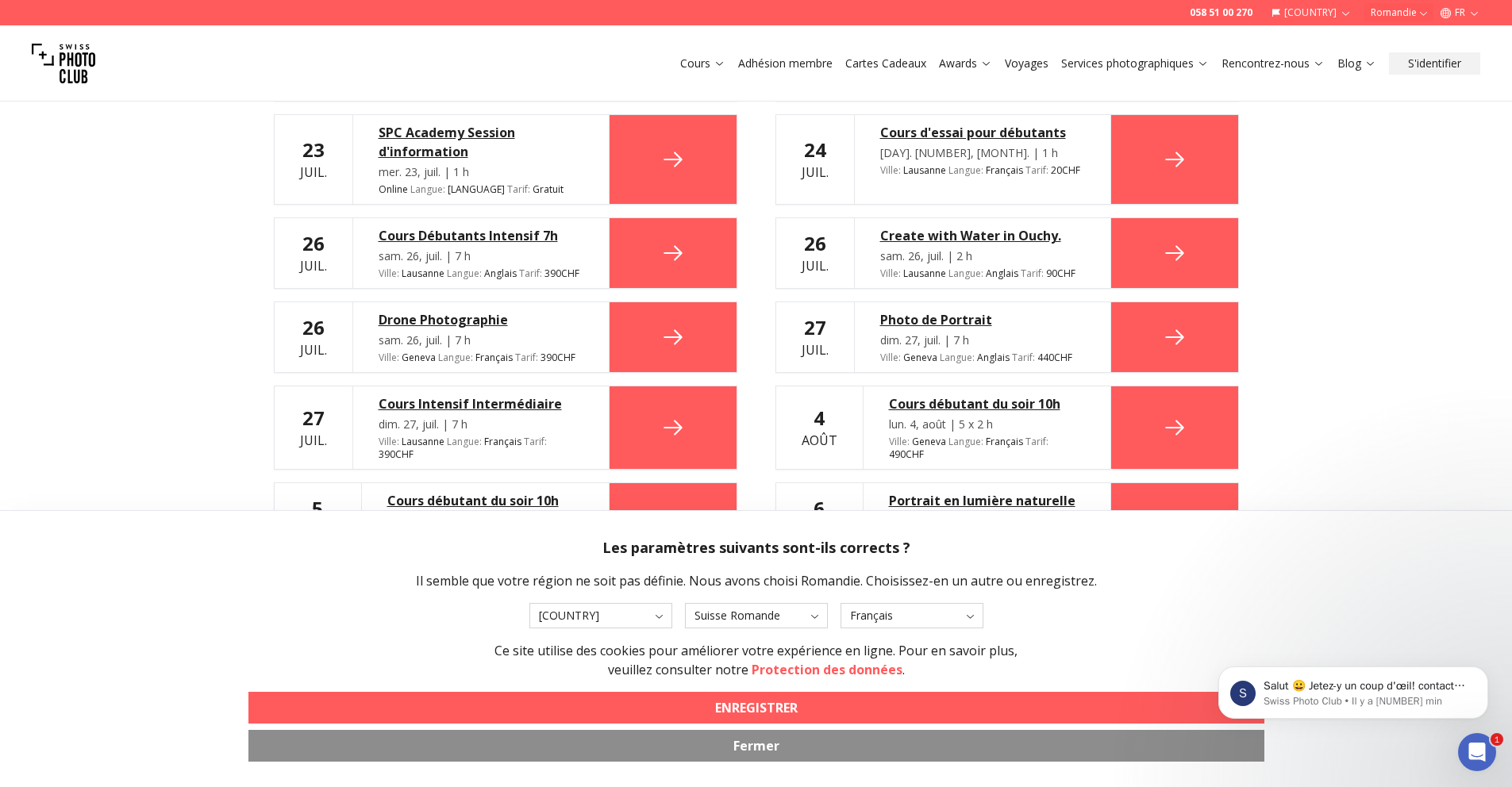 click on "Fermer" at bounding box center (756, 746) 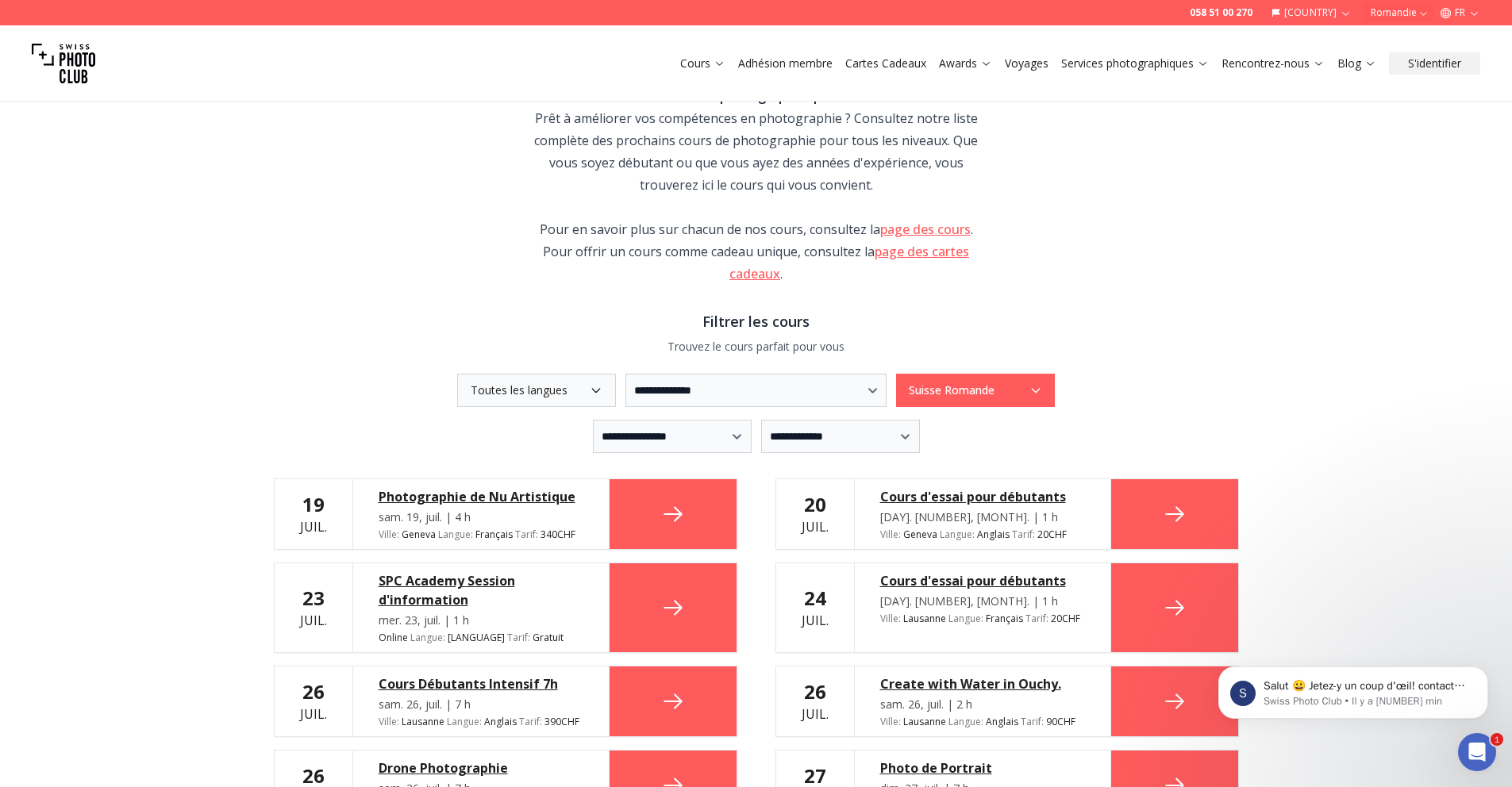 scroll, scrollTop: 0, scrollLeft: 0, axis: both 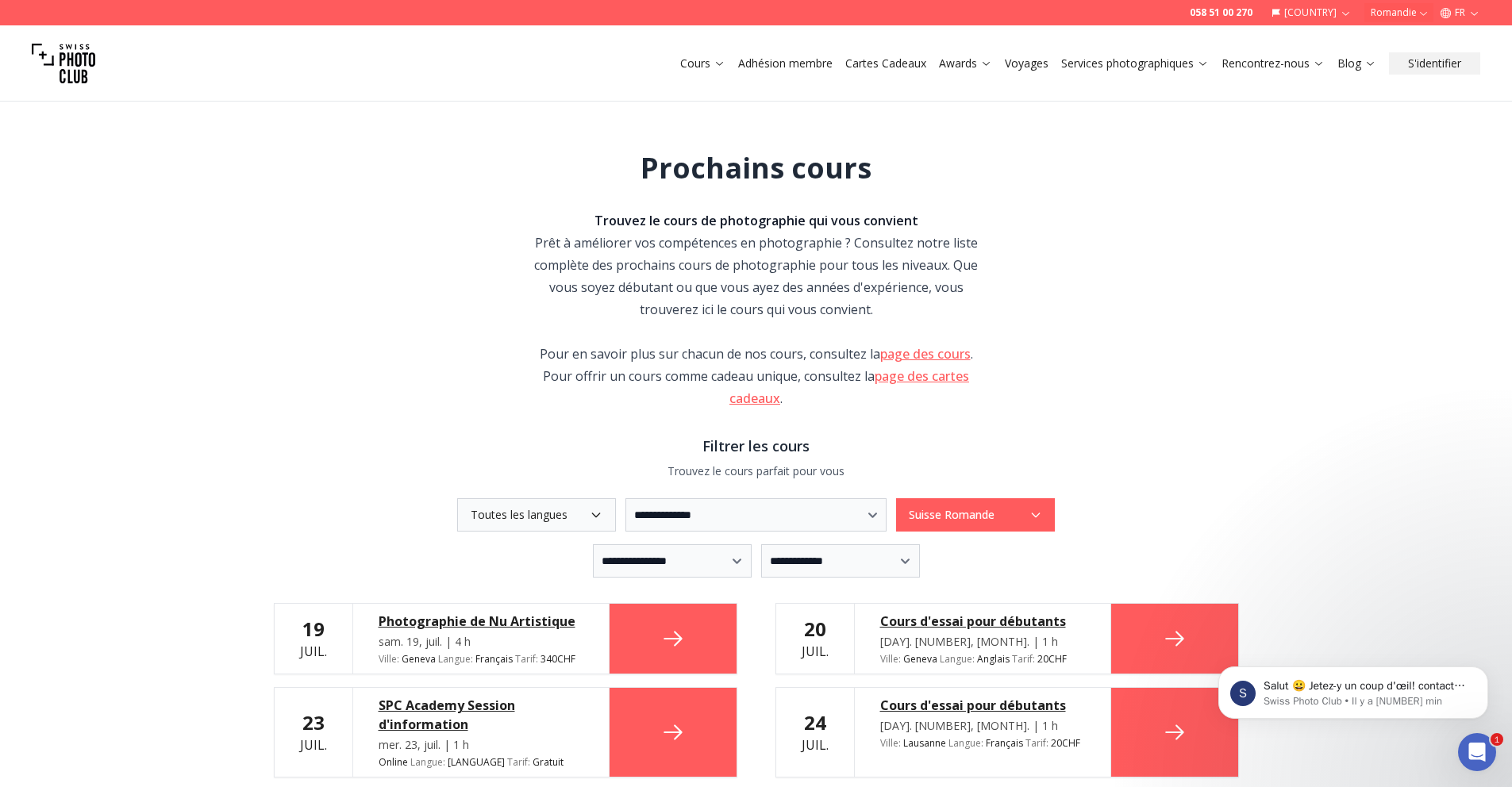 click on "Cours Adhésion membre Cartes Cadeaux Awards Voyages Services photographiques Rencontrez-nous Blog S'identifier" at bounding box center (756, 63) 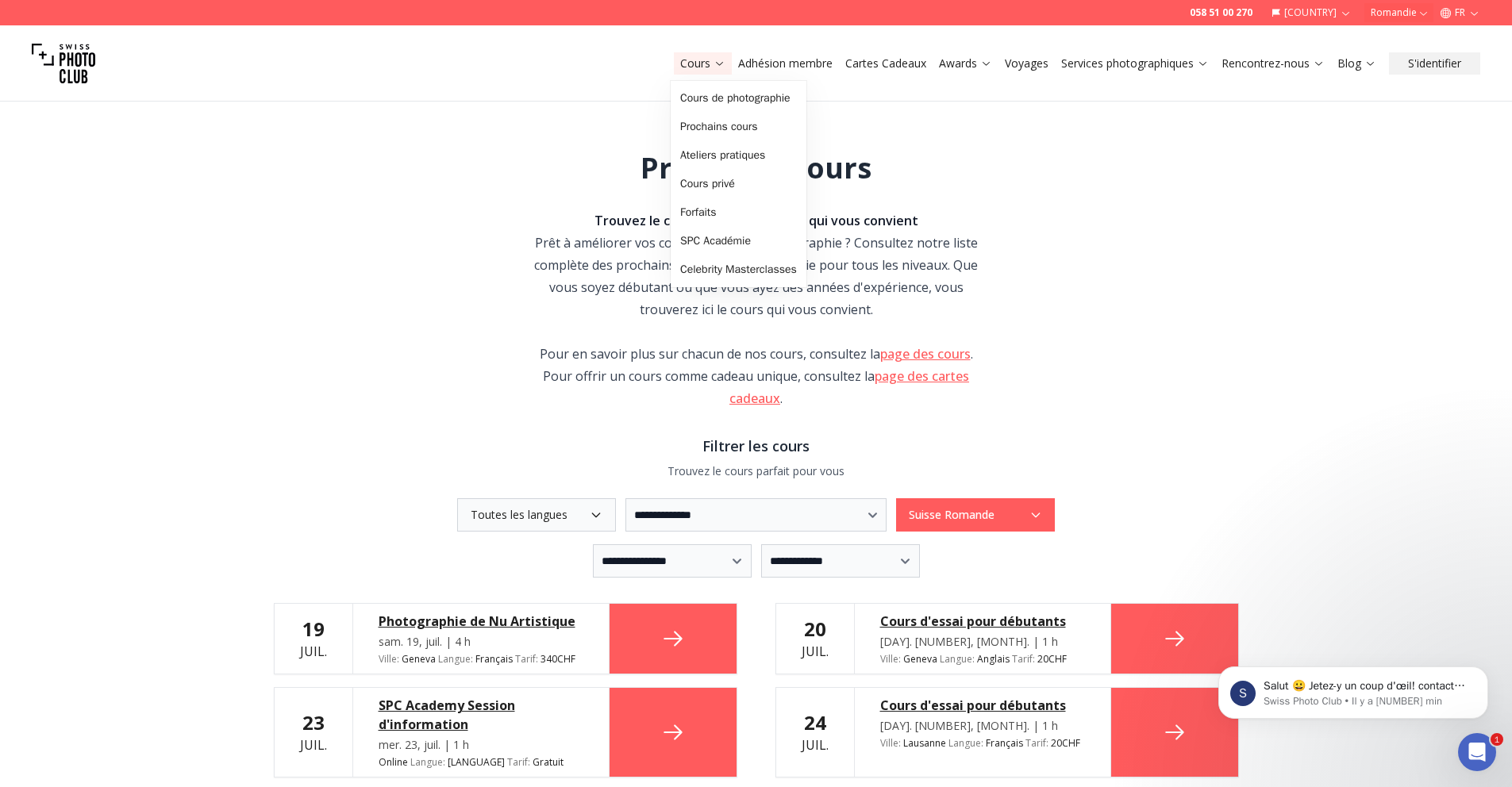 click on "**********" at bounding box center [756, 746] 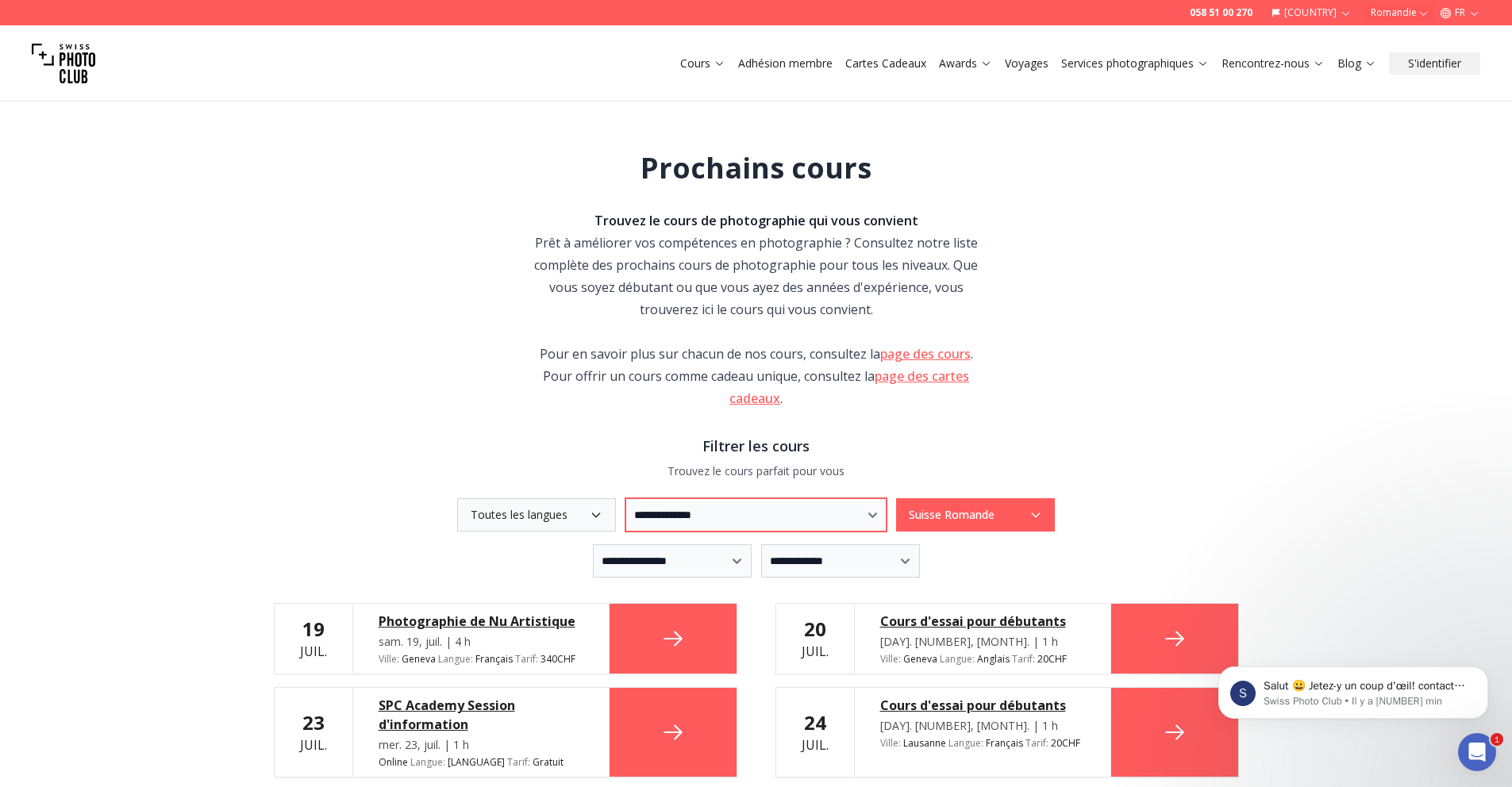 click on "**********" at bounding box center [756, 515] 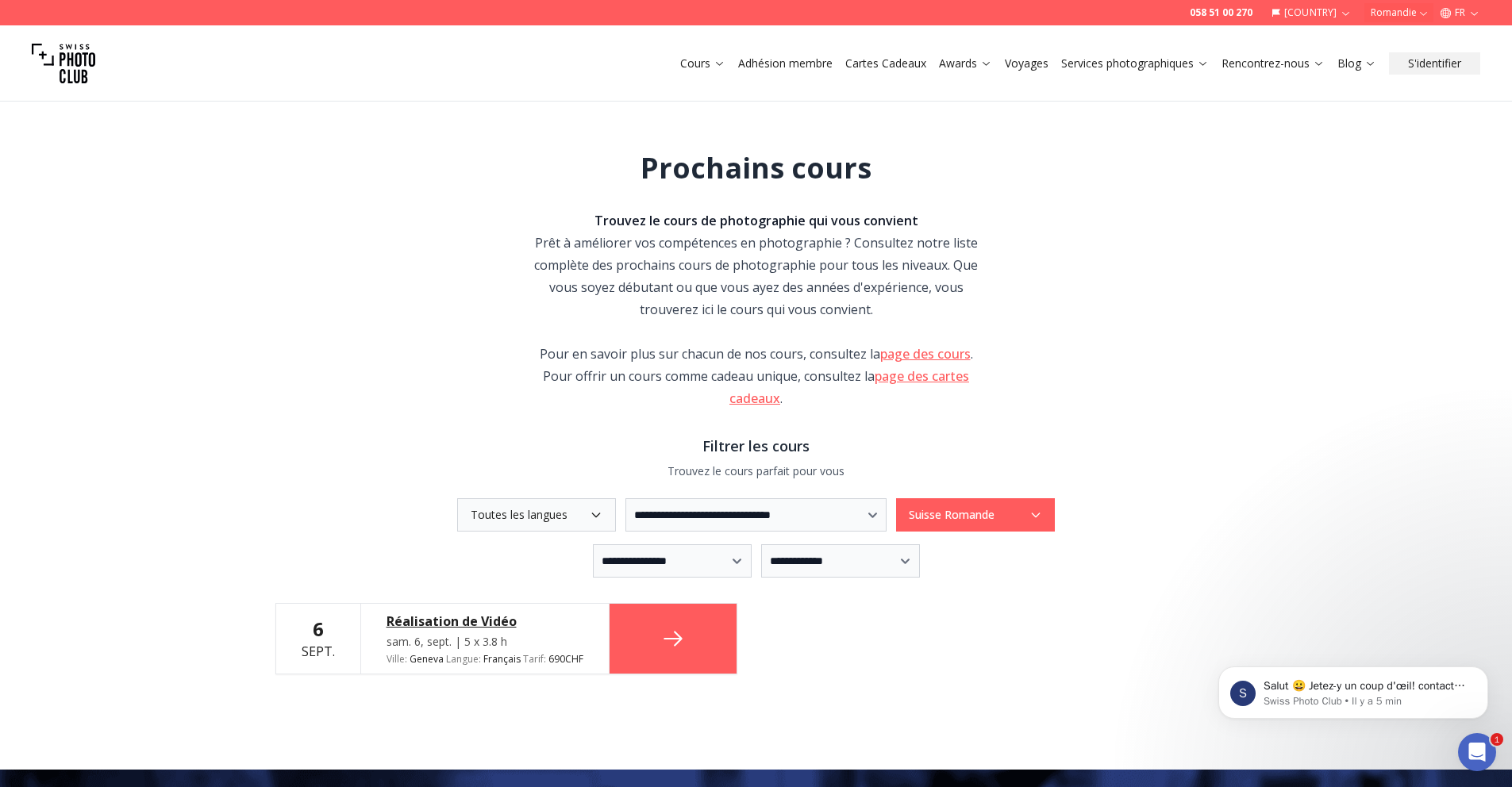click on "Réalisation de Vidéo sam. 6, sept. | 5 x  3.8 h Ville :   Geneva   Langue :   Français fr   Tarif :   690 CHF" at bounding box center (485, 639) 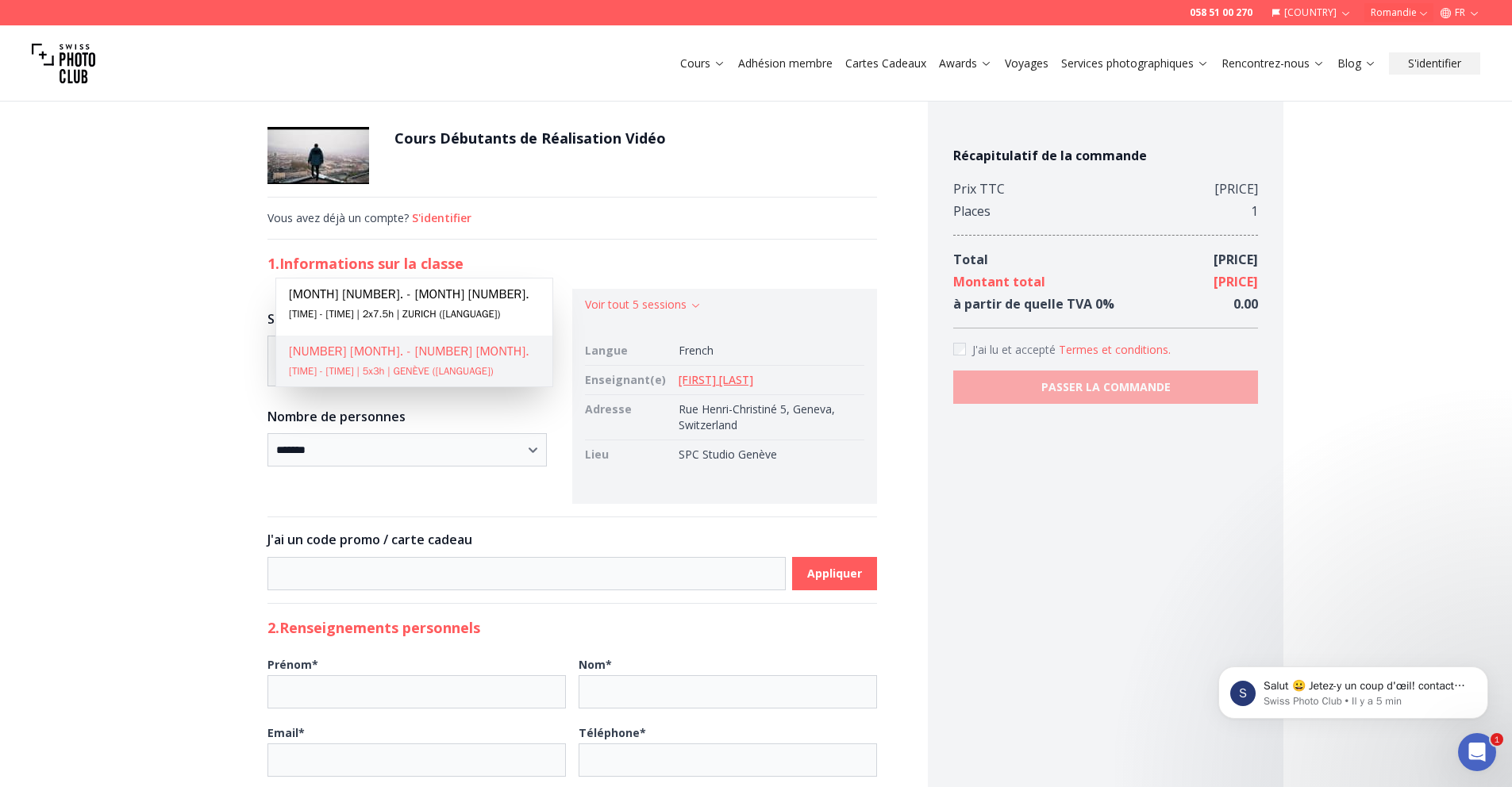 click on "**********" at bounding box center [750, 899] 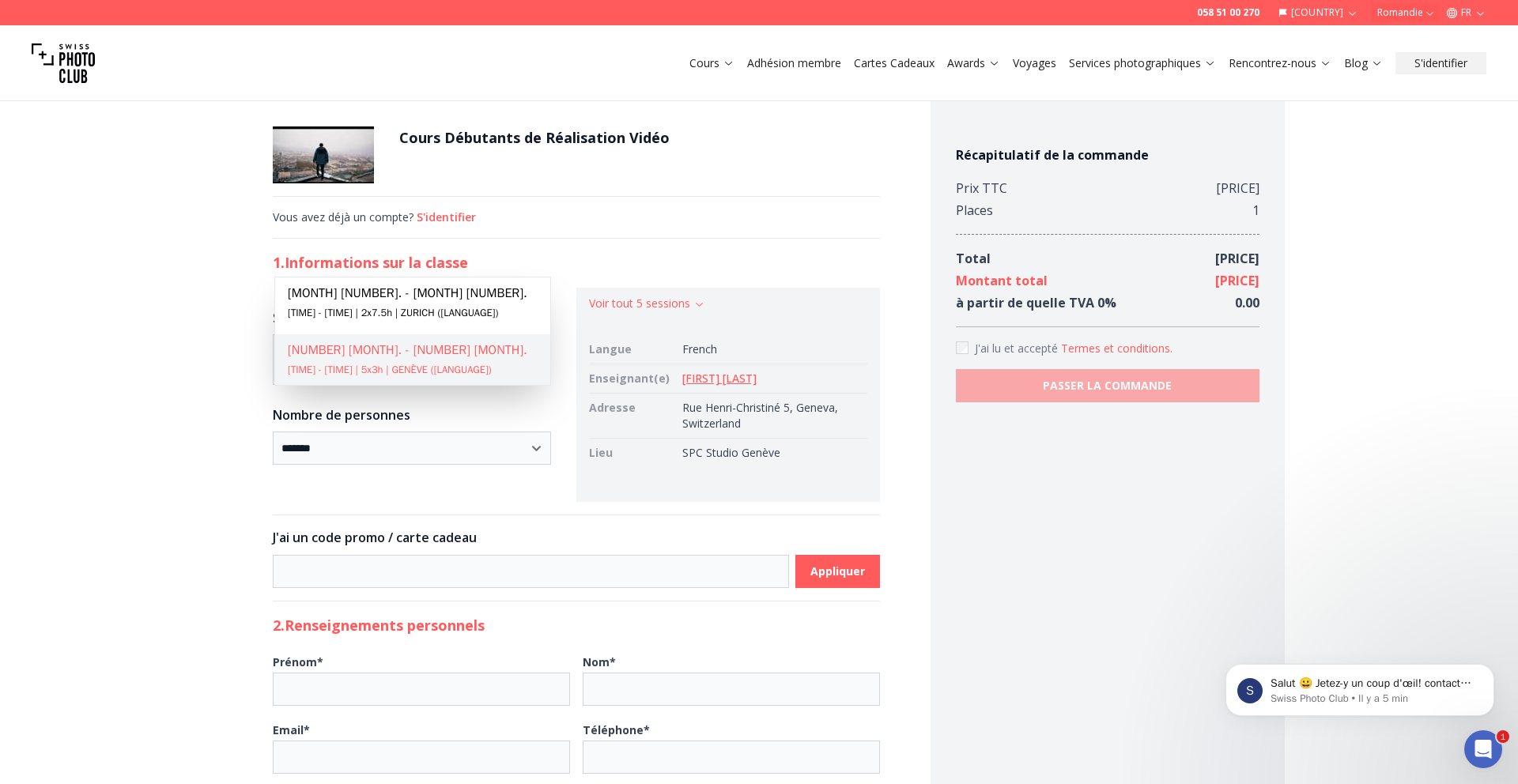 click on "**********" at bounding box center (759, 858) 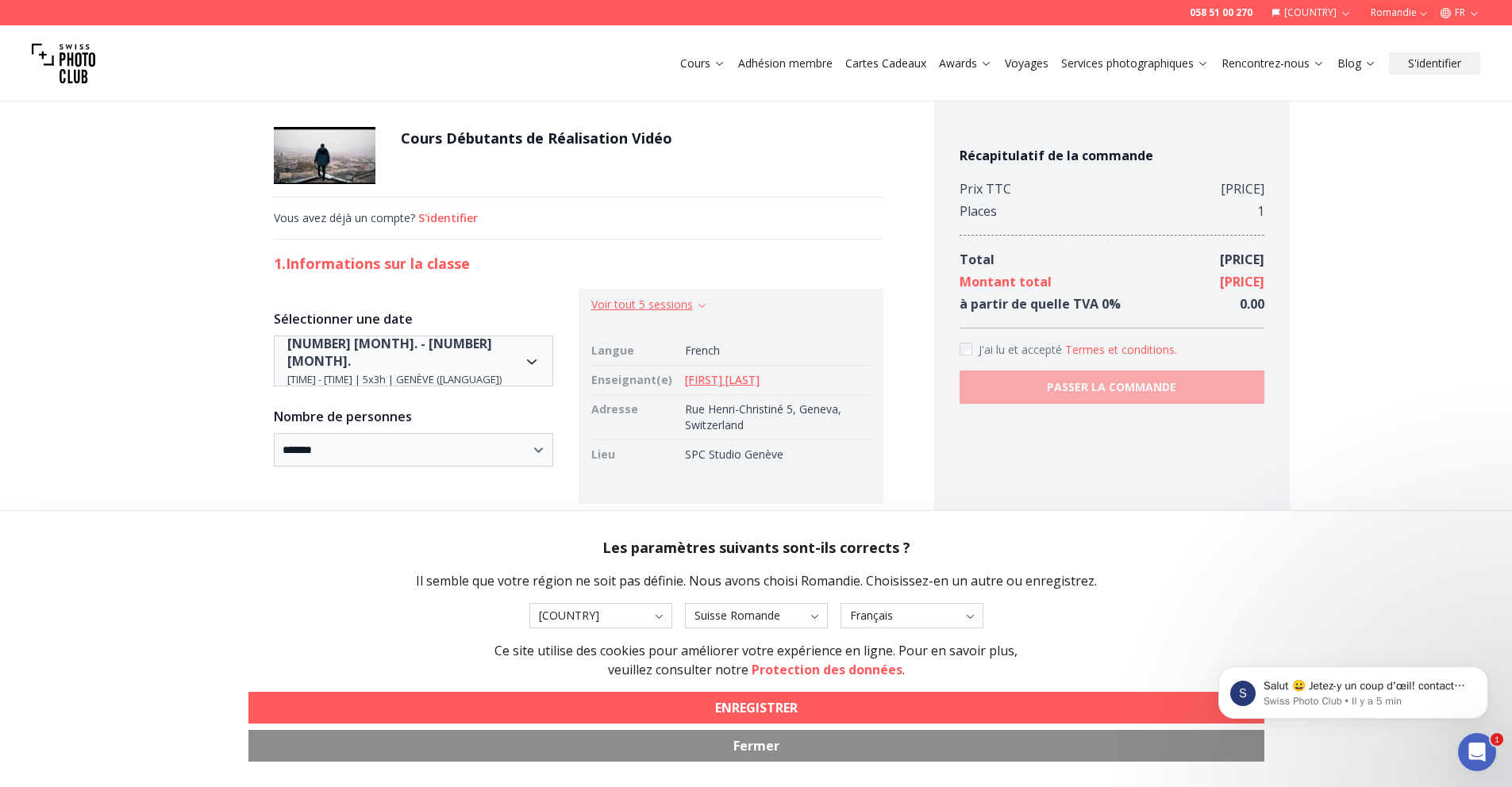 click on "Voir tout   5   sessions" at bounding box center (649, 305) 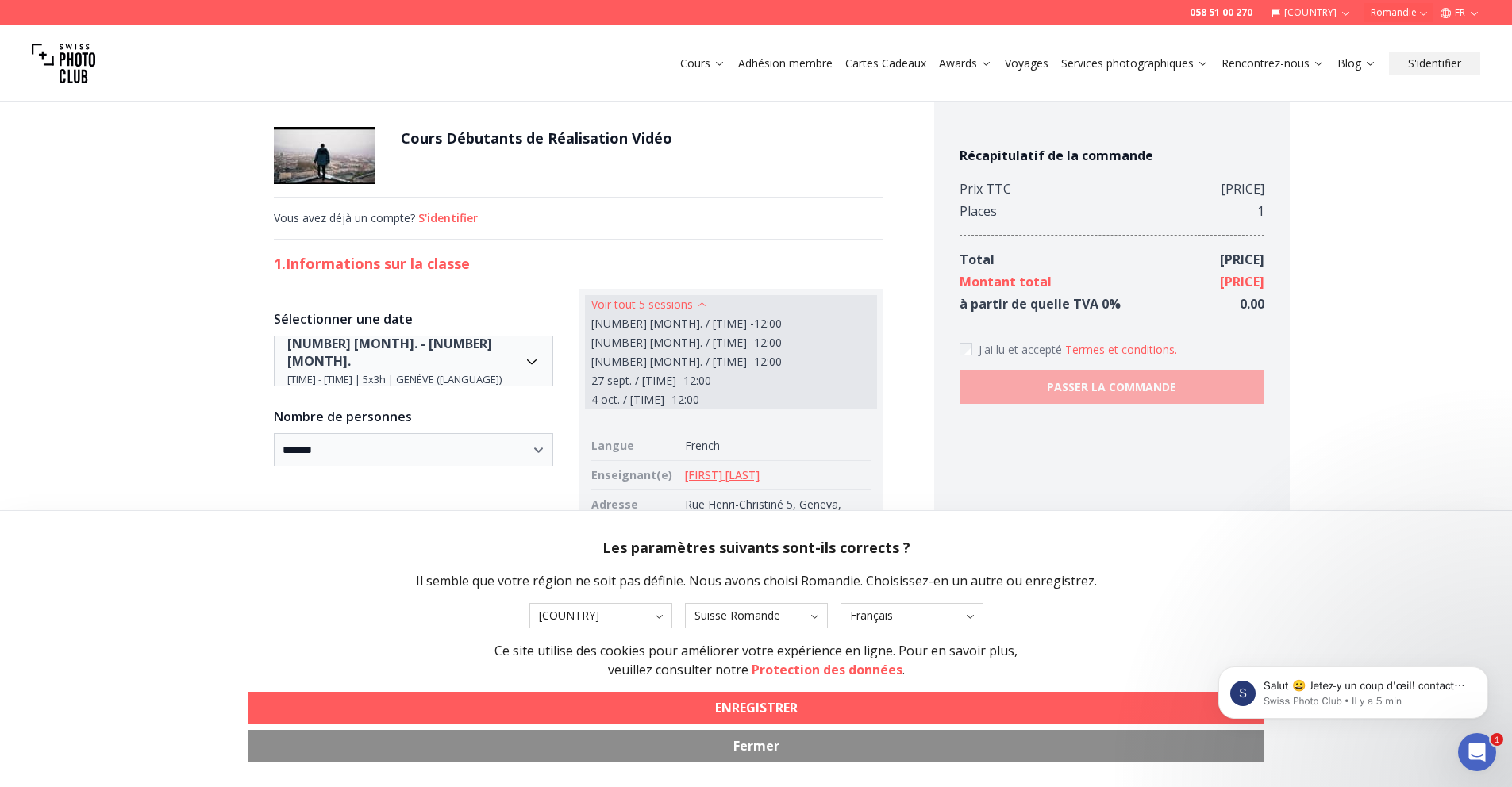 click on "[FIRST] [LAST]" at bounding box center [722, 474] 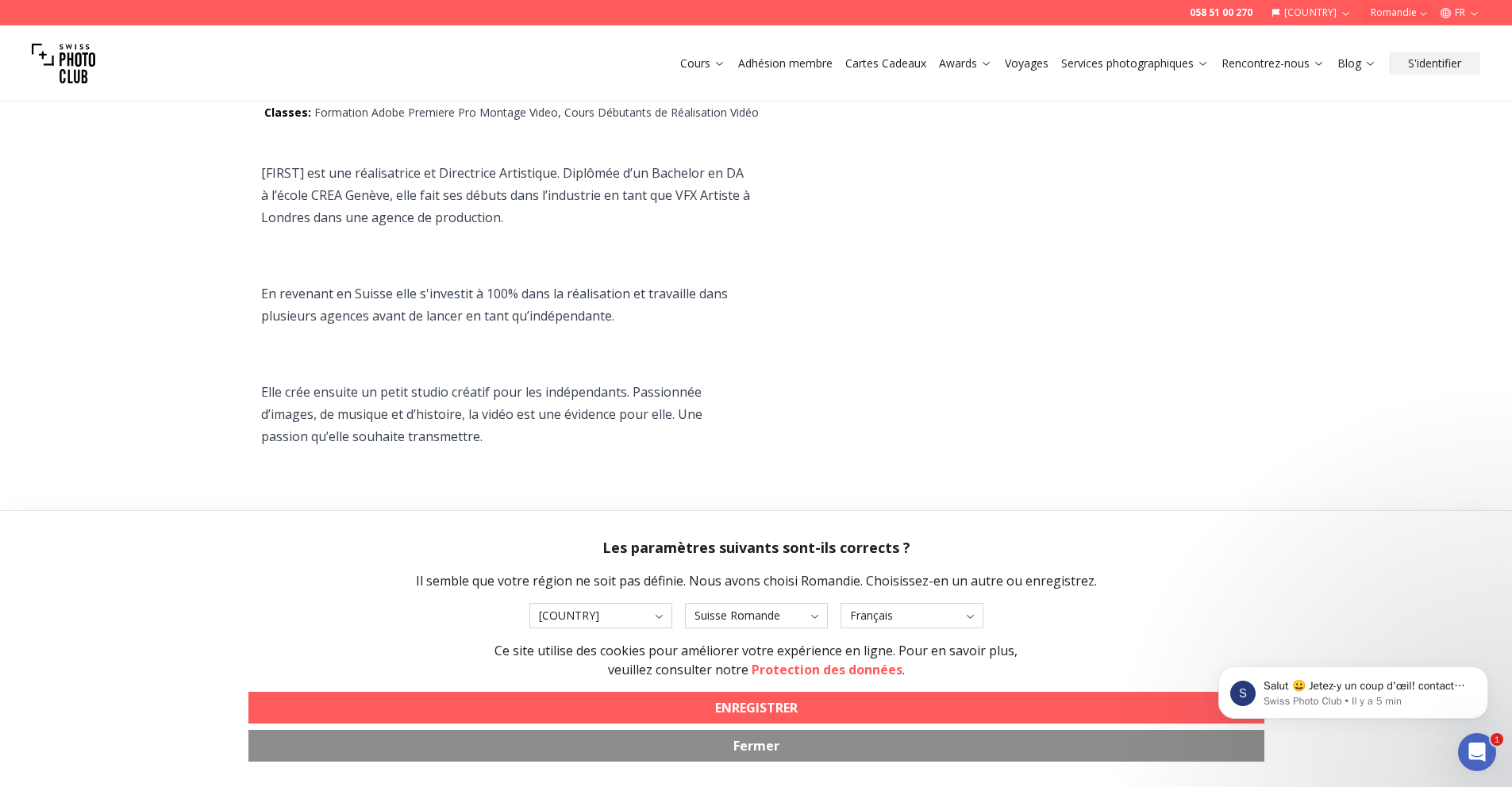 scroll, scrollTop: 295, scrollLeft: 0, axis: vertical 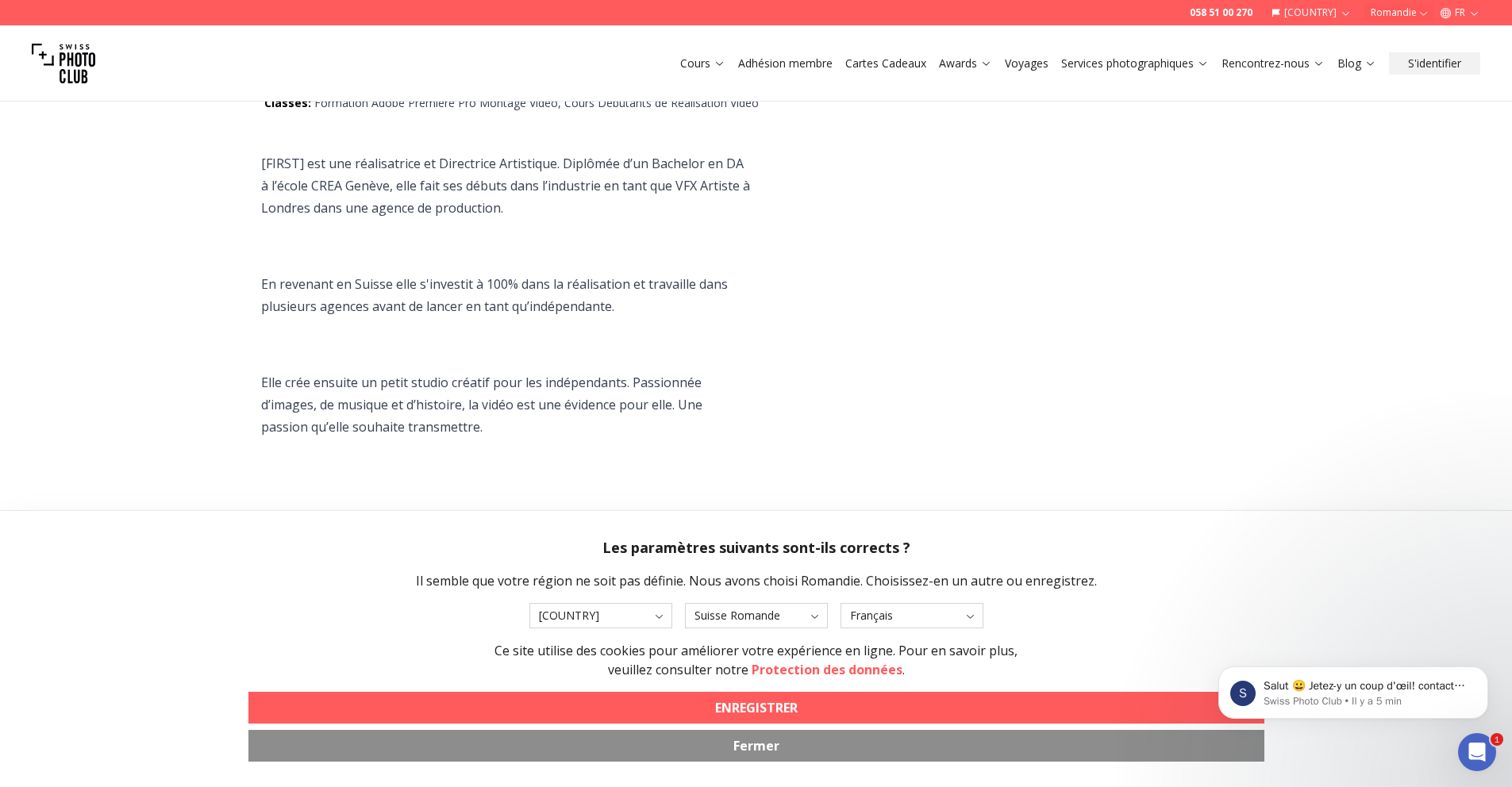 click on "Fermer" at bounding box center (756, 746) 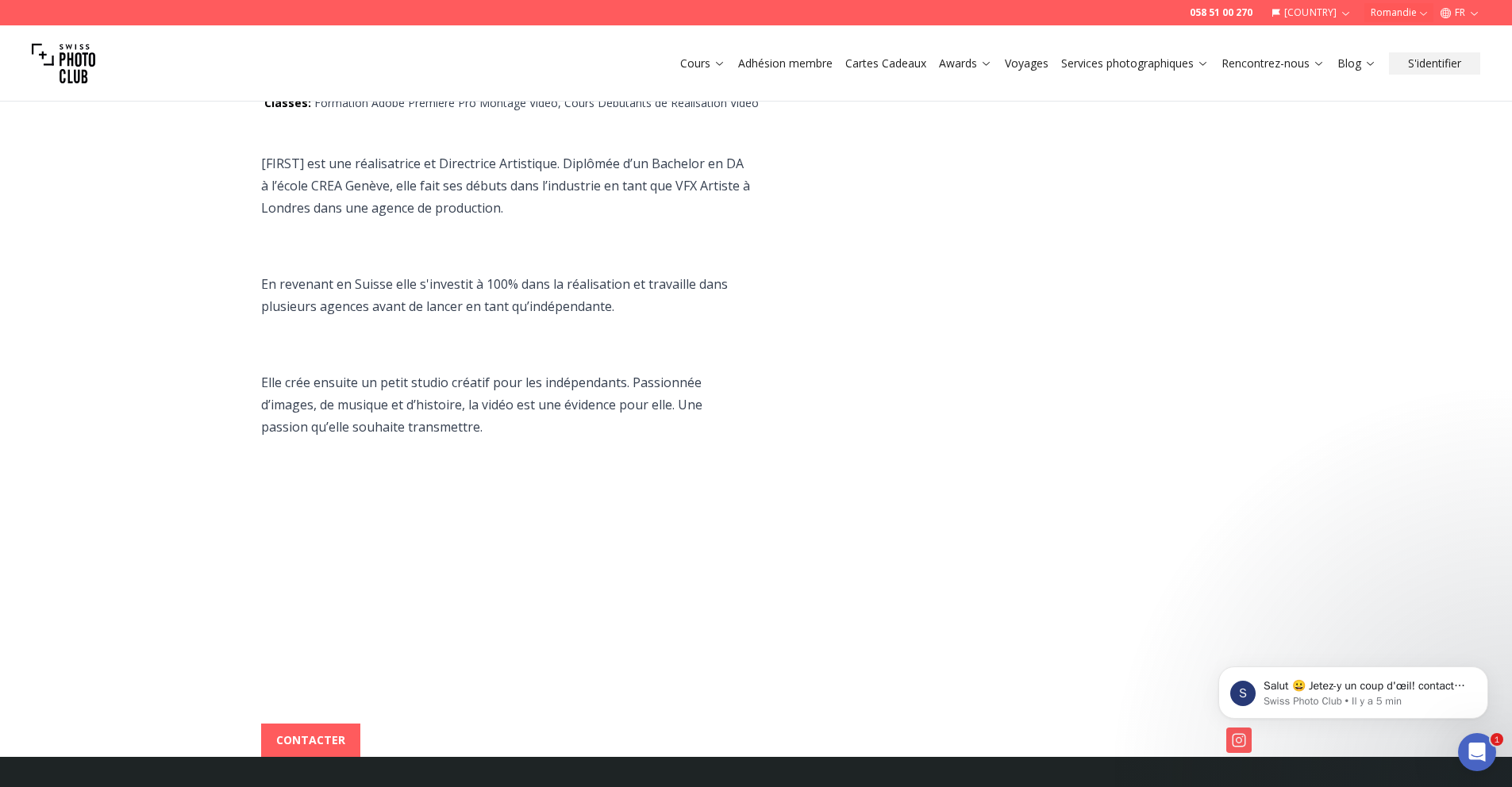 click at bounding box center [506, 465] 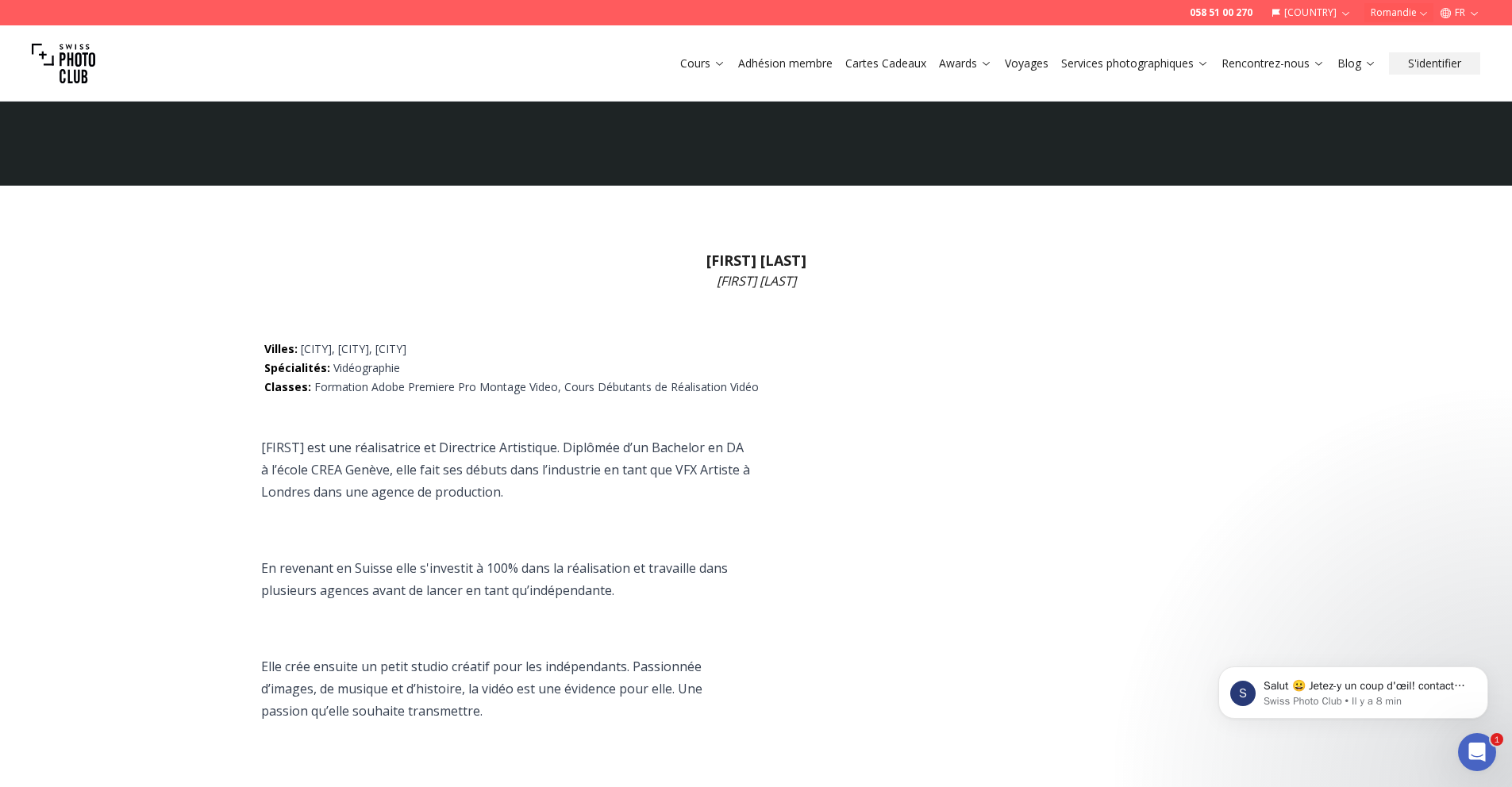 scroll, scrollTop: 12, scrollLeft: 0, axis: vertical 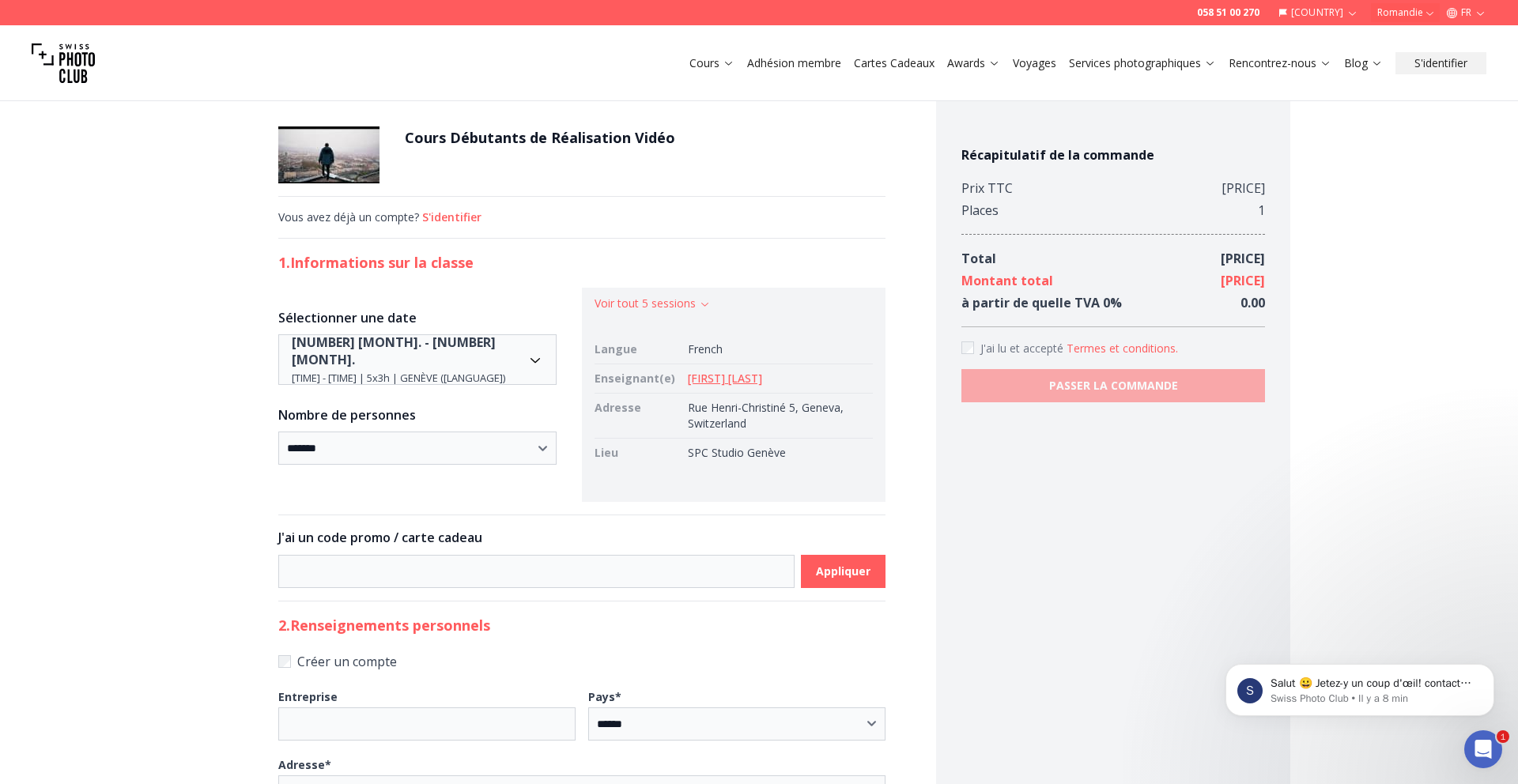 click on "**********" at bounding box center (759, 827) 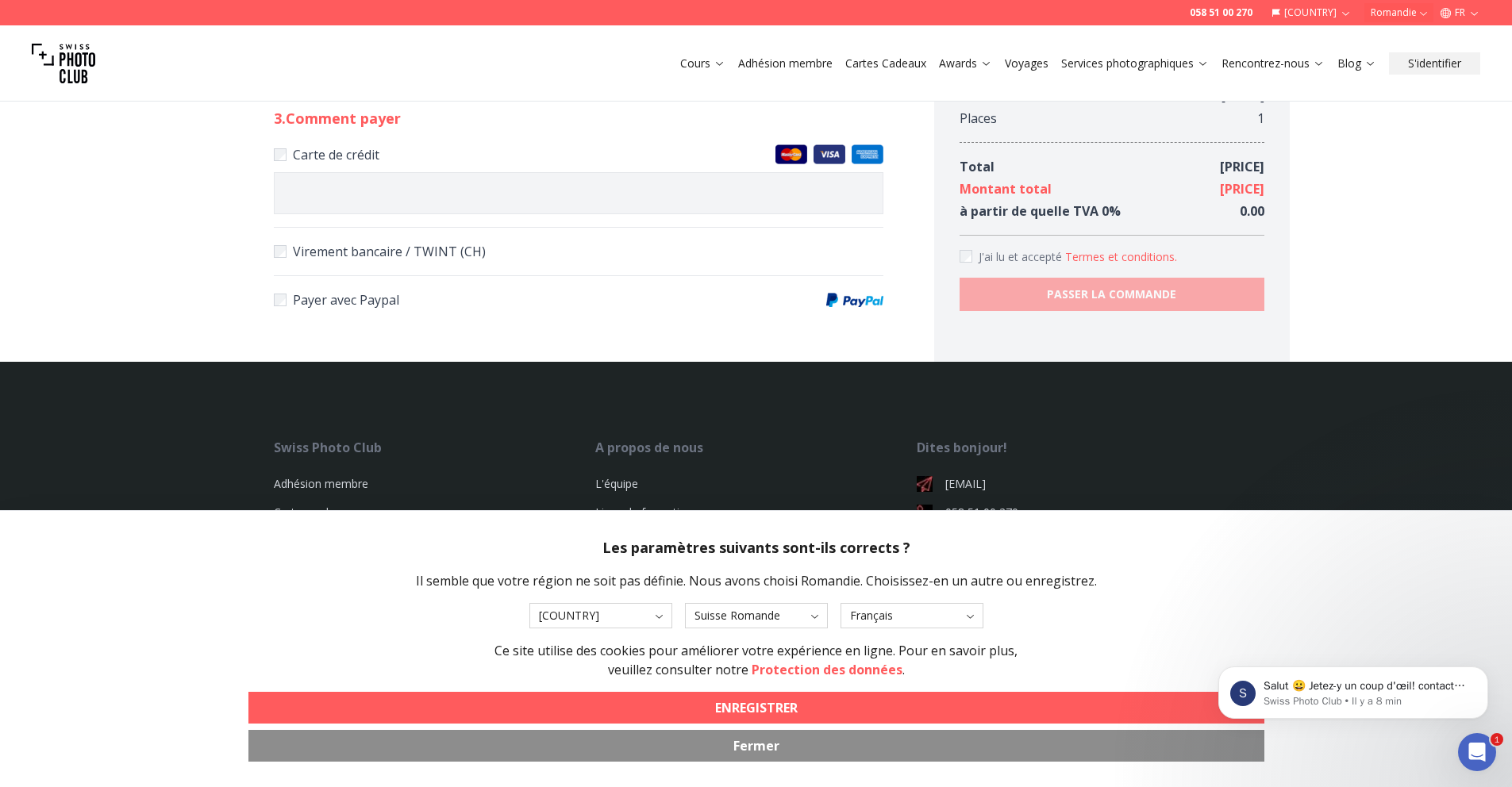 scroll, scrollTop: 0, scrollLeft: 0, axis: both 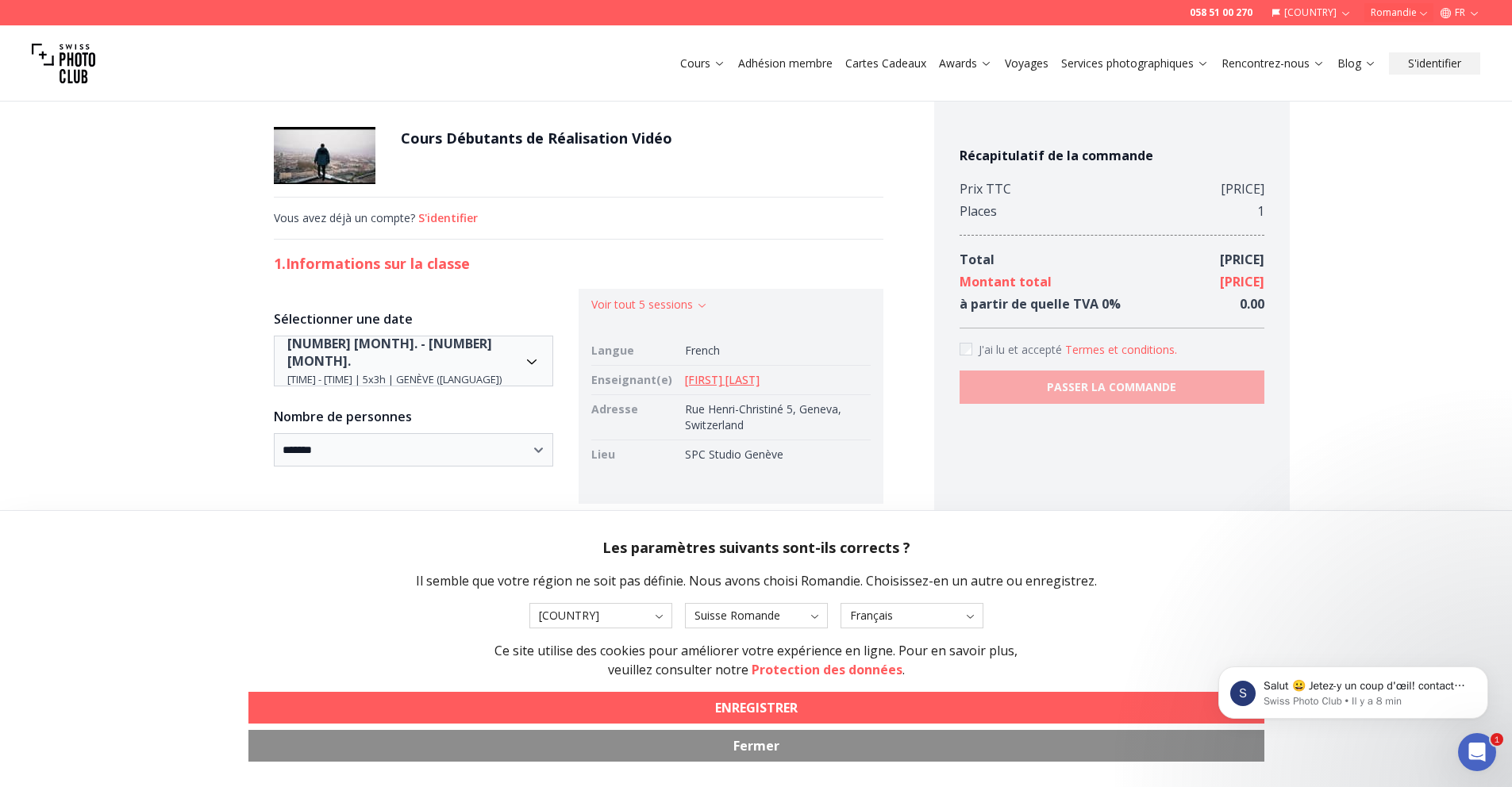 click on "Fermer" at bounding box center [756, 746] 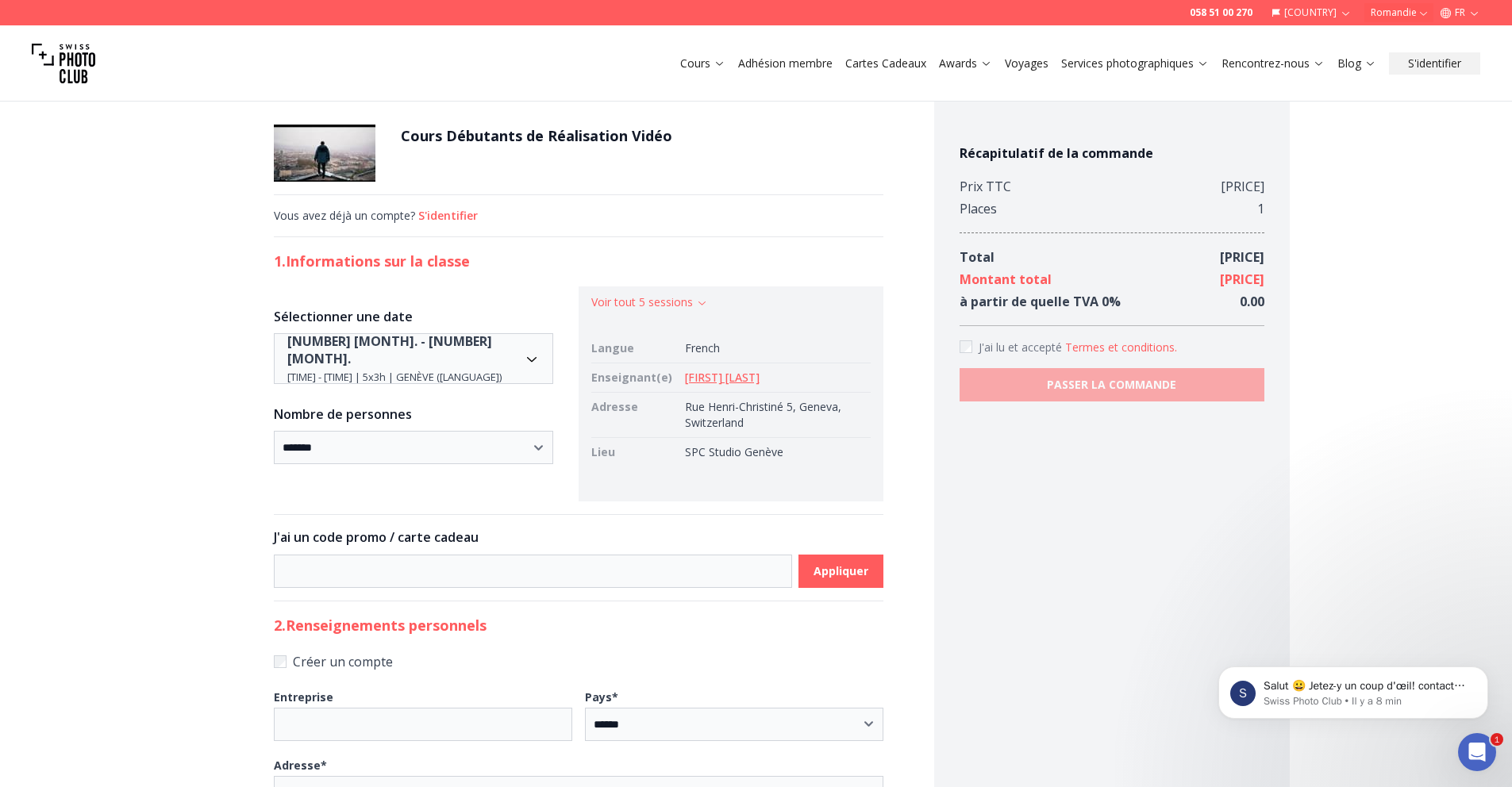 scroll, scrollTop: 3, scrollLeft: 0, axis: vertical 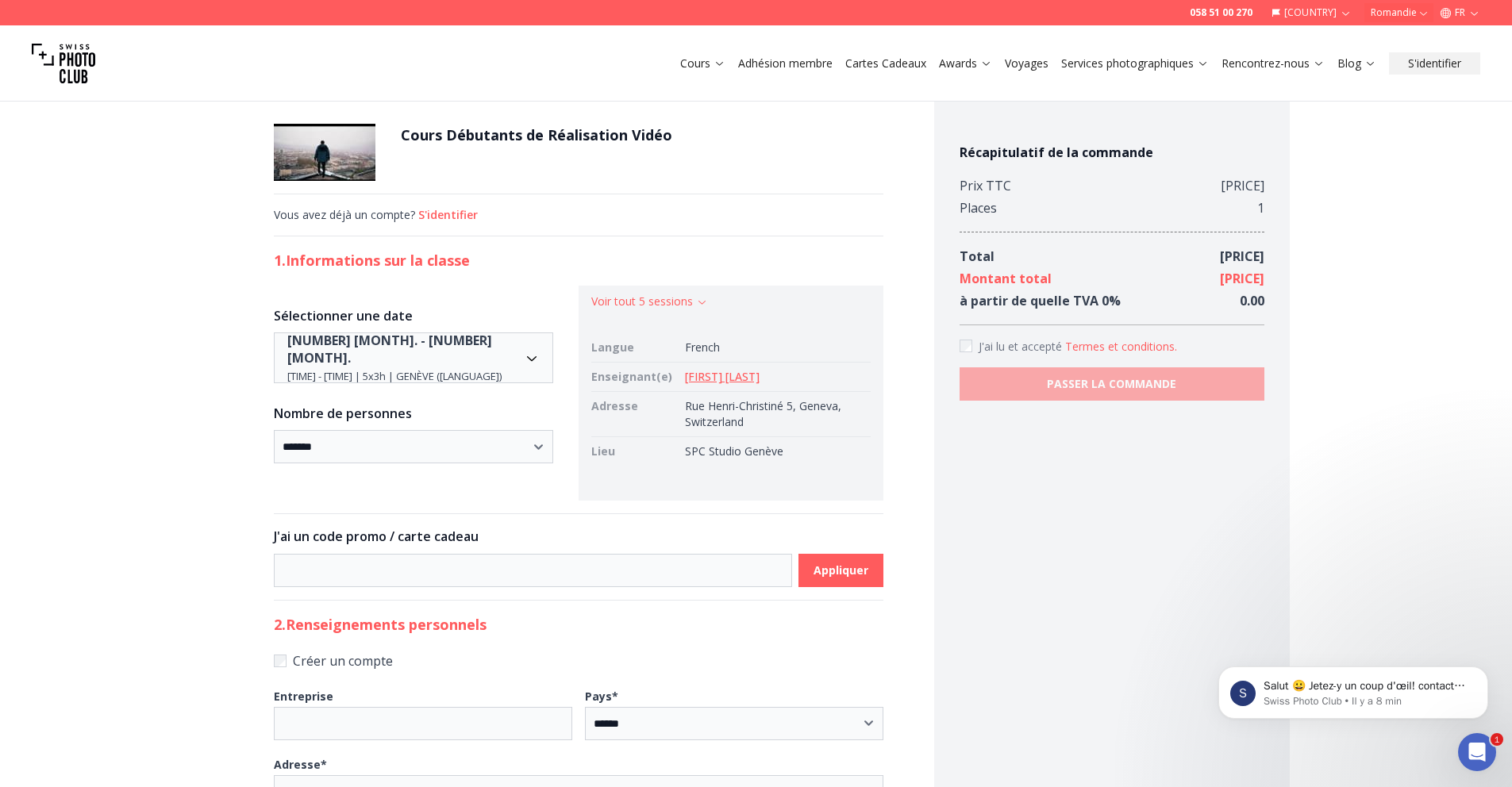 click on "Cours Débutants de Réalisation Vidéo" at bounding box center (537, 135) 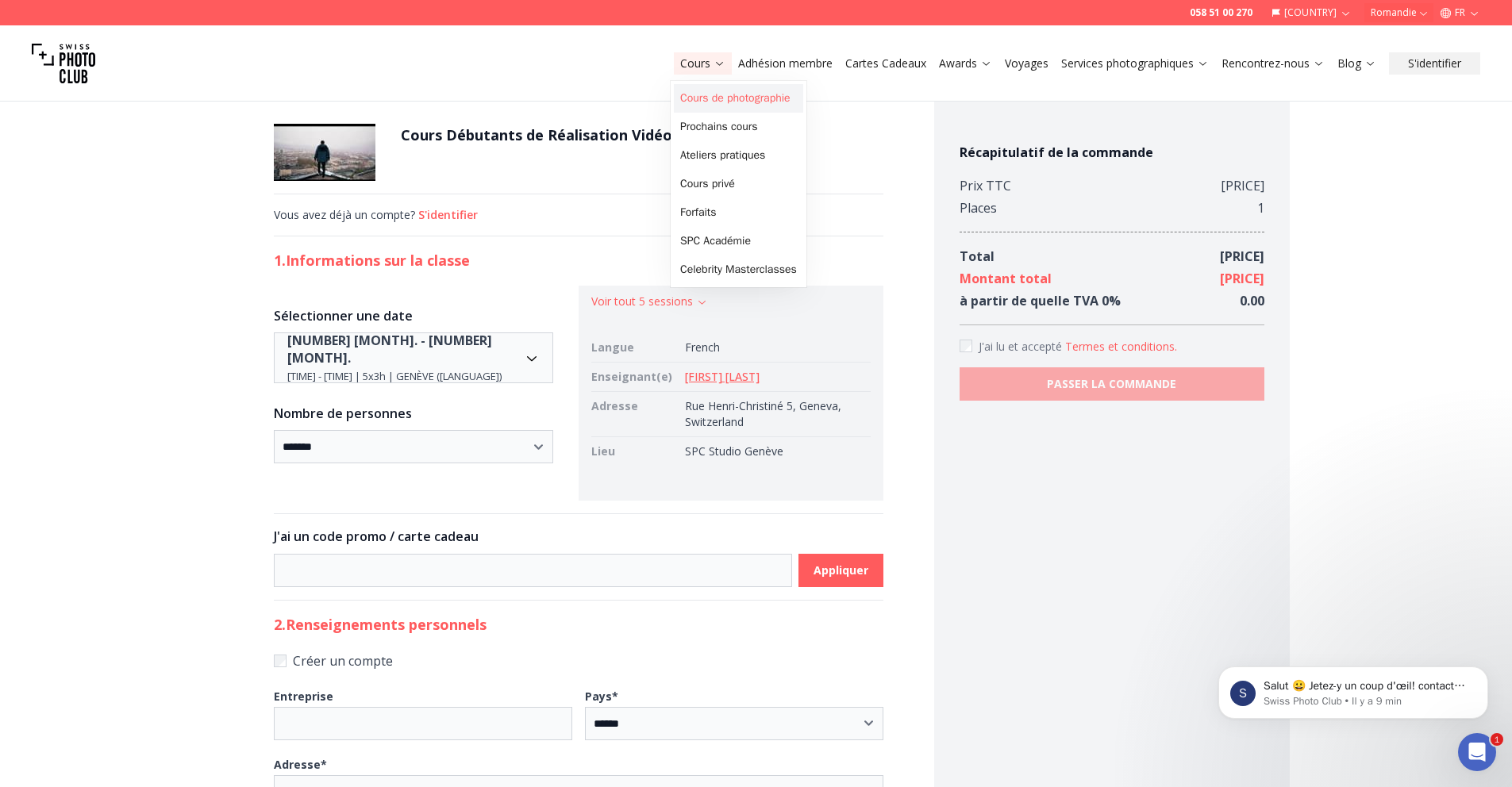 click on "Cours de photographie" at bounding box center [738, 98] 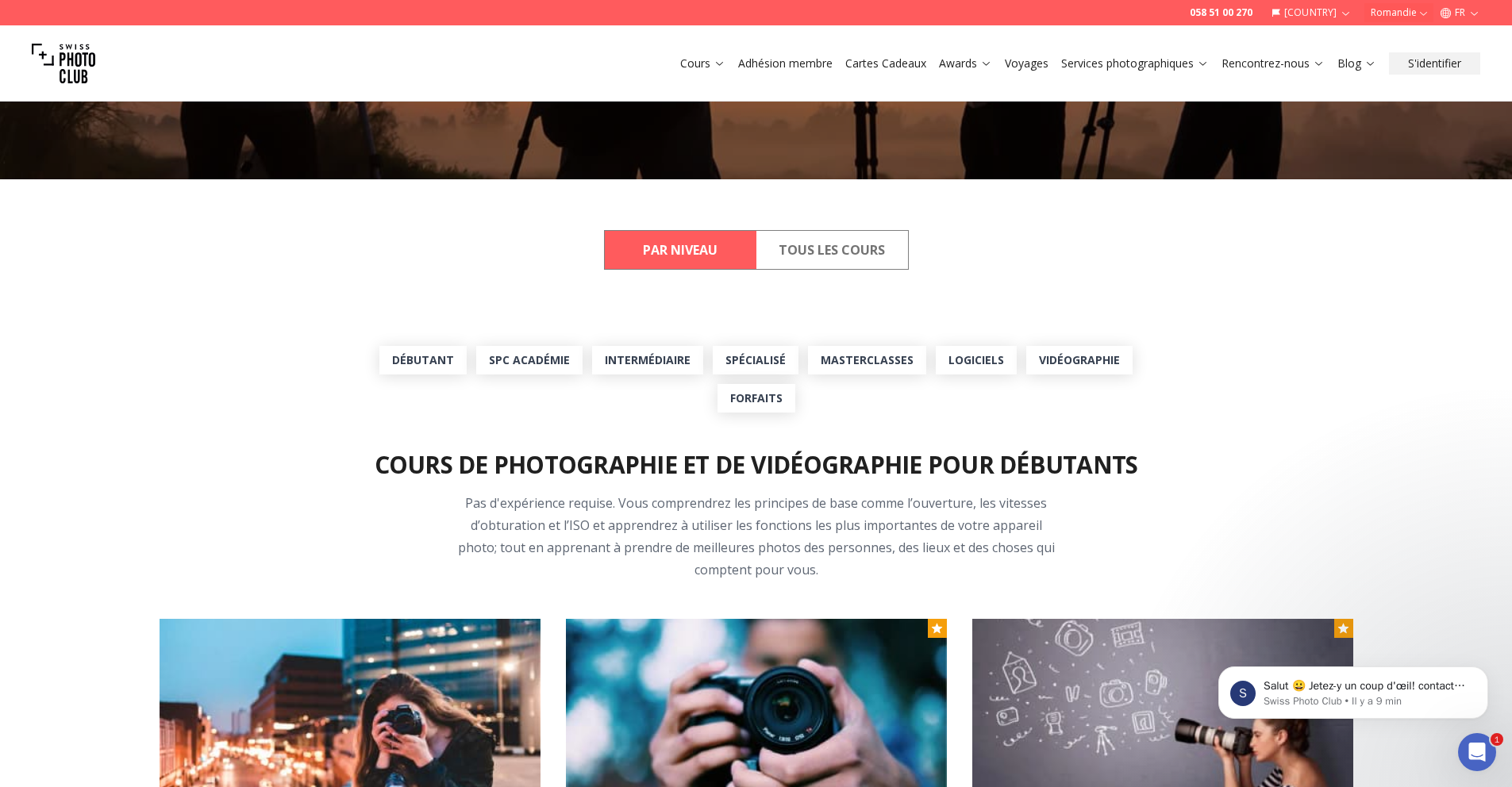 scroll, scrollTop: 328, scrollLeft: 0, axis: vertical 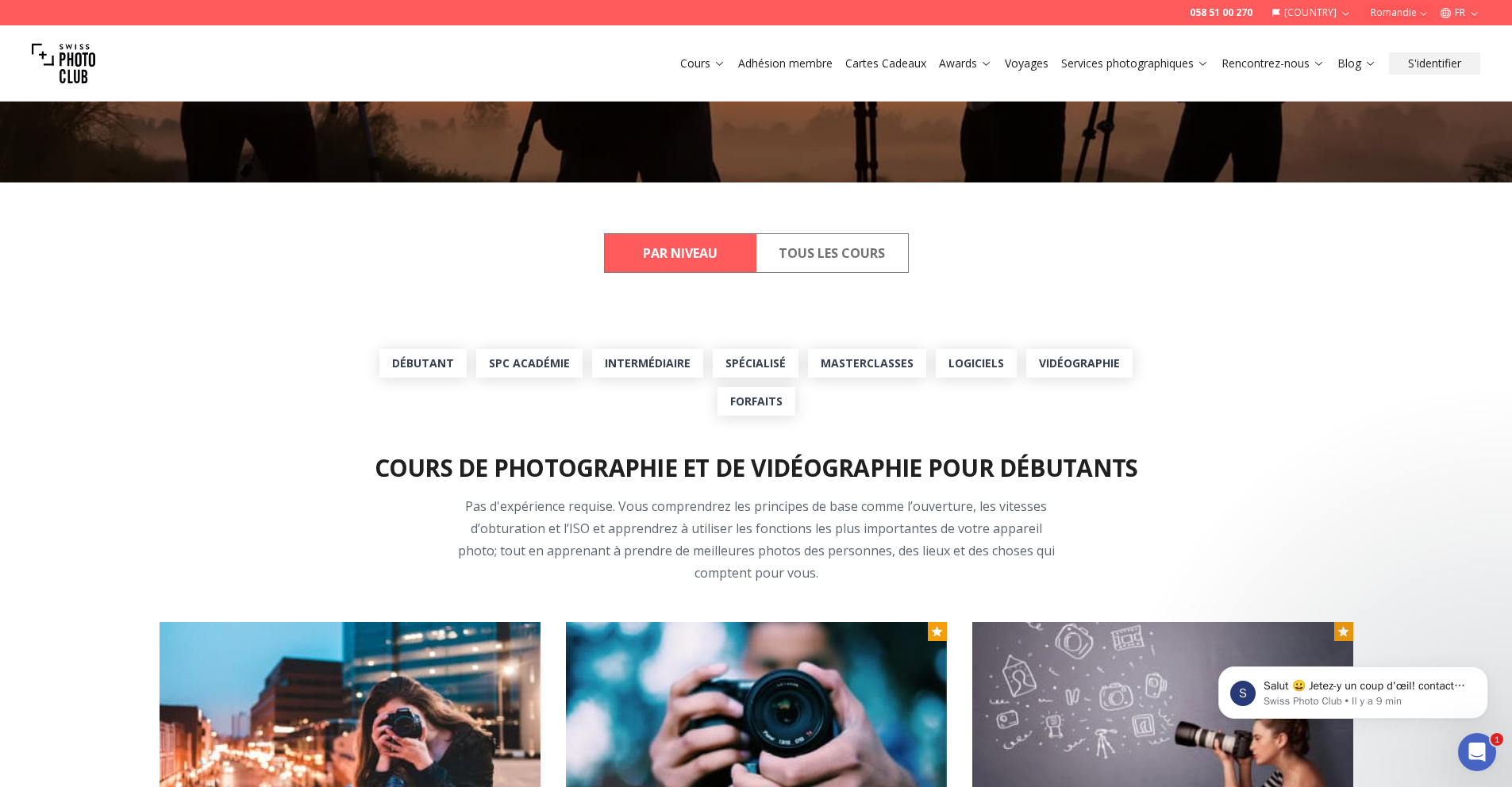 click on "Tous les cours" at bounding box center [832, 253] 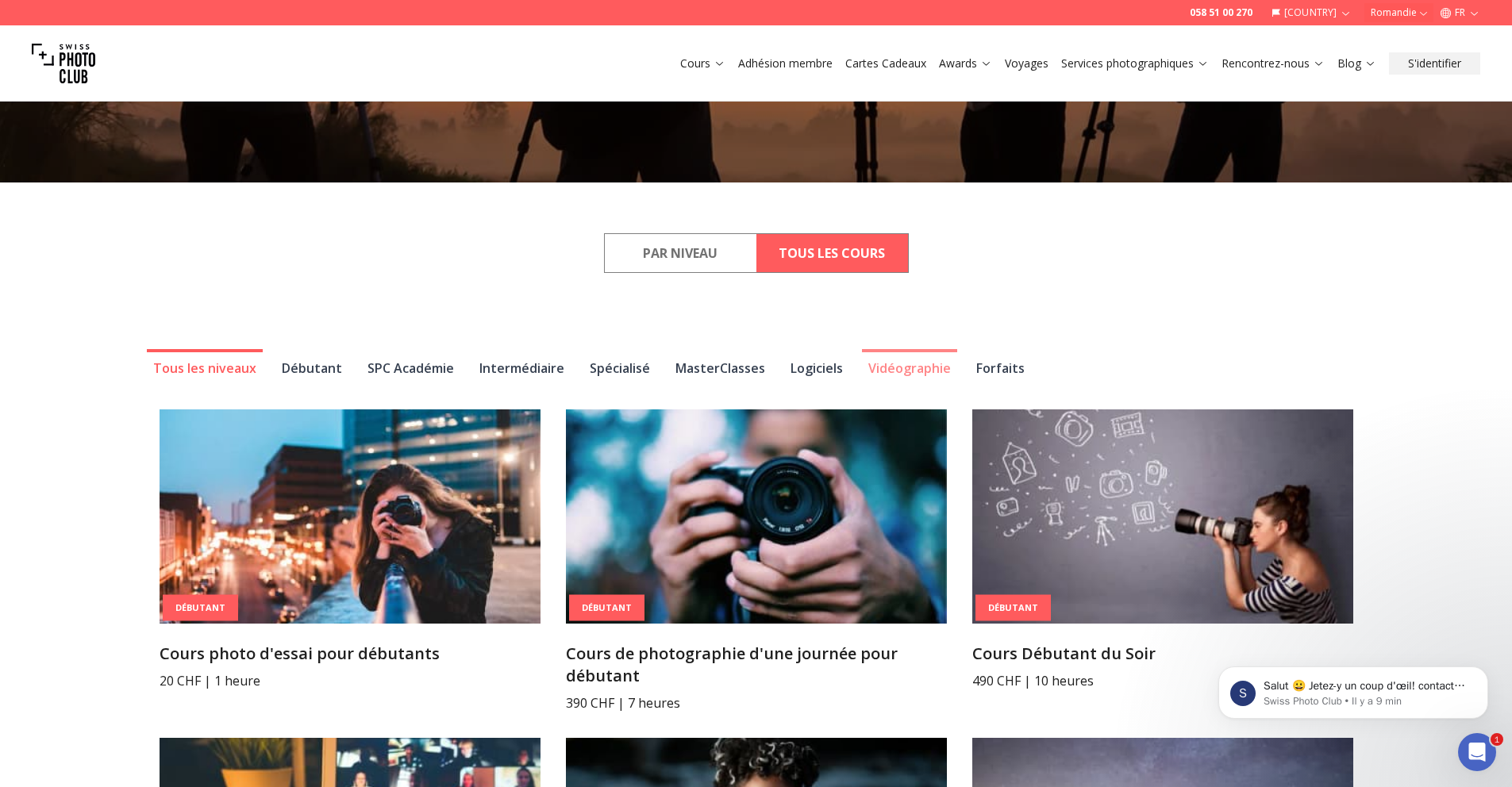 click on "Vidéographie" at bounding box center (910, 367) 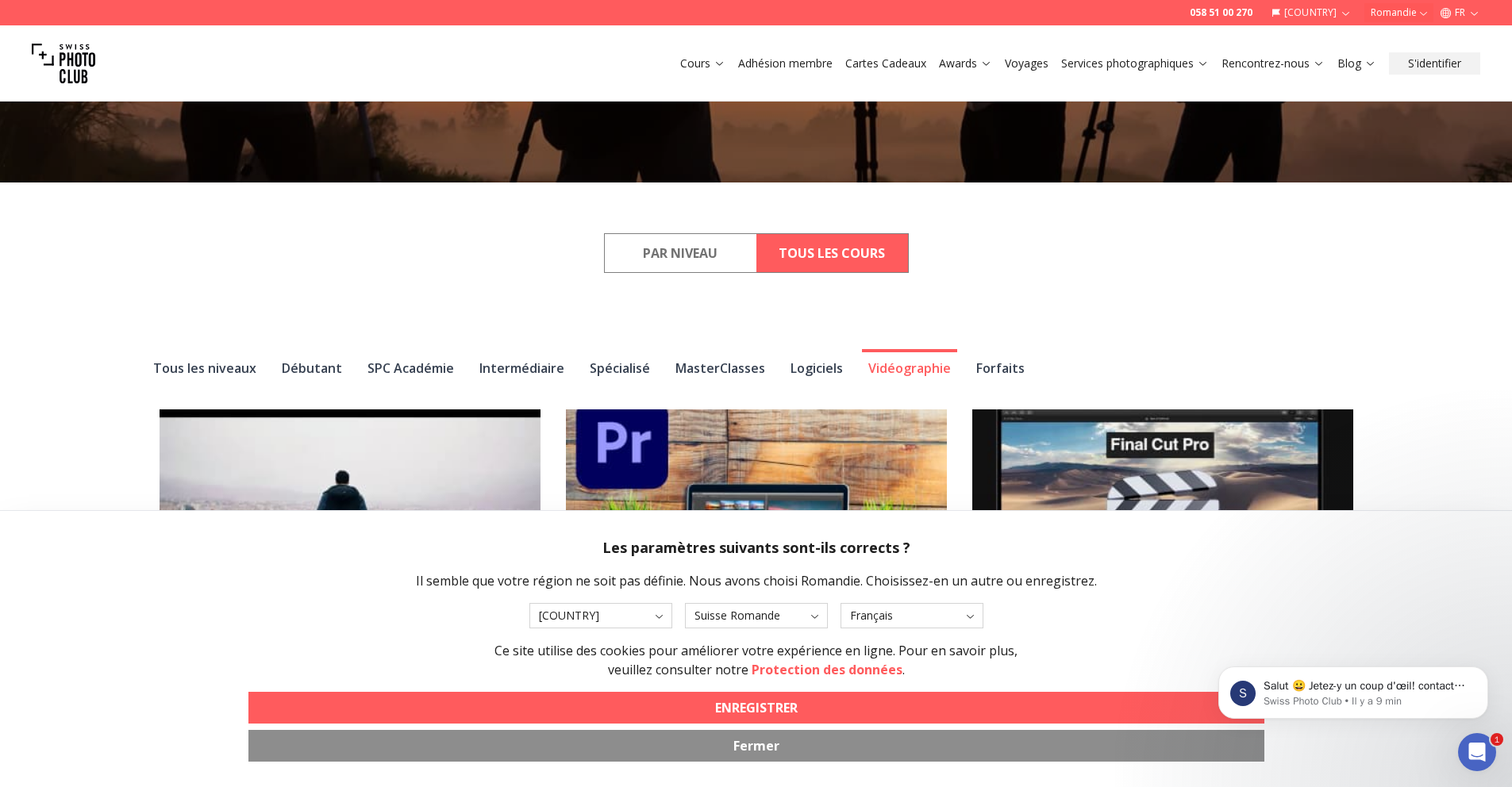 click on "Fermer" at bounding box center (756, 746) 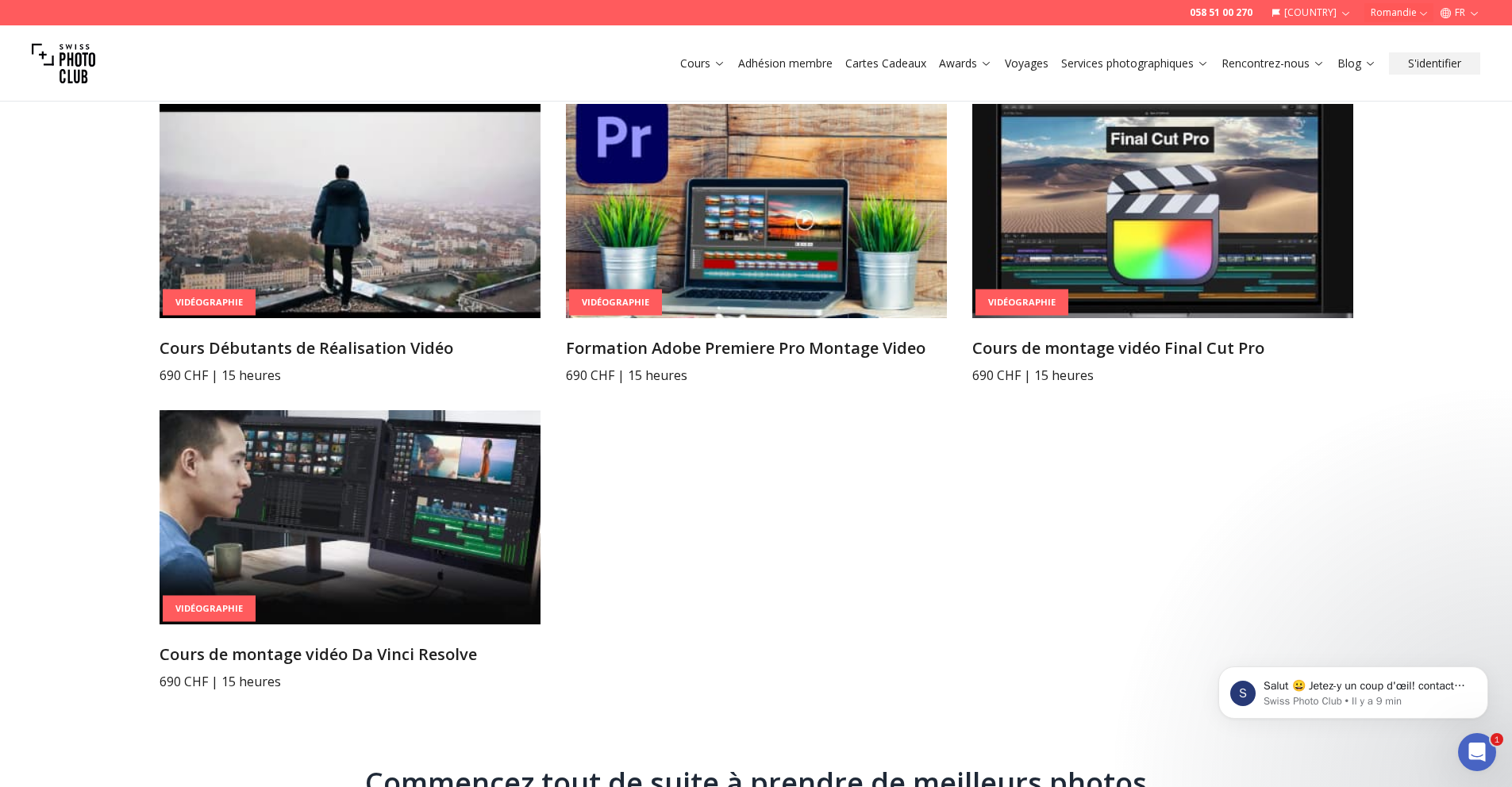 scroll, scrollTop: 636, scrollLeft: 0, axis: vertical 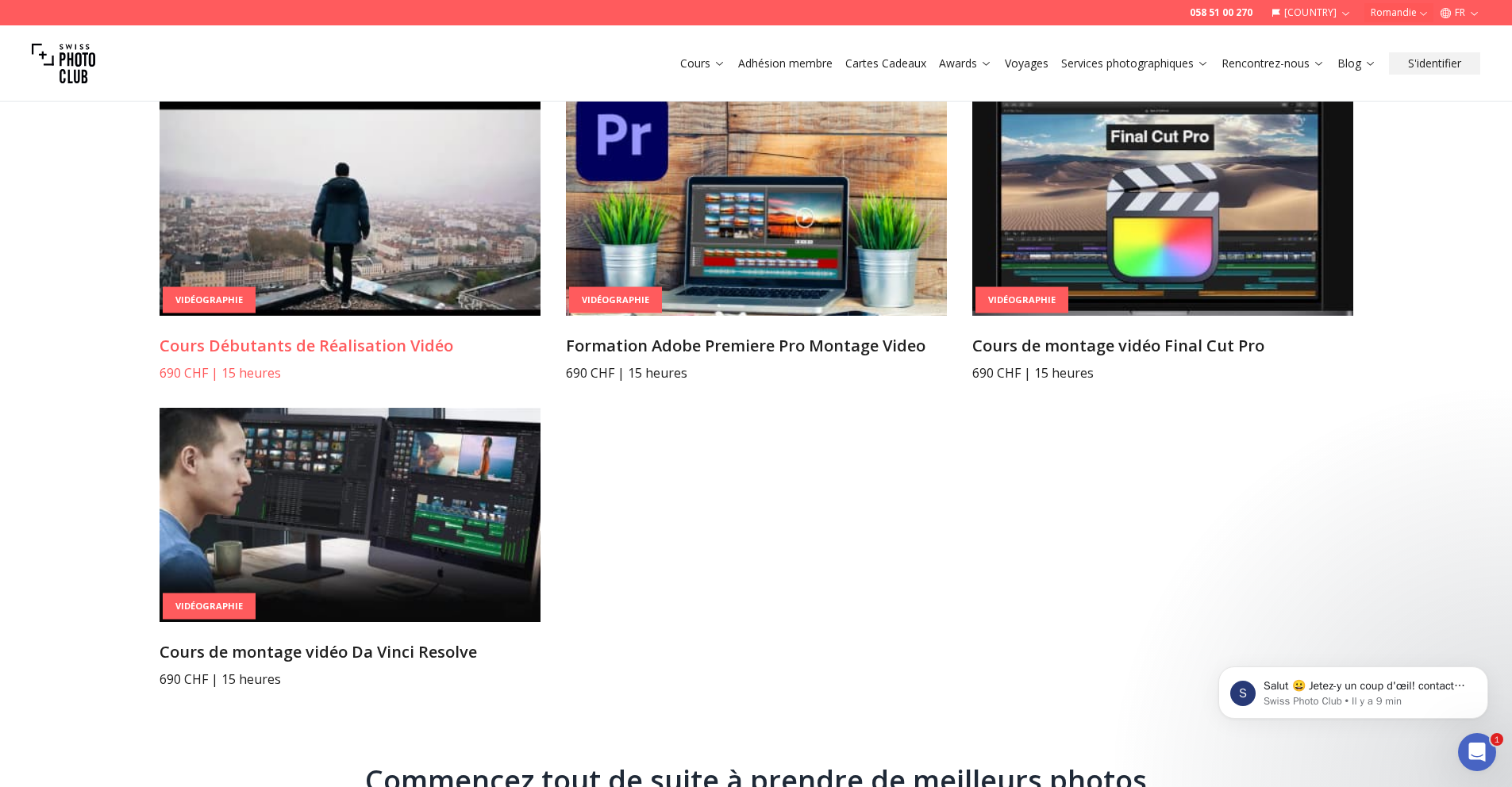 click at bounding box center [350, 209] 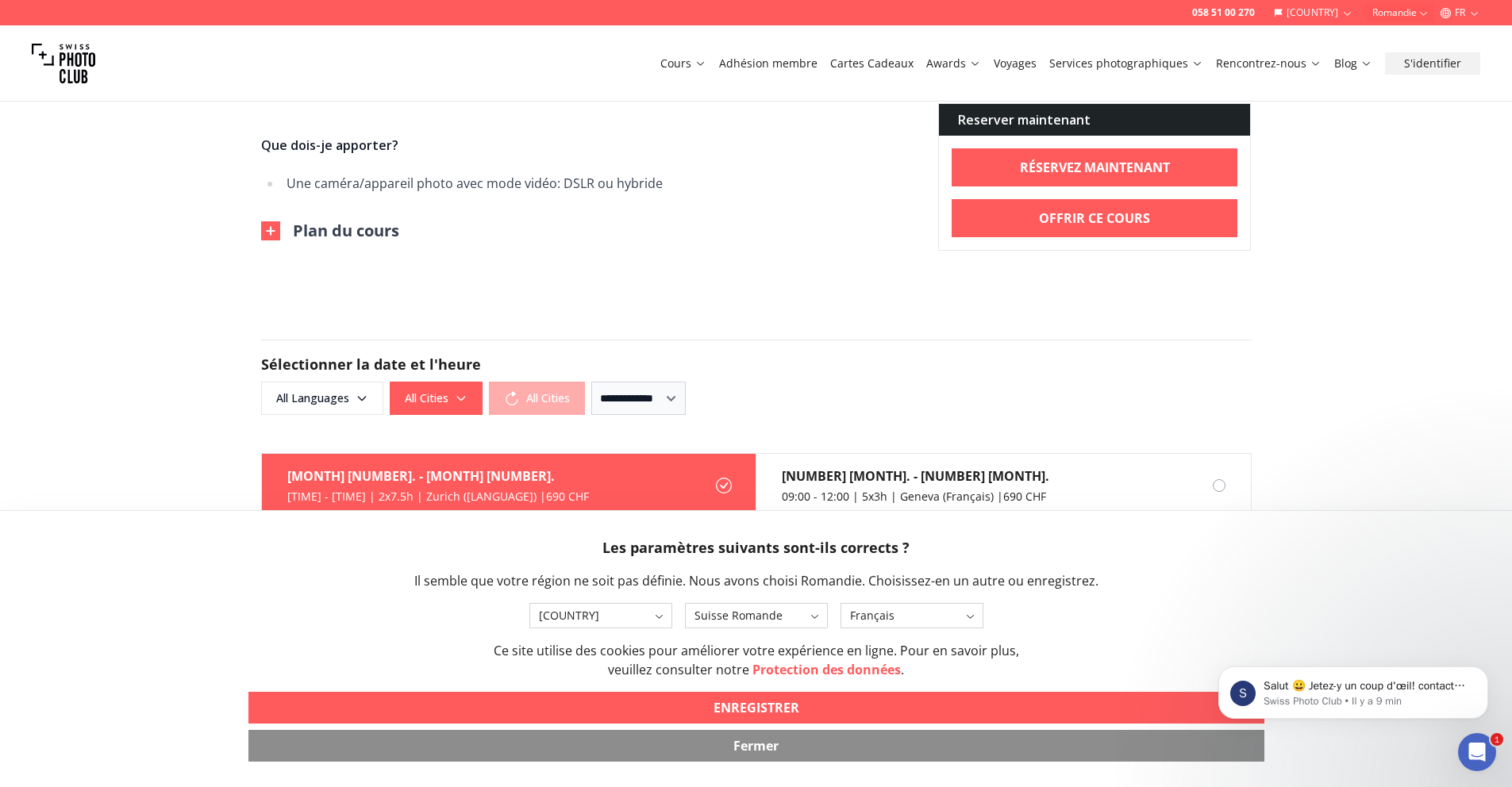 scroll, scrollTop: 813, scrollLeft: 0, axis: vertical 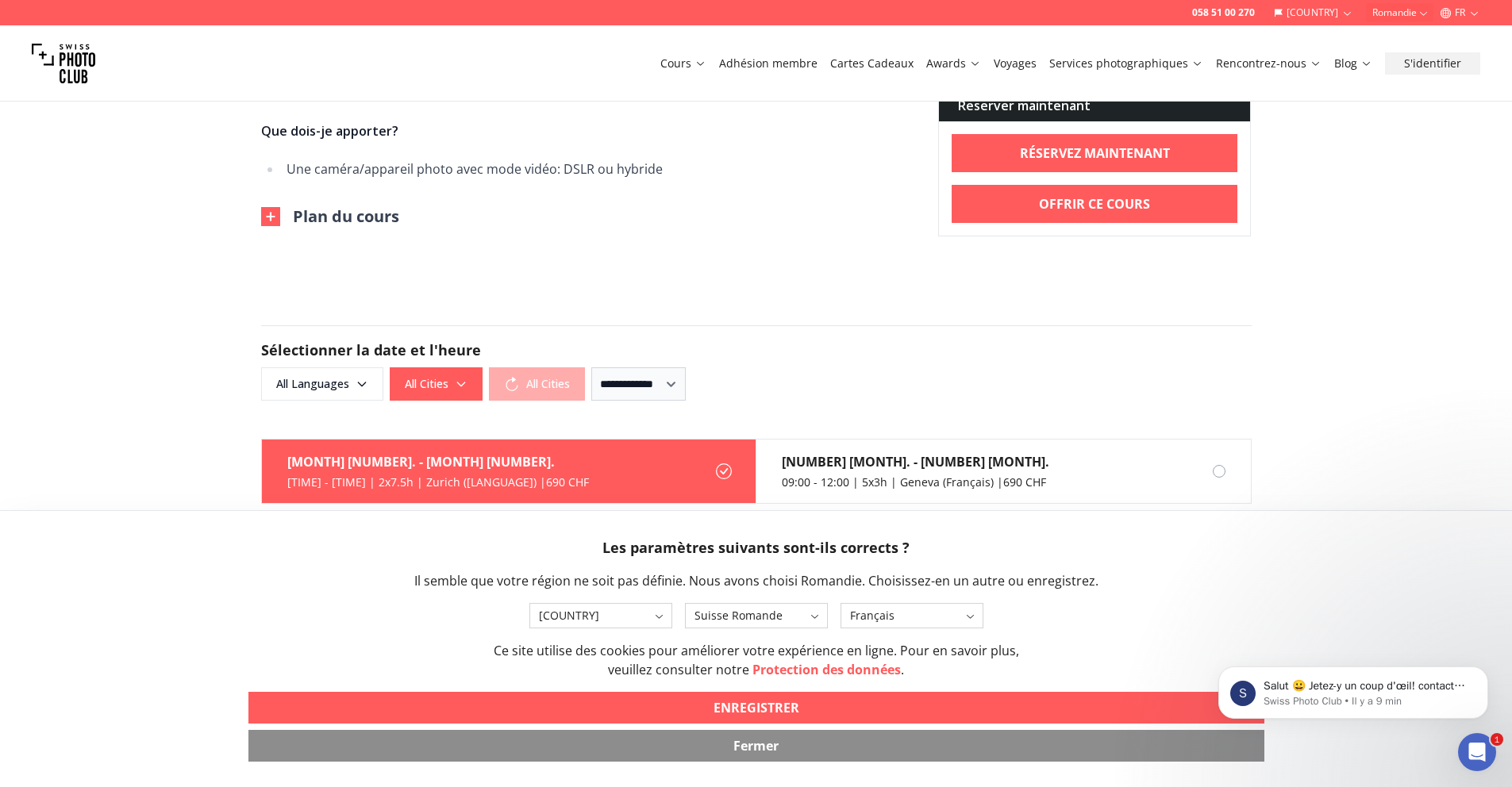 click at bounding box center [271, 217] 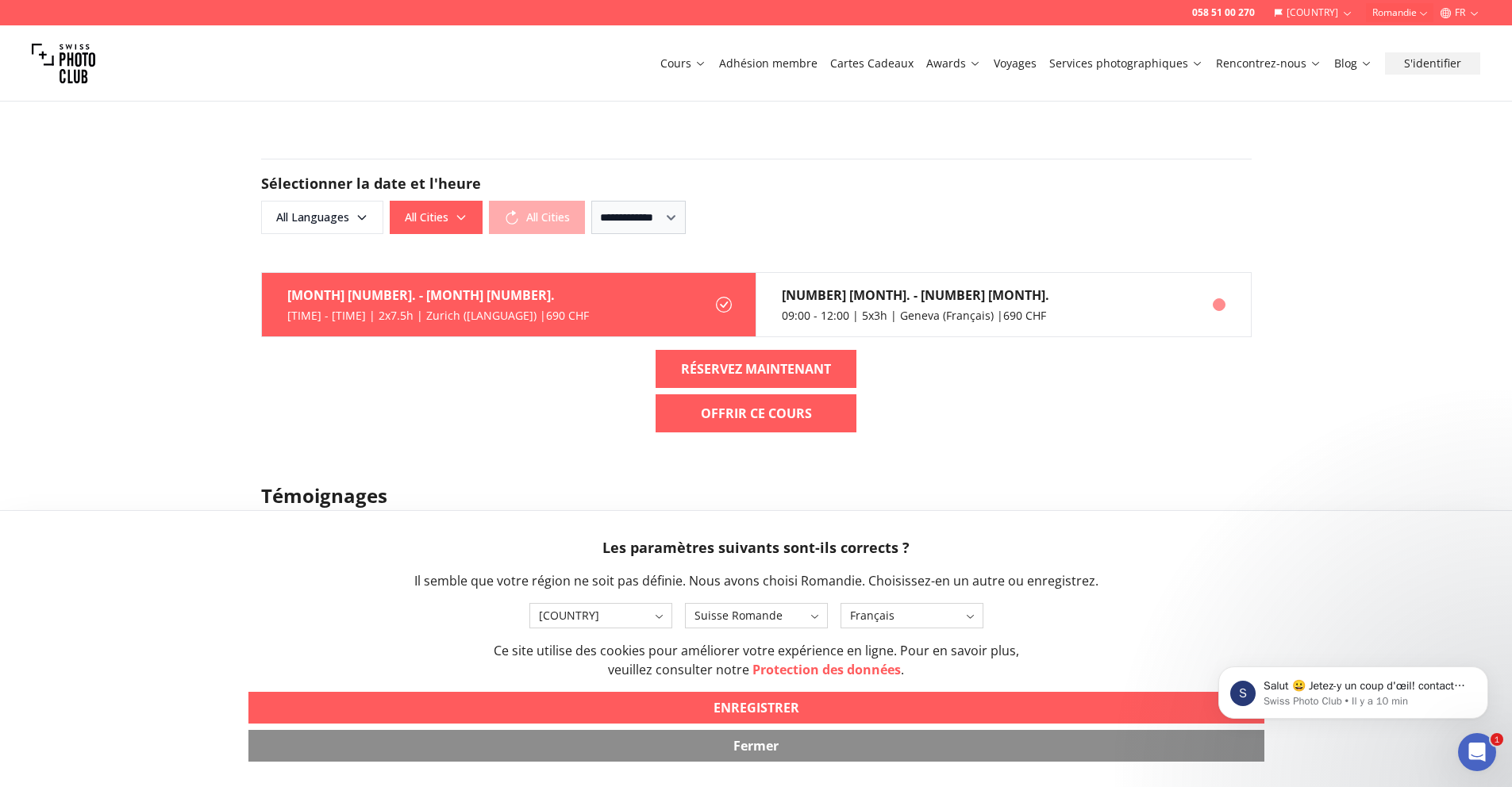 scroll, scrollTop: 1530, scrollLeft: 0, axis: vertical 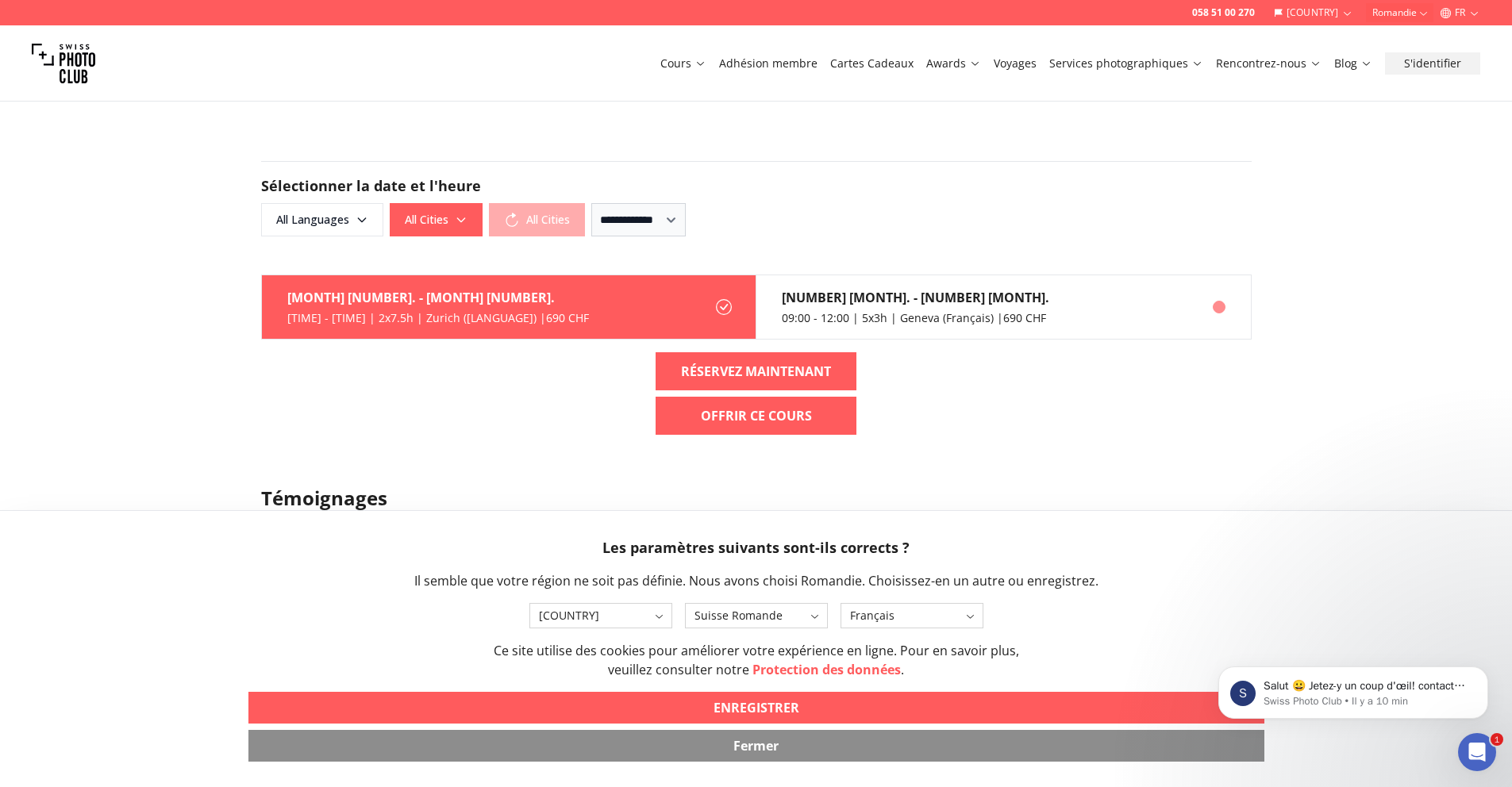 click on "[NUMBER] [MONTH]. - [NUMBER] [MONTH]." at bounding box center (915, 298) 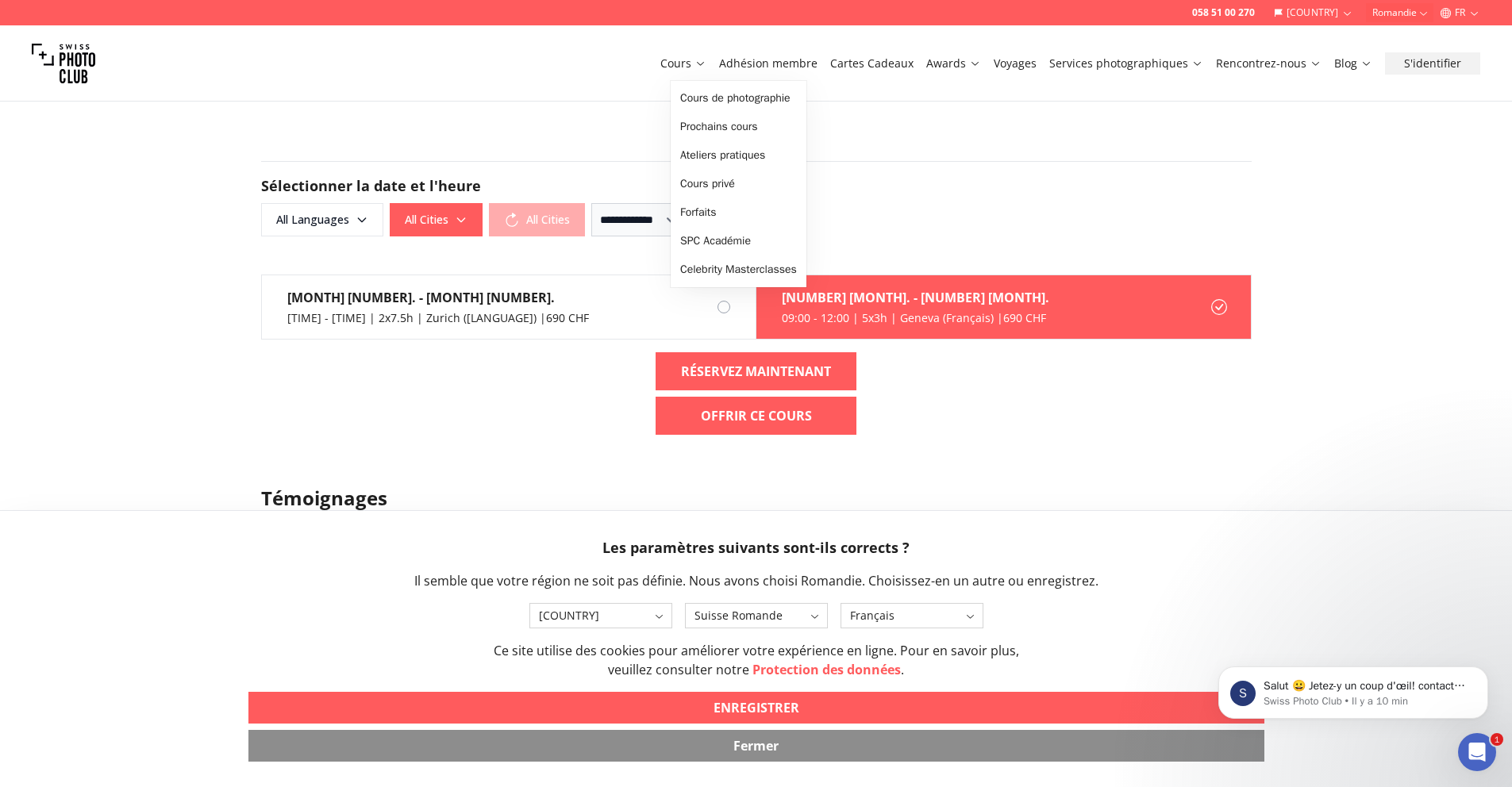 click on "Cours" at bounding box center [683, 63] 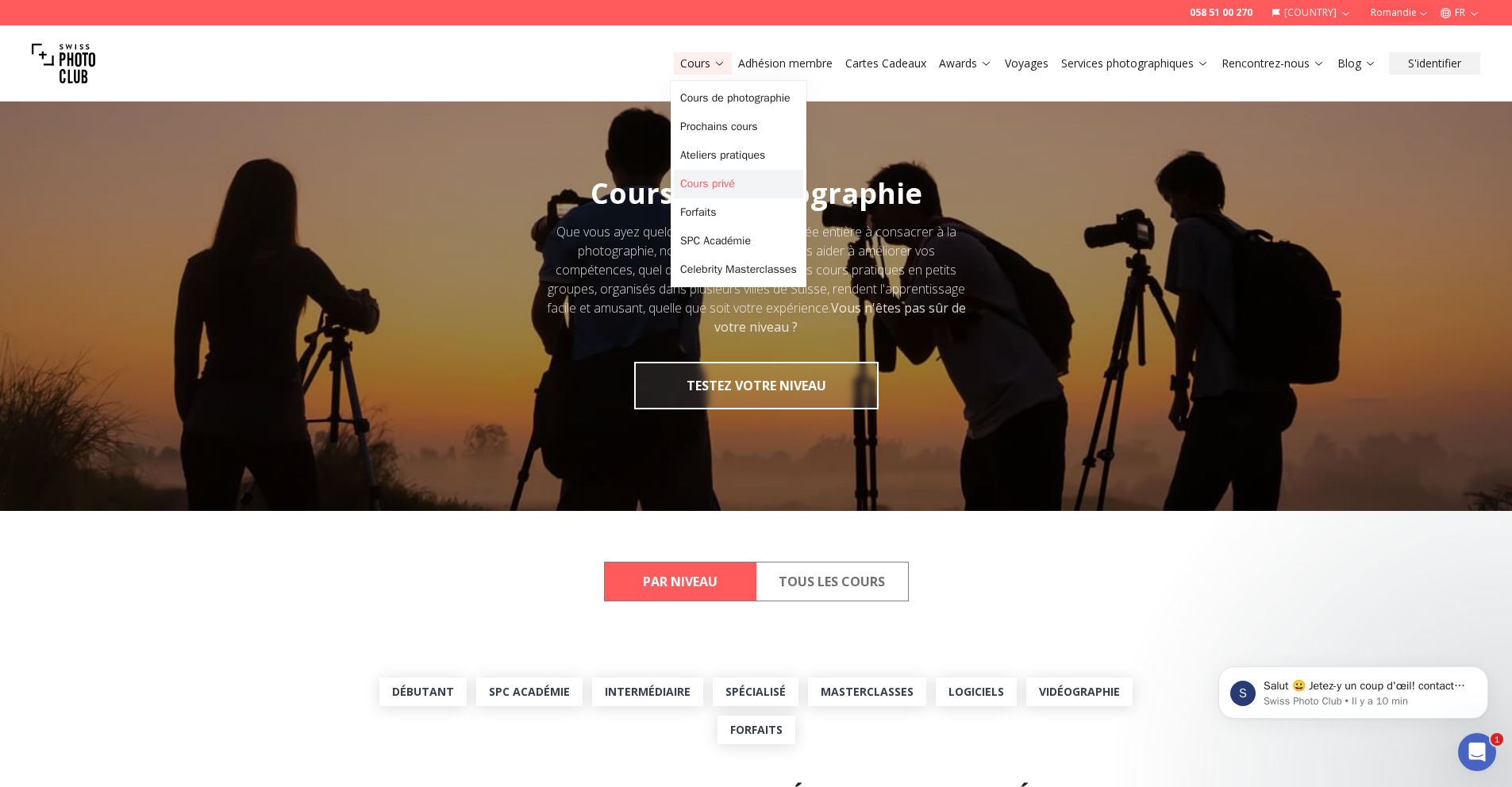 click on "Cours privé" at bounding box center (738, 184) 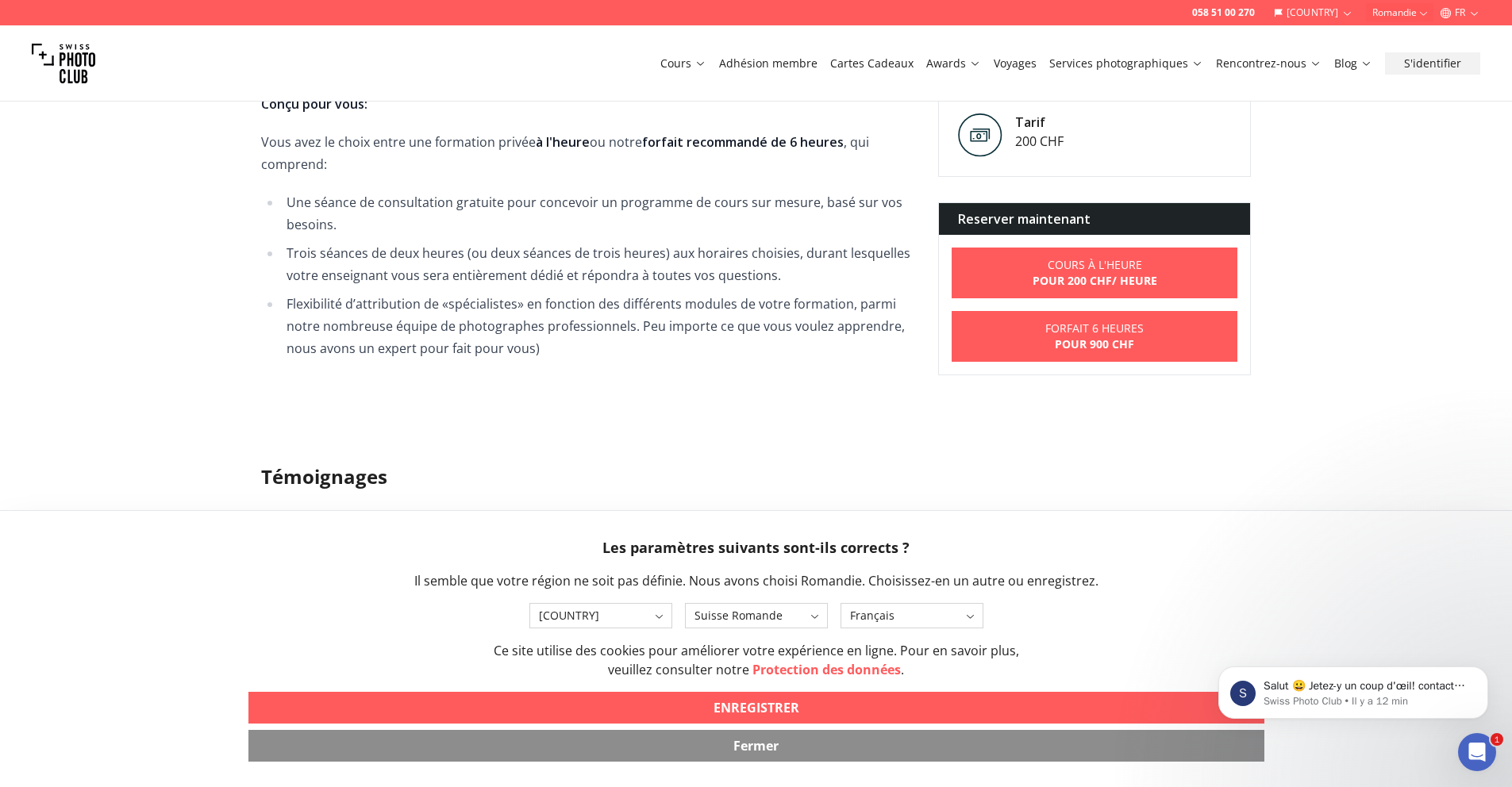 scroll, scrollTop: 944, scrollLeft: 0, axis: vertical 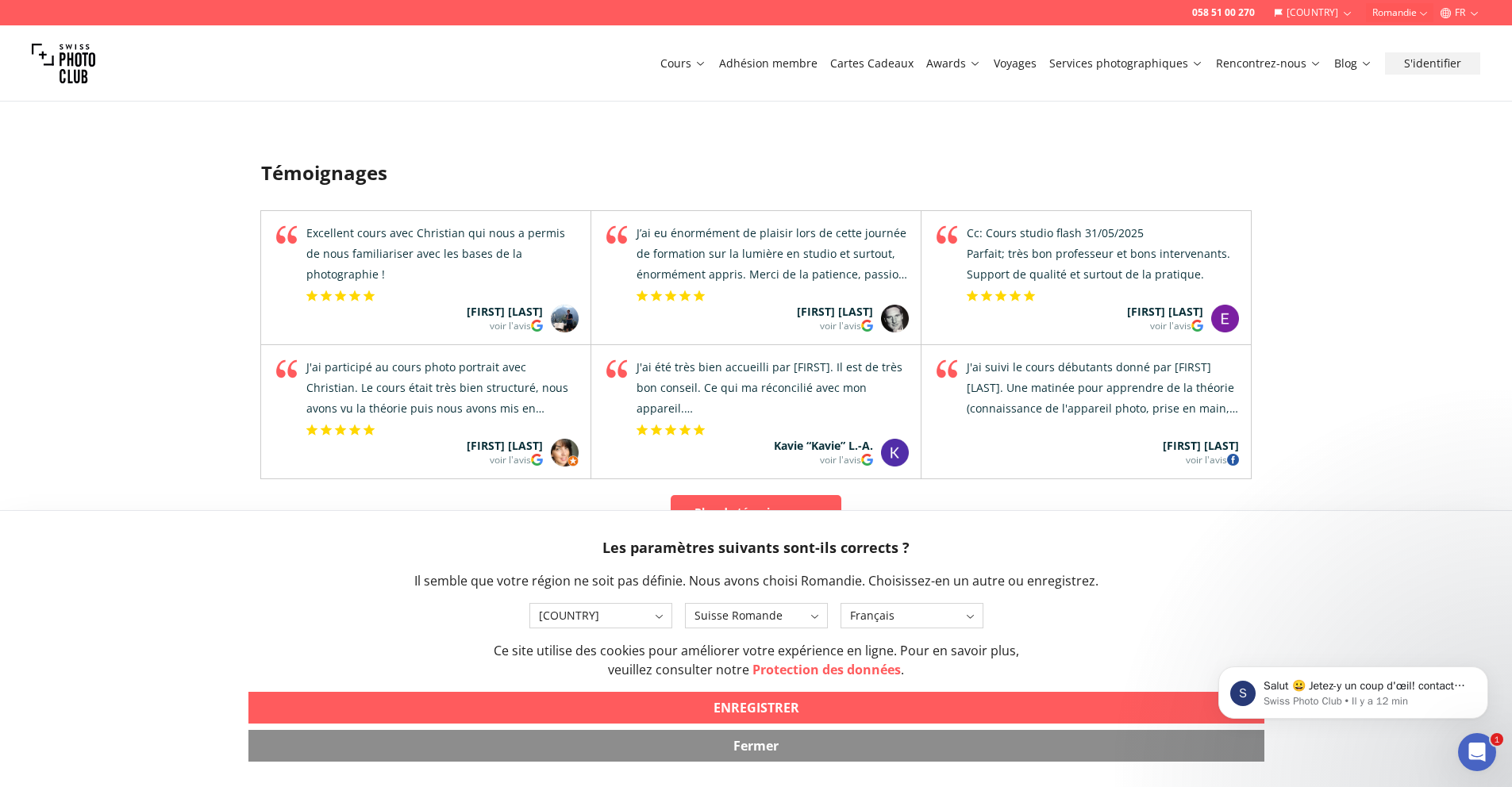 click on "Fermer" at bounding box center (756, 746) 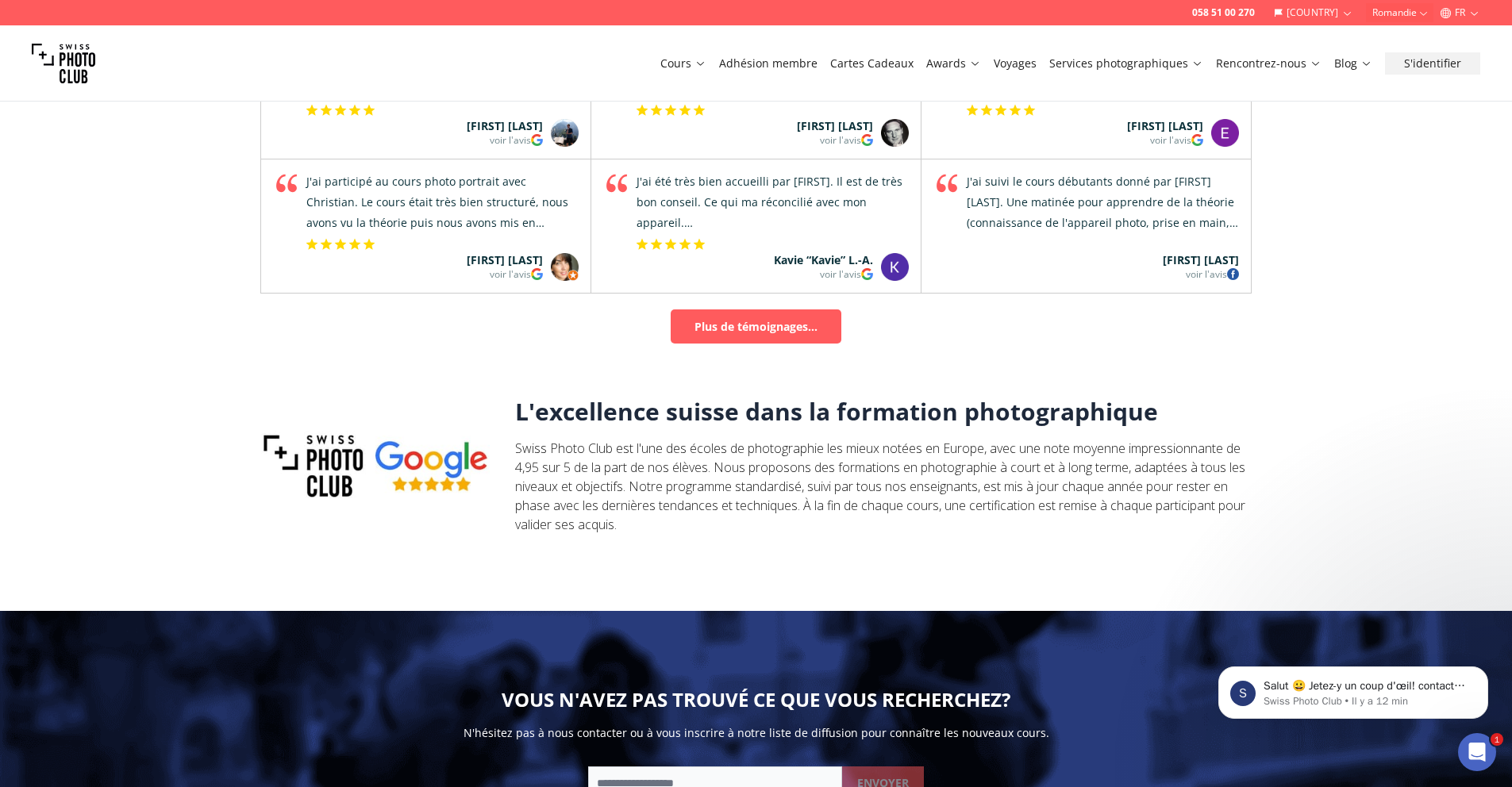scroll, scrollTop: 1644, scrollLeft: 0, axis: vertical 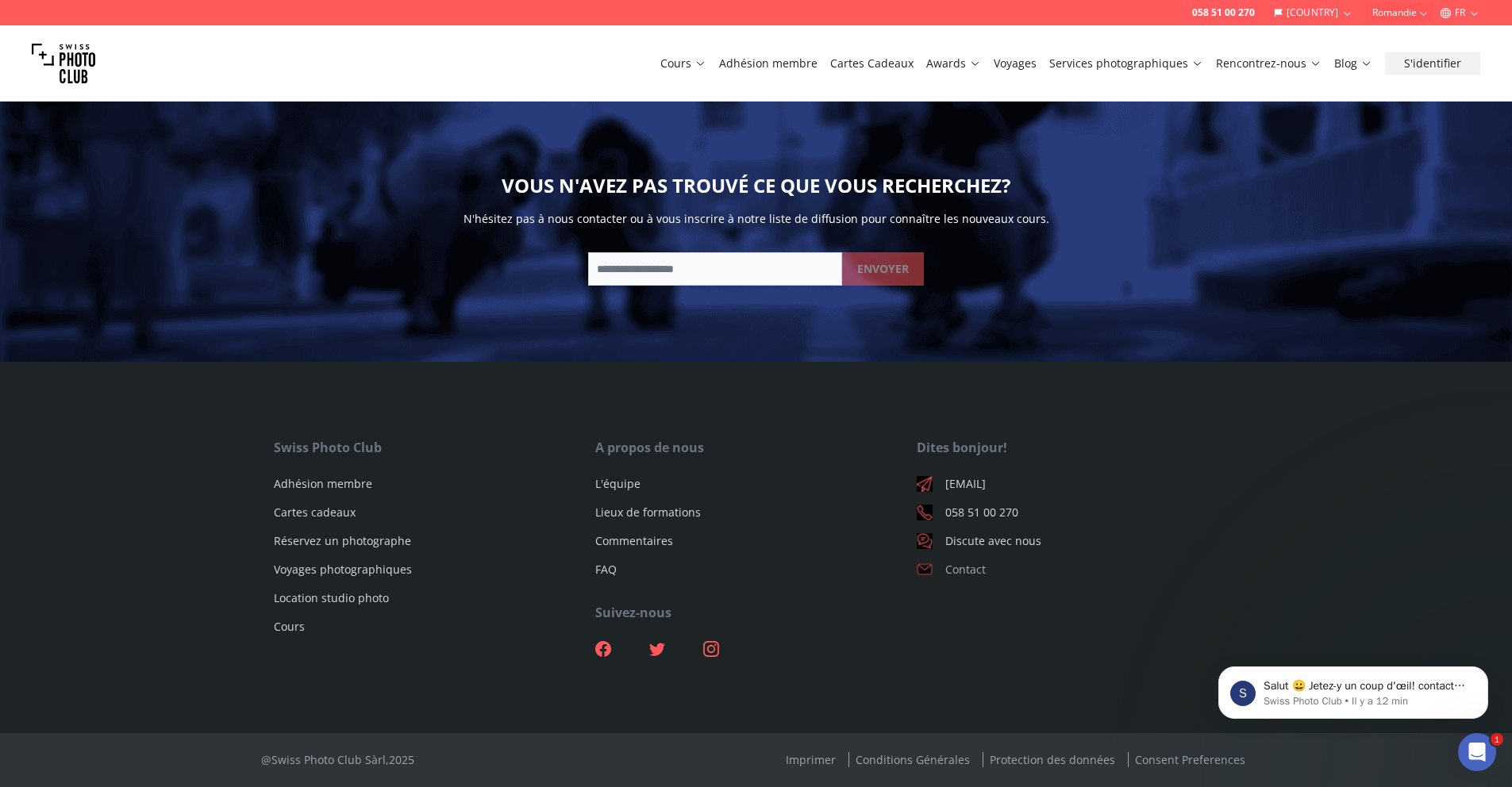 click on "Contact" at bounding box center (1077, 570) 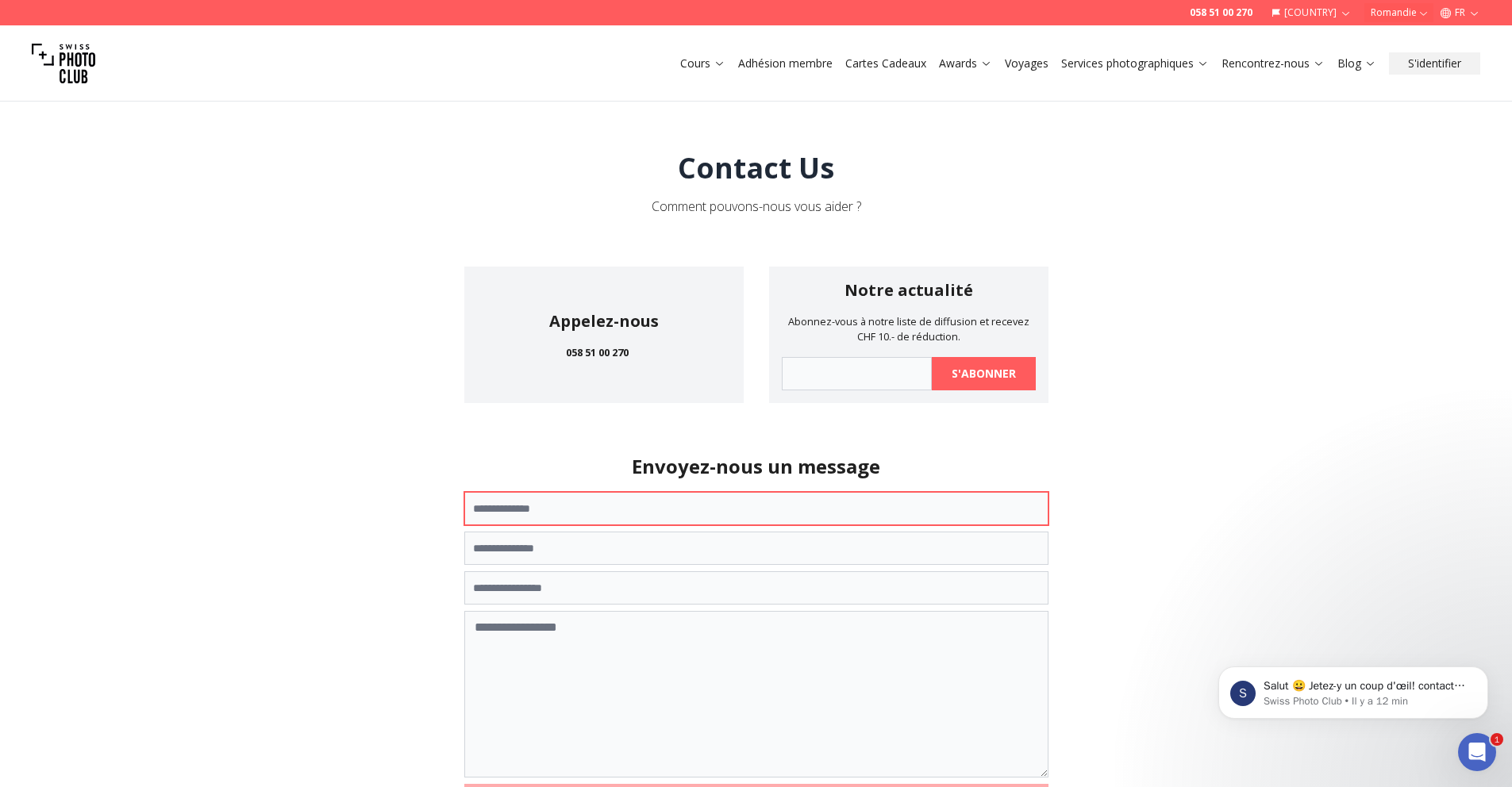 click at bounding box center [756, 509] 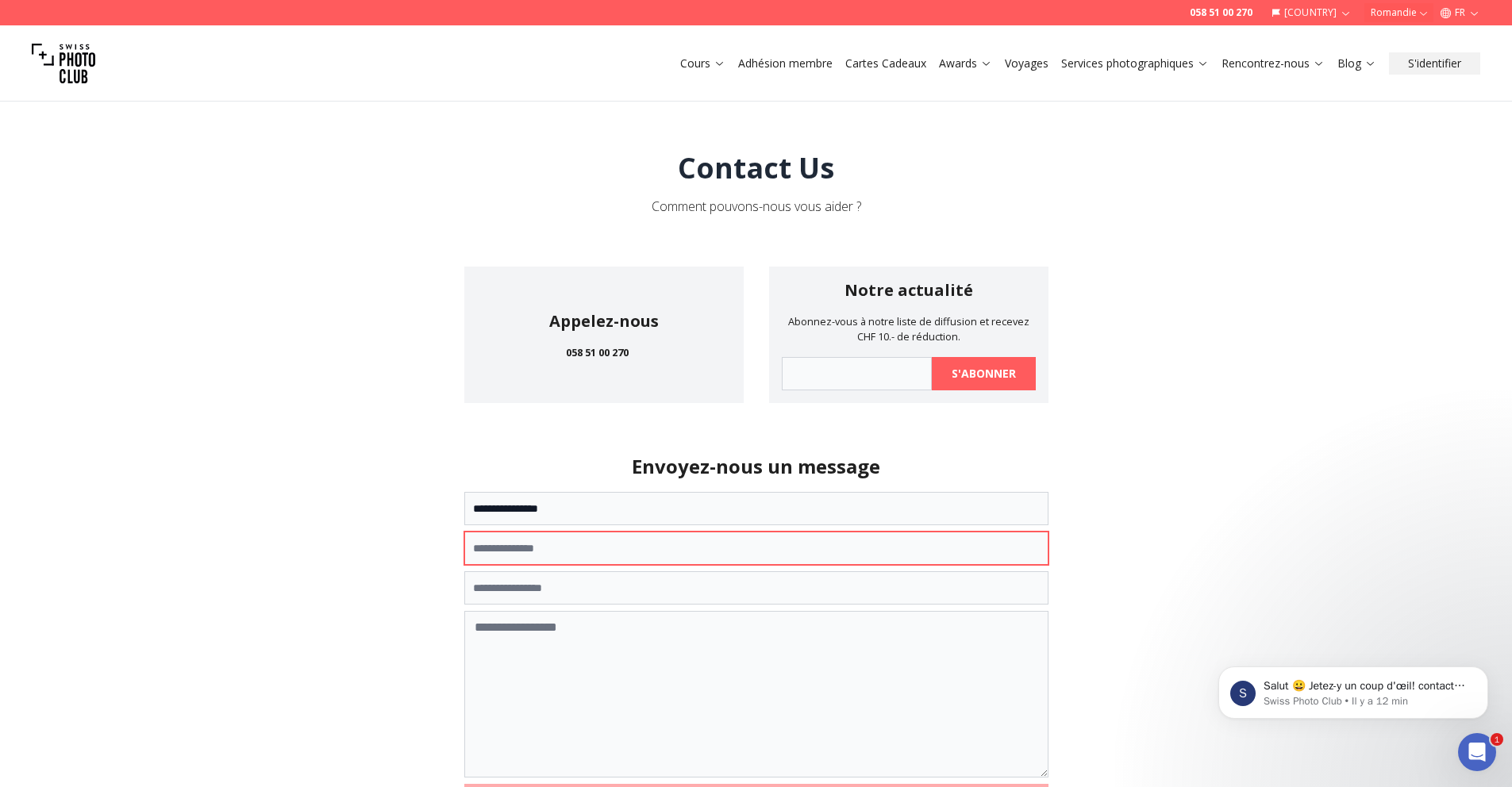 type on "**********" 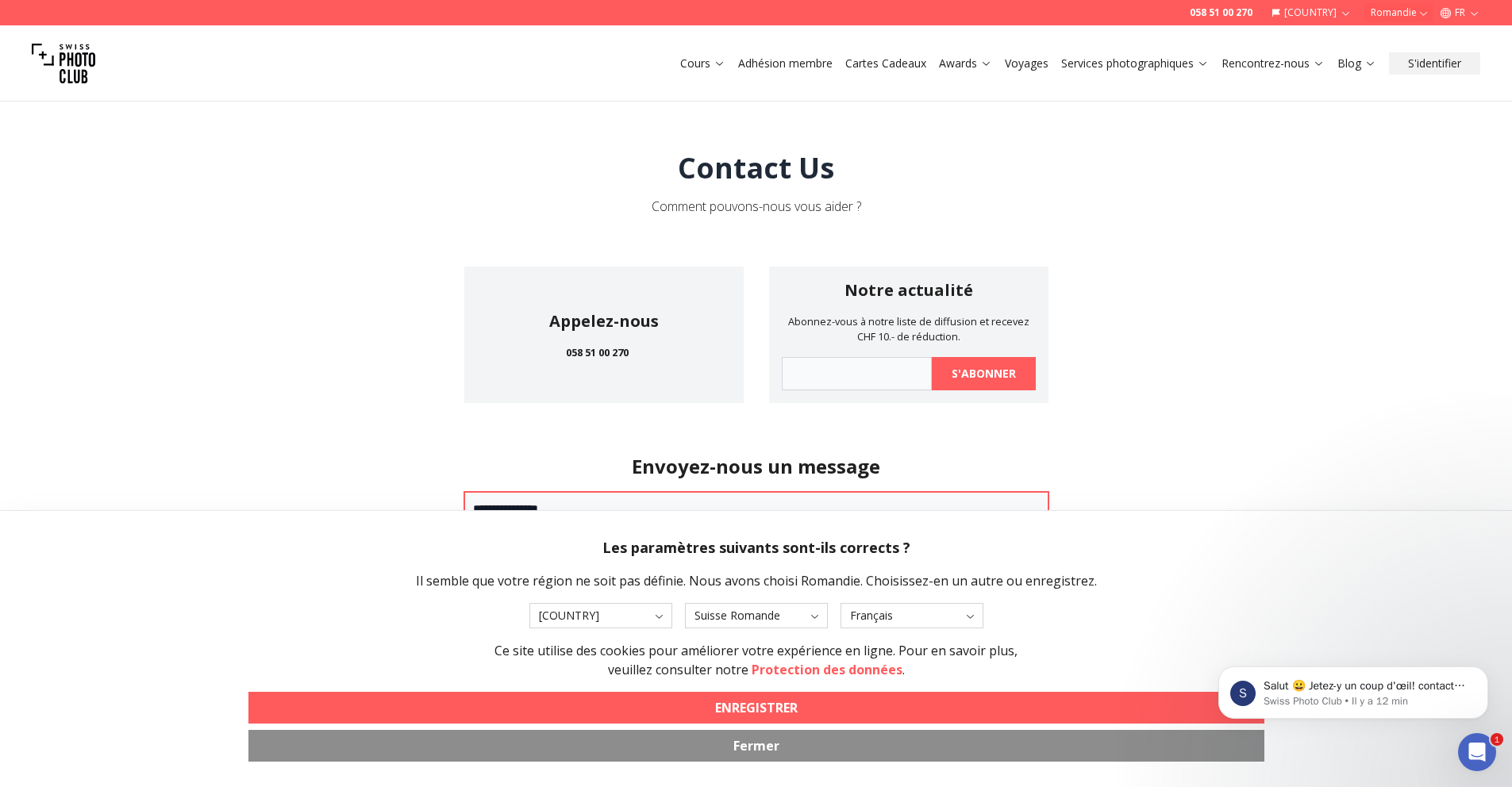 drag, startPoint x: 552, startPoint y: 502, endPoint x: 561, endPoint y: 505, distance: 9.486833 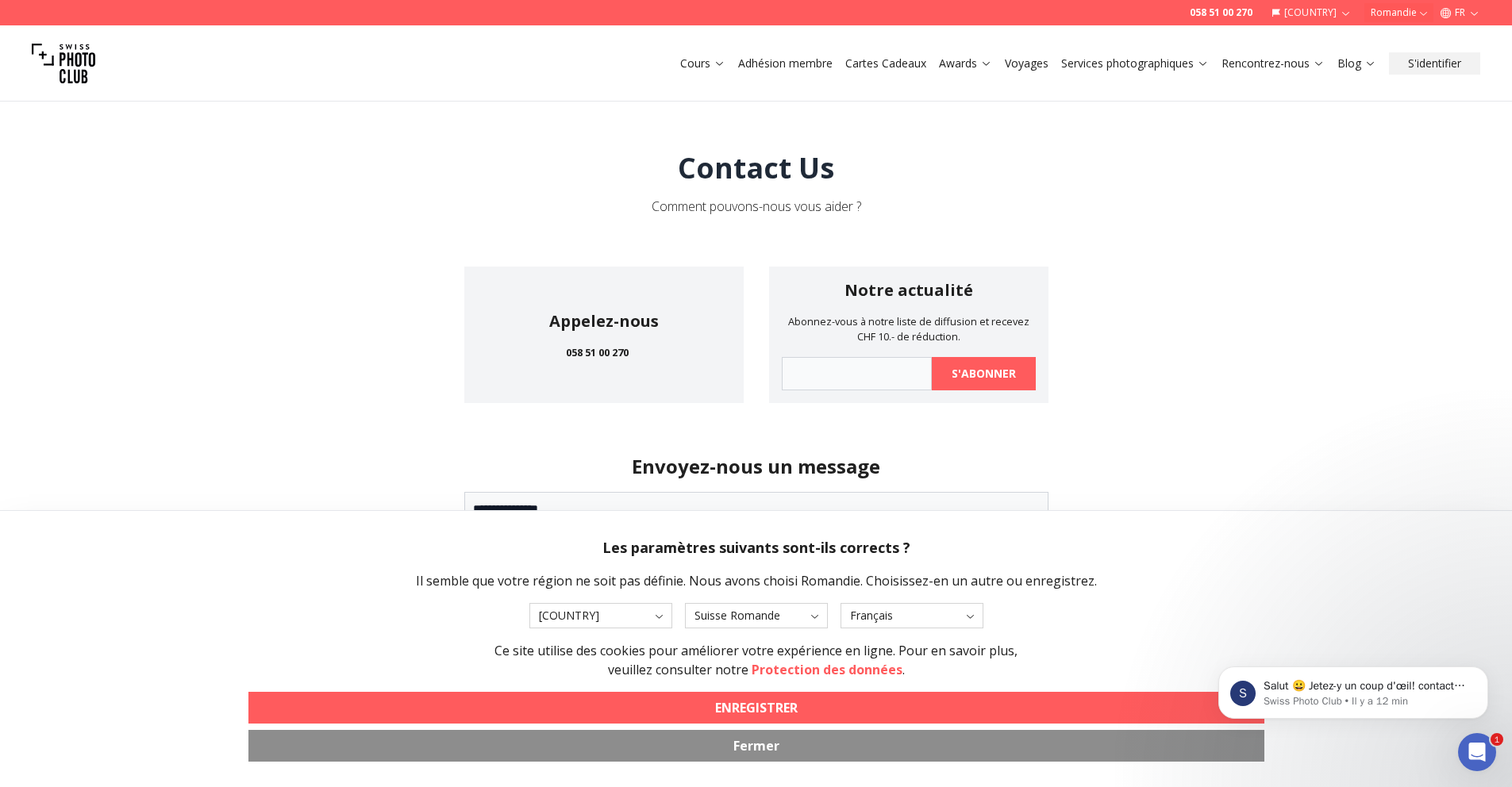 click on "Fermer" at bounding box center [756, 746] 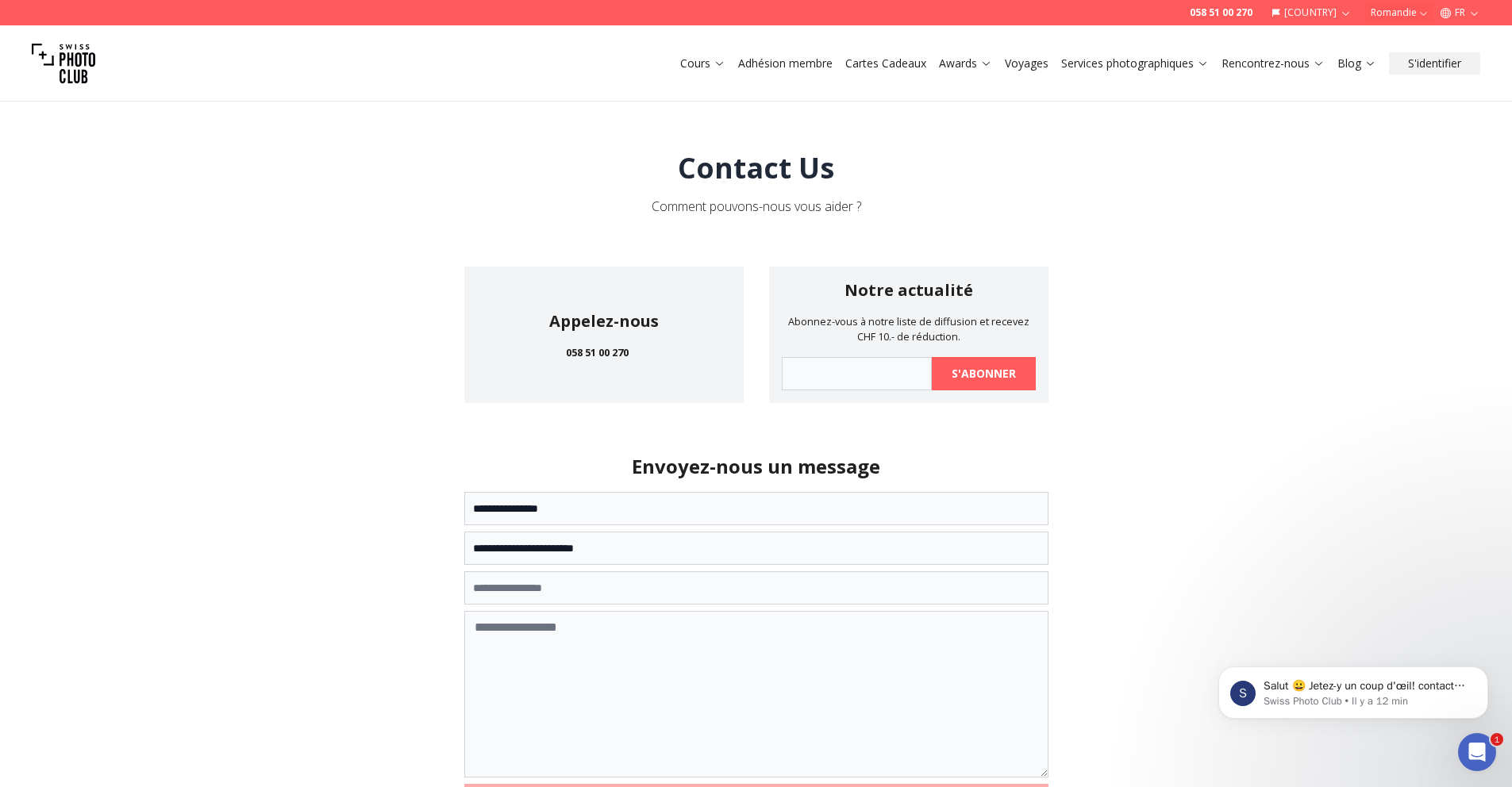 click on "**********" at bounding box center (756, 635) 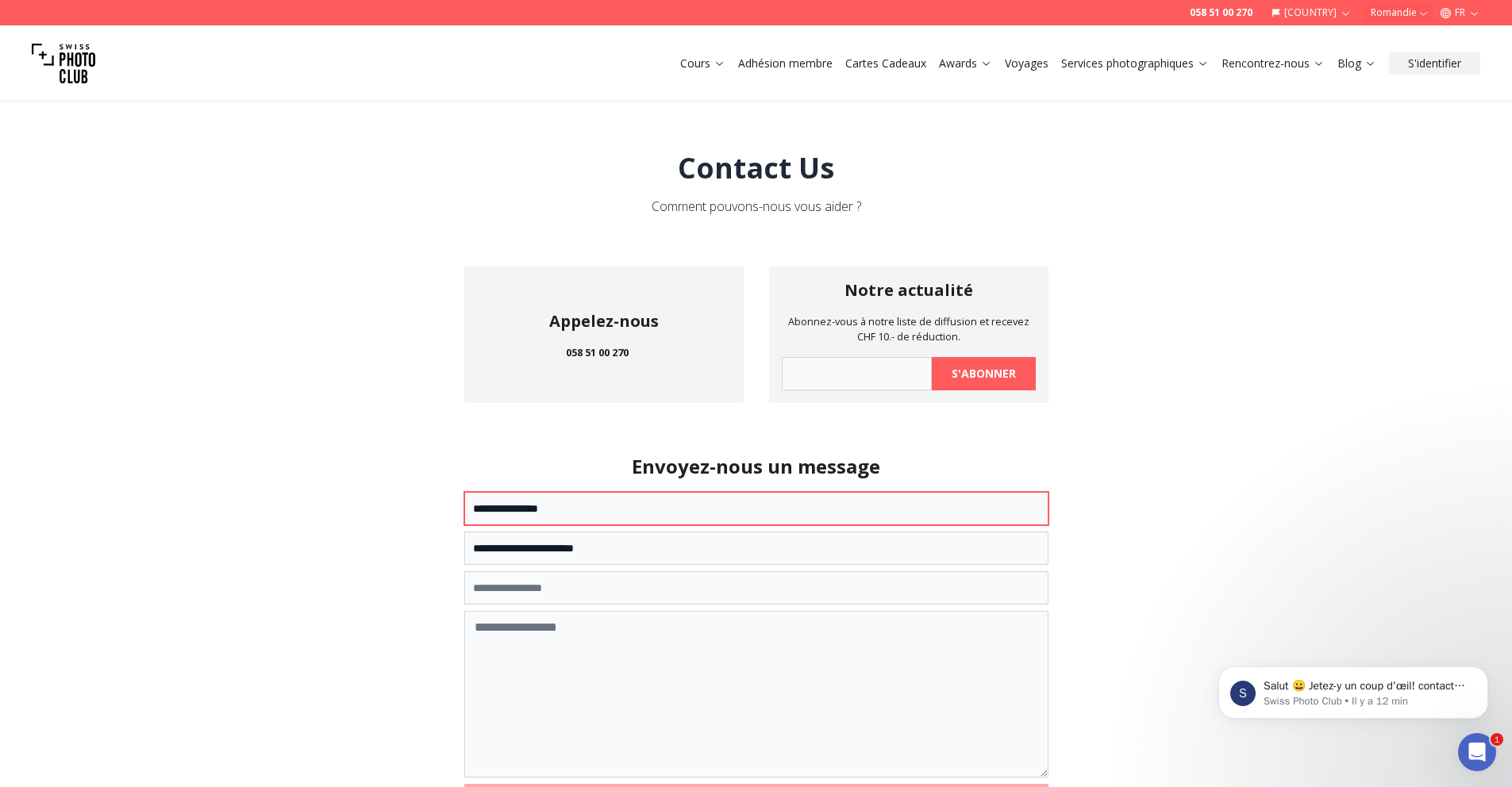click on "**********" at bounding box center (756, 509) 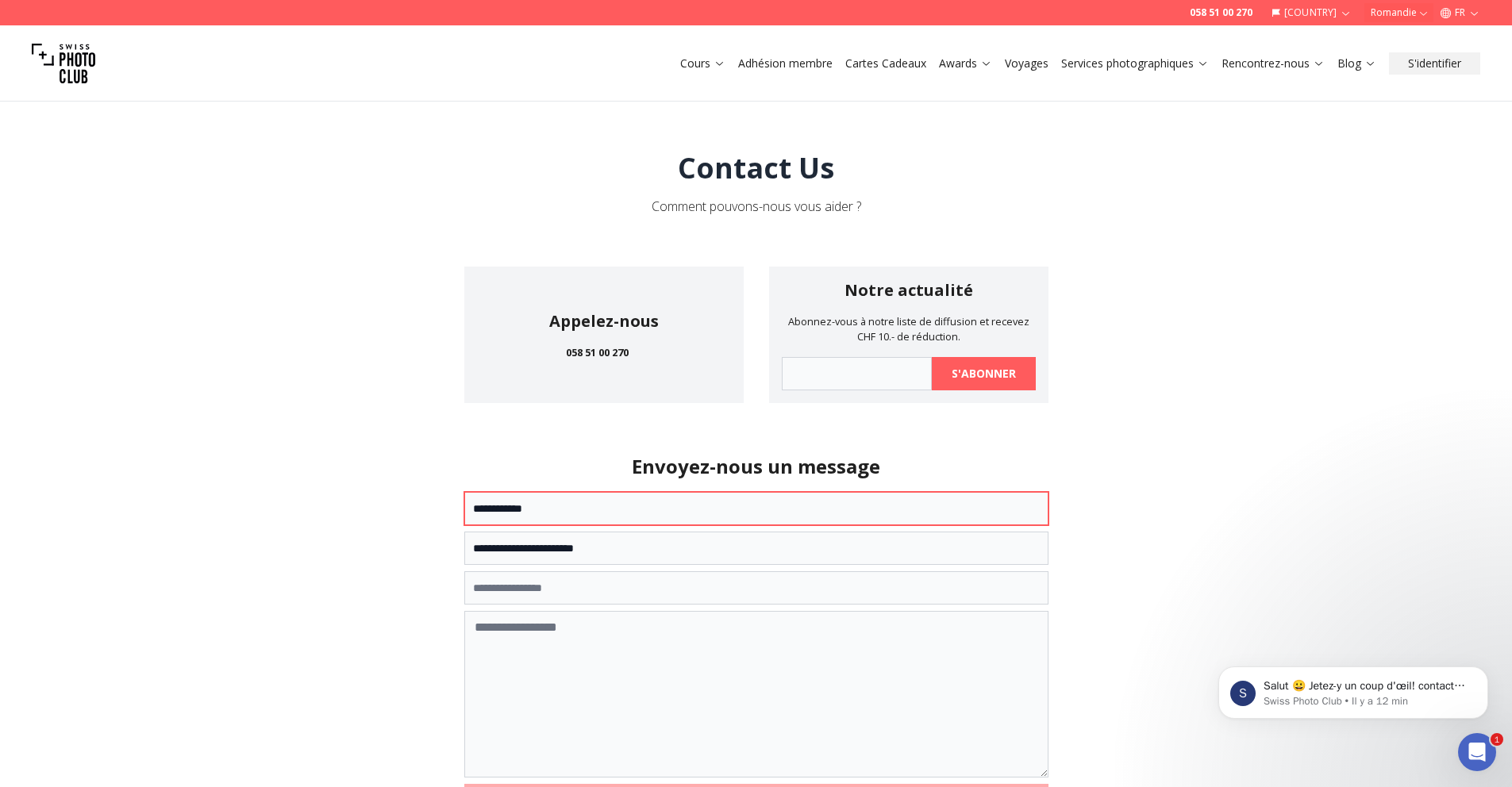 type on "**********" 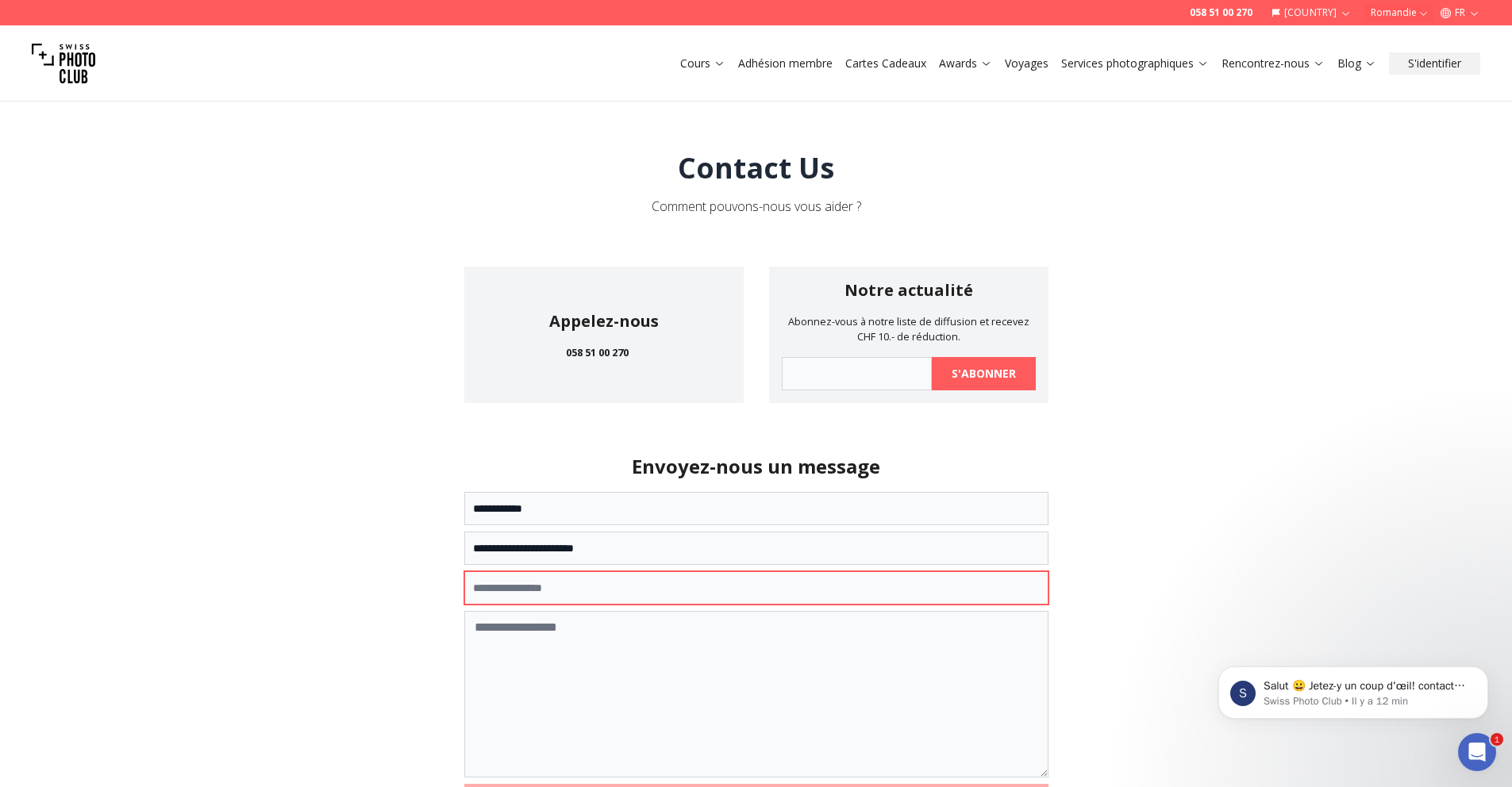 click at bounding box center [756, 588] 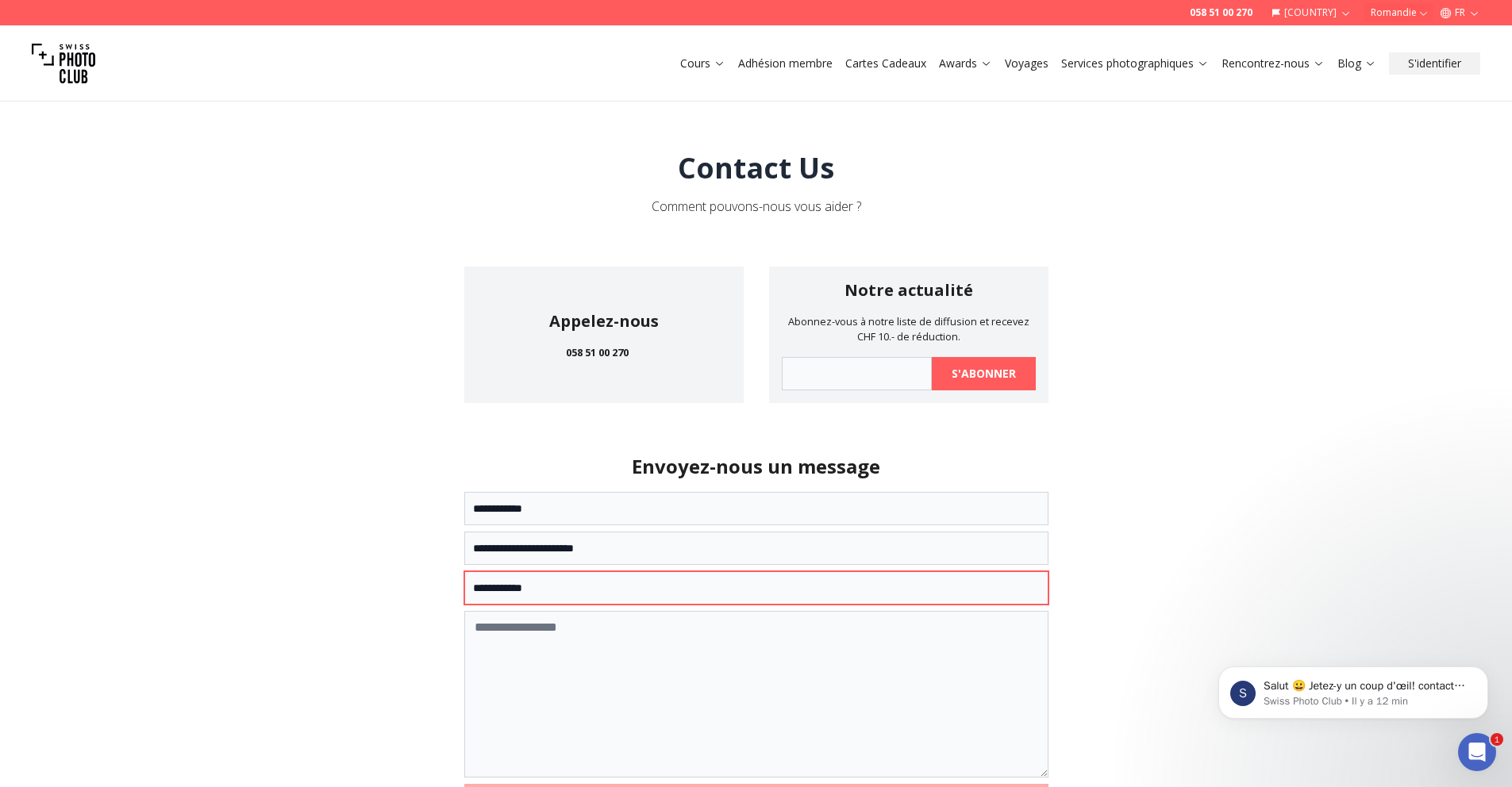 type on "**********" 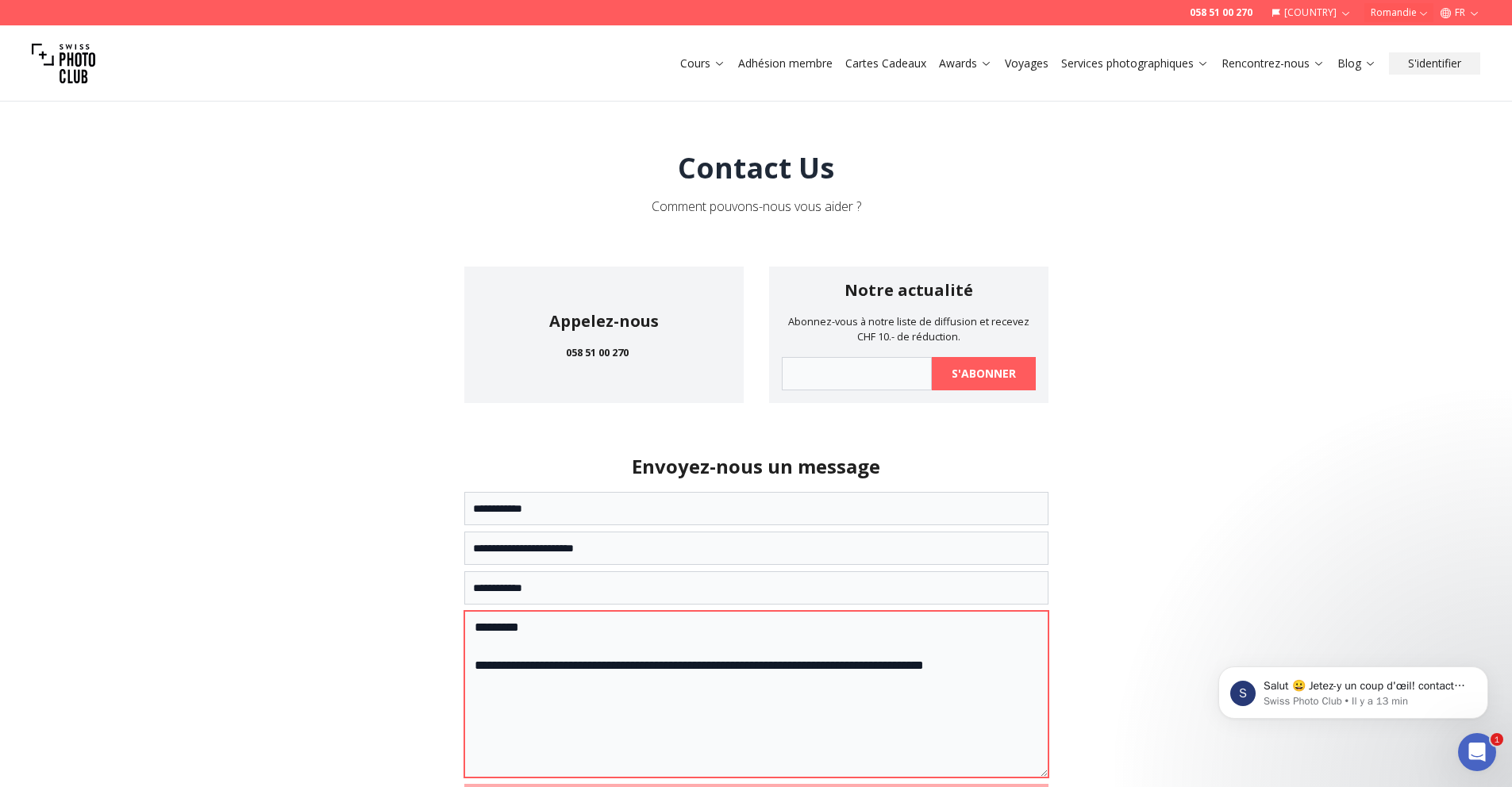 click on "**********" at bounding box center [756, 694] 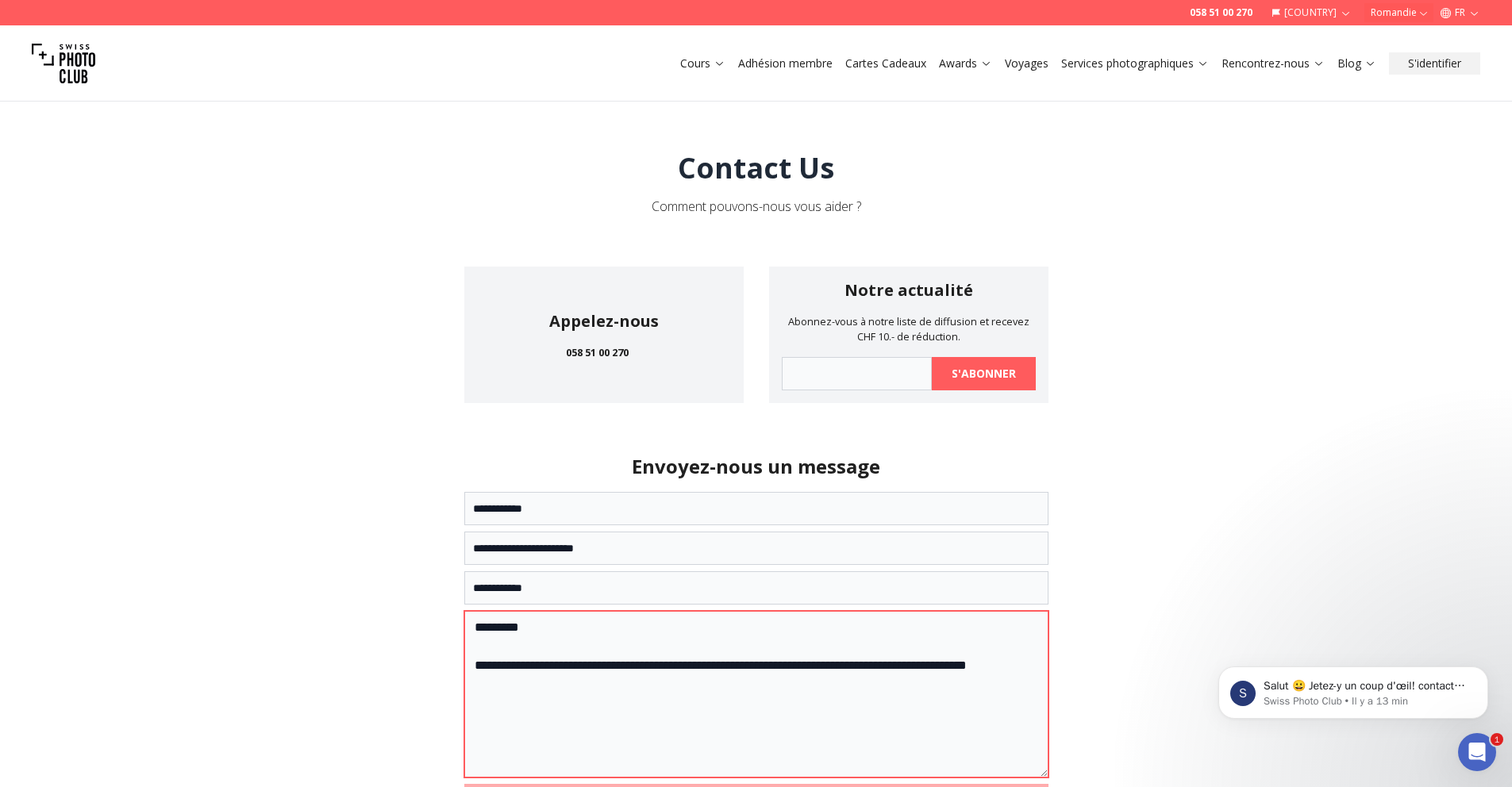 drag, startPoint x: 671, startPoint y: 666, endPoint x: 667, endPoint y: 673, distance: 8.06226 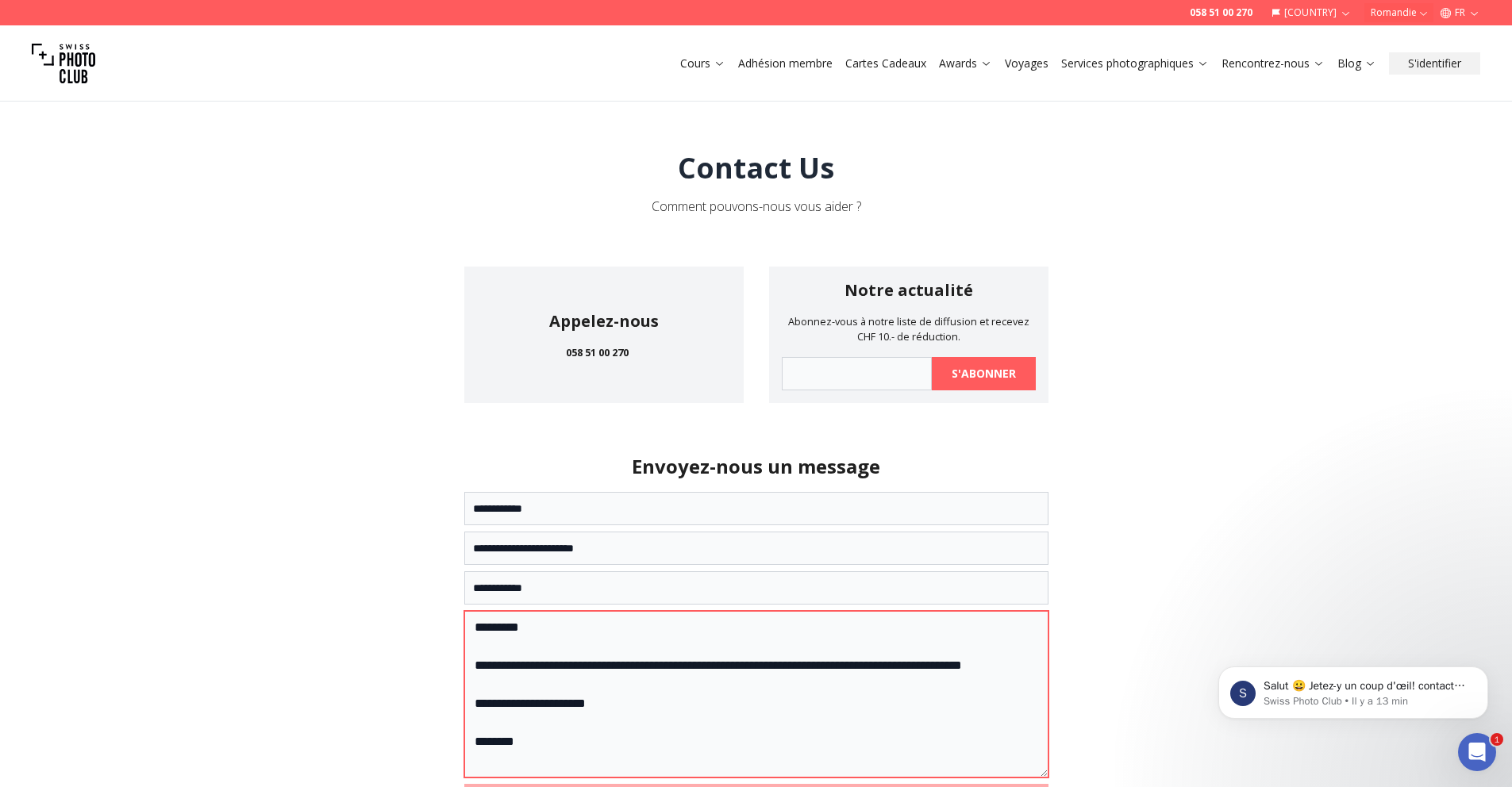 click on "**********" at bounding box center [756, 694] 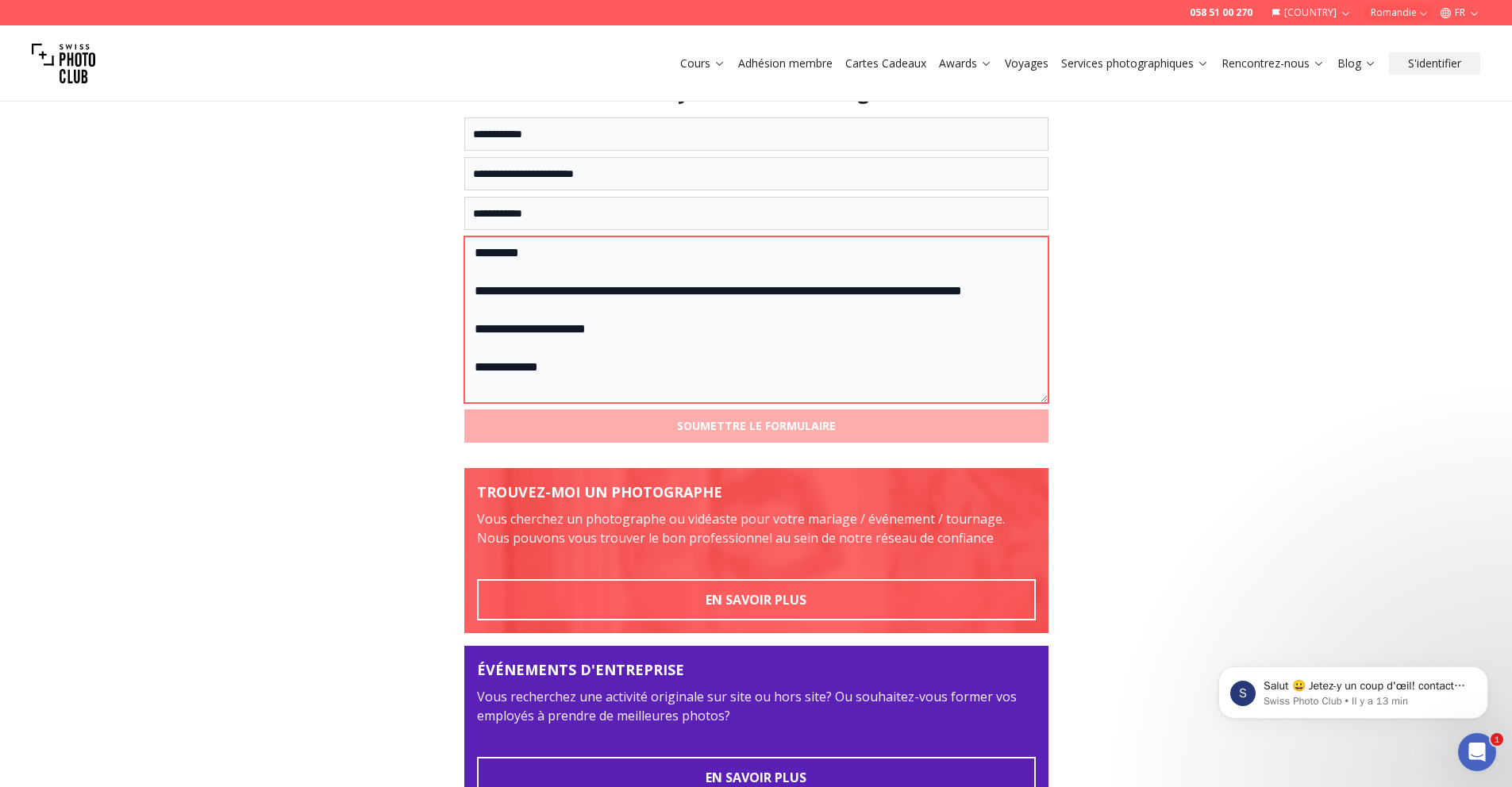 scroll, scrollTop: 377, scrollLeft: 0, axis: vertical 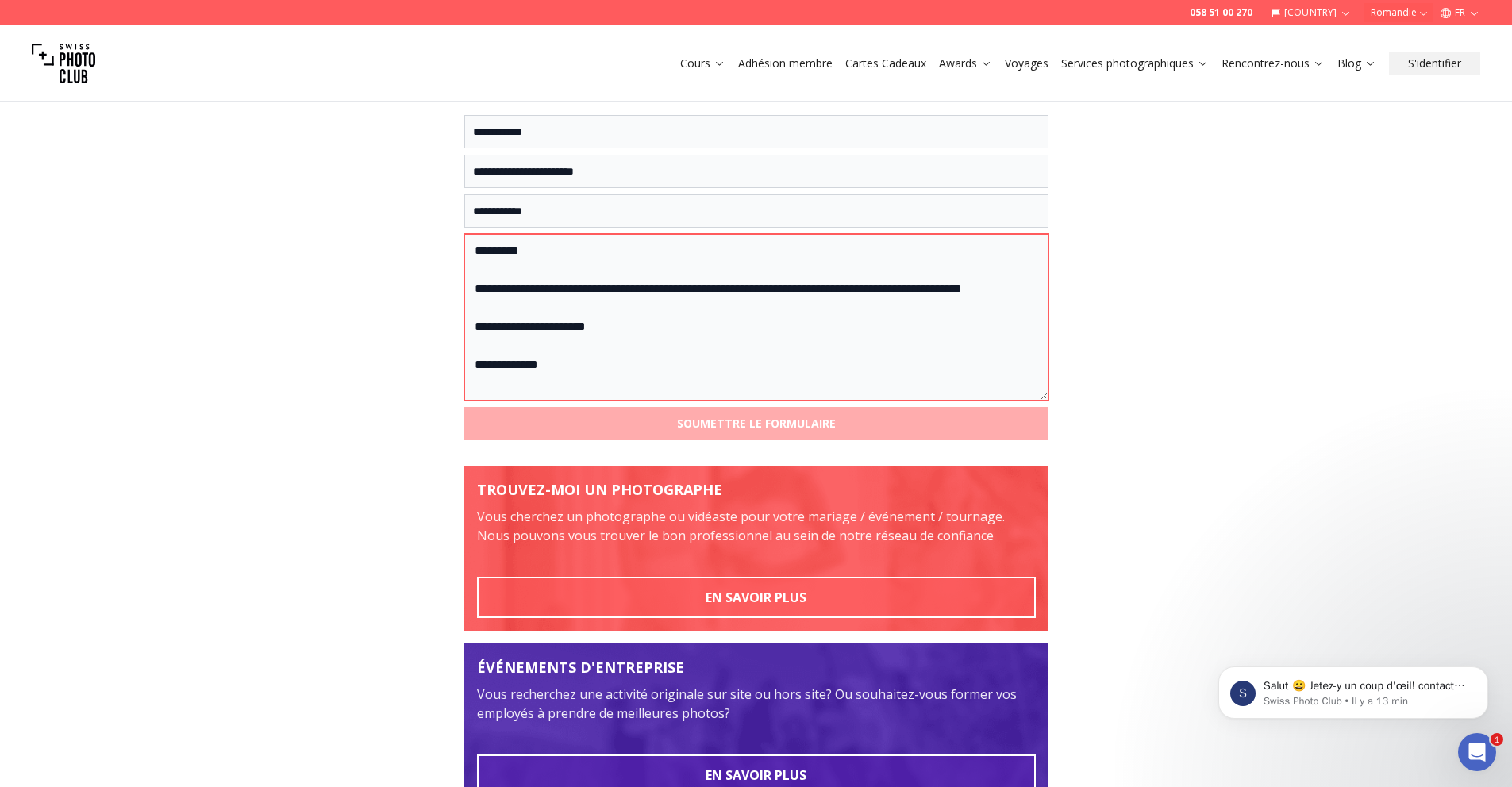 type on "**********" 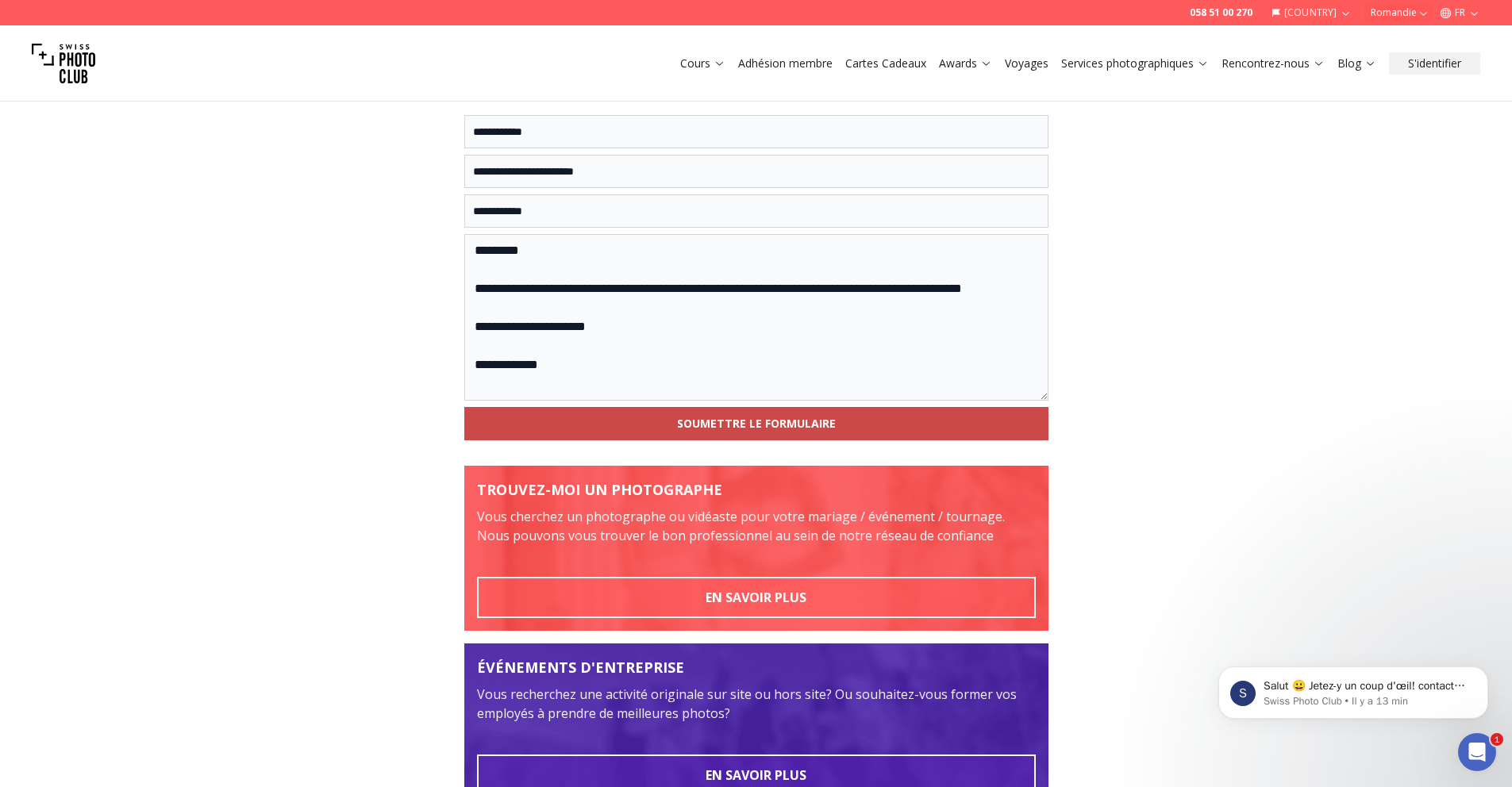 click on "SOUMETTRE LE FORMULAIRE" at bounding box center (756, 424) 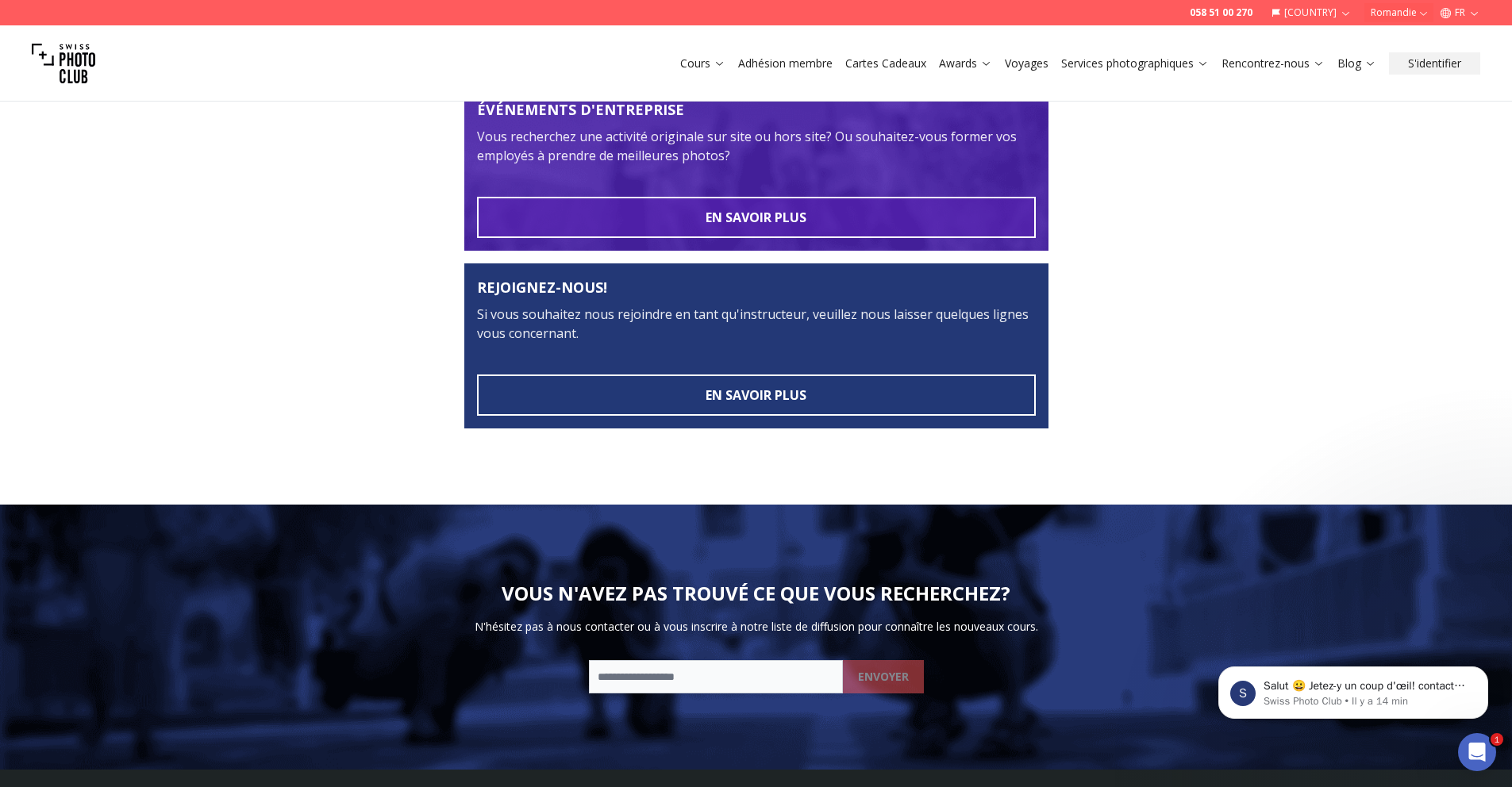 scroll, scrollTop: 1053, scrollLeft: 0, axis: vertical 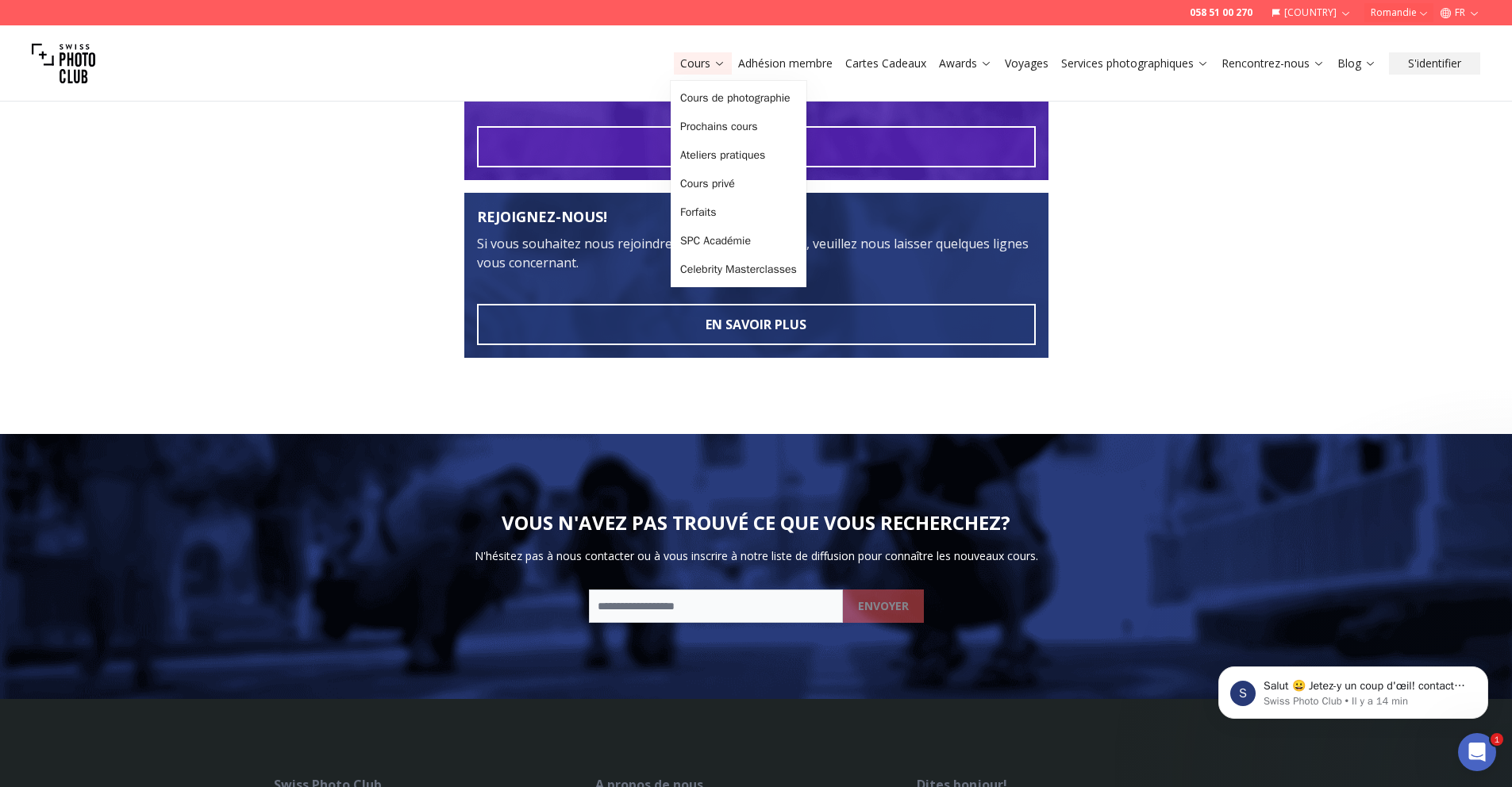 click on "Cours" at bounding box center [702, 63] 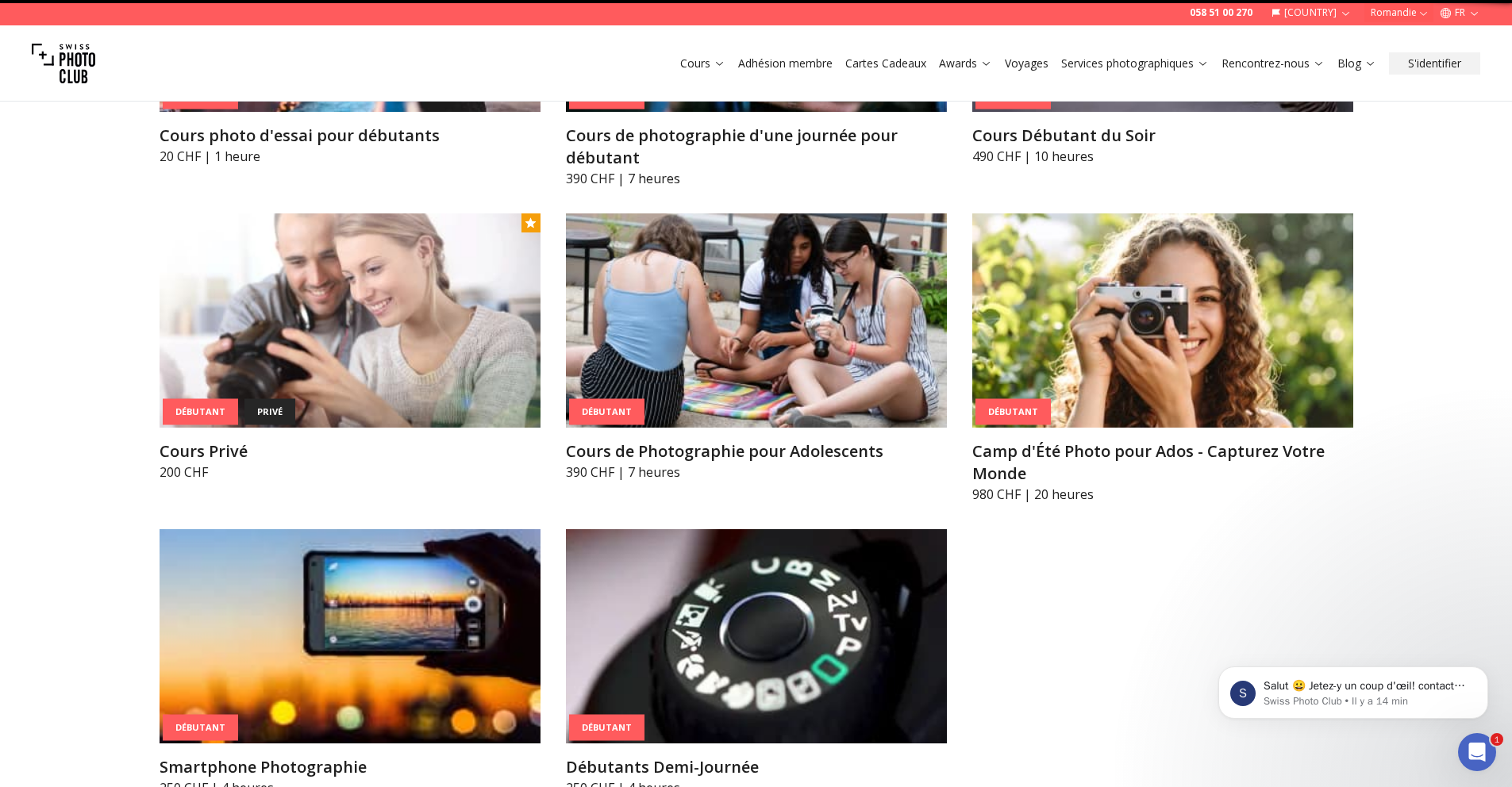 scroll, scrollTop: 0, scrollLeft: 0, axis: both 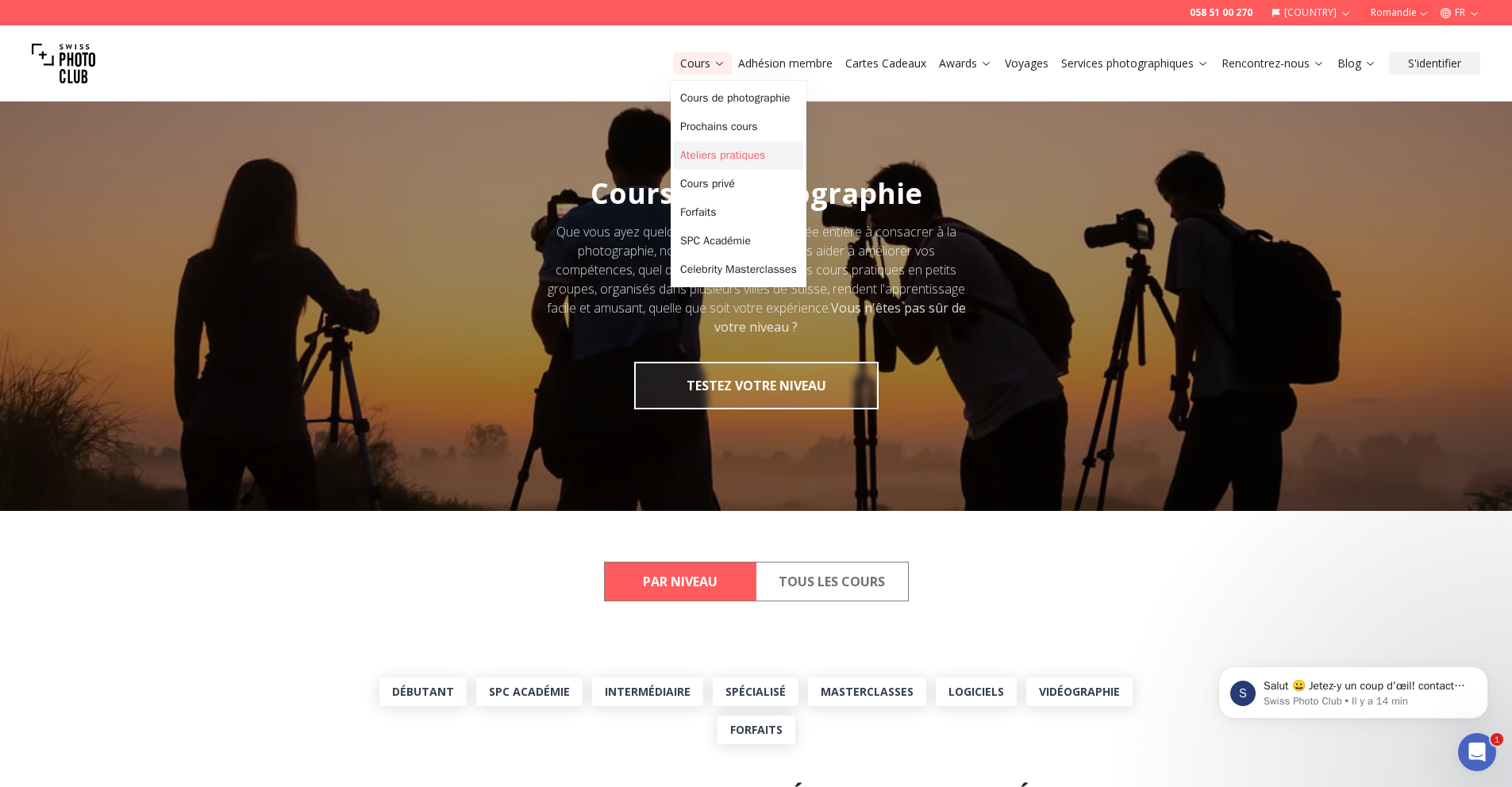 click on "Ateliers pratiques" at bounding box center [738, 155] 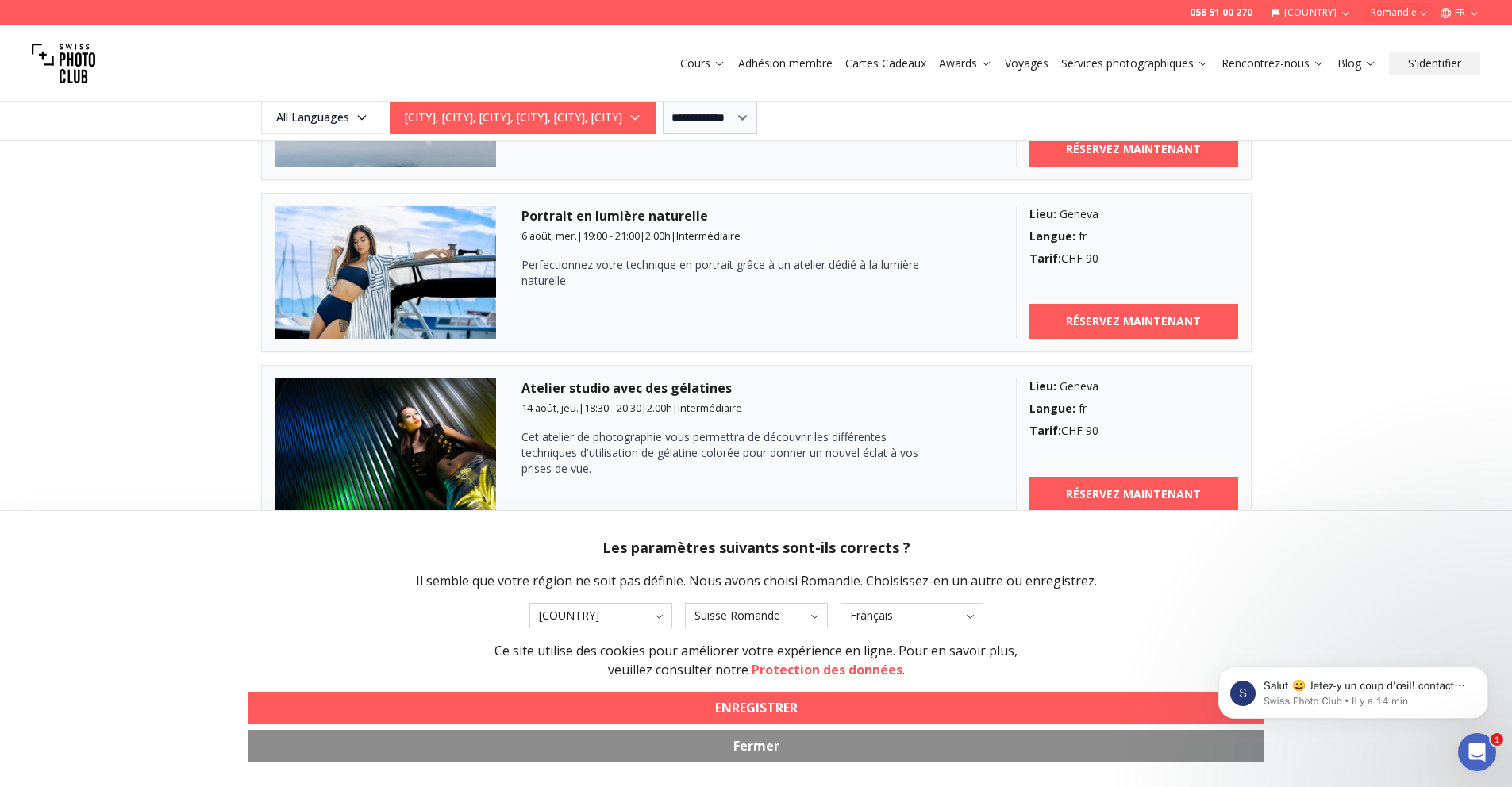 scroll, scrollTop: 594, scrollLeft: 0, axis: vertical 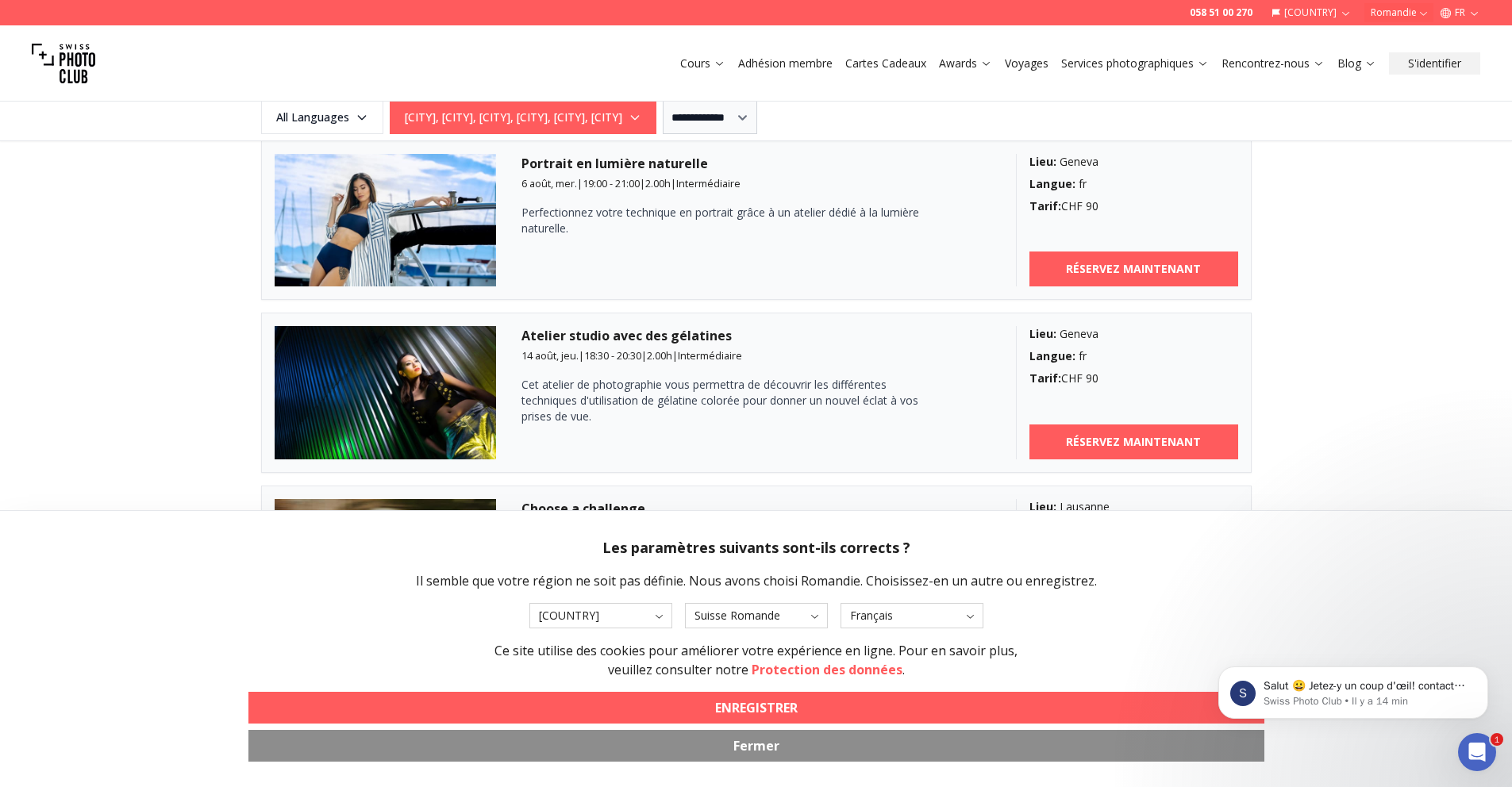 click on "Fermer" at bounding box center [756, 746] 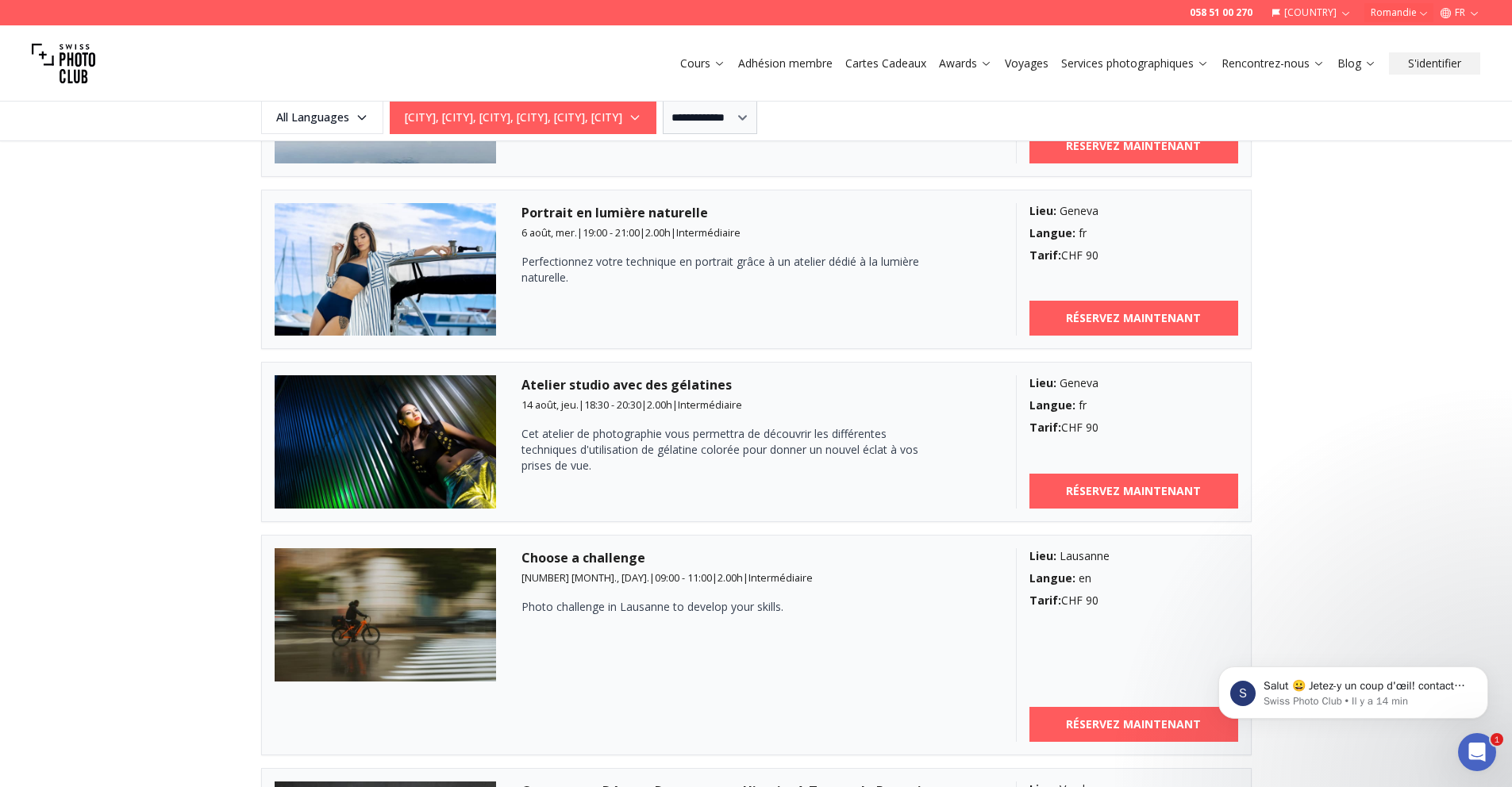 scroll, scrollTop: 0, scrollLeft: 0, axis: both 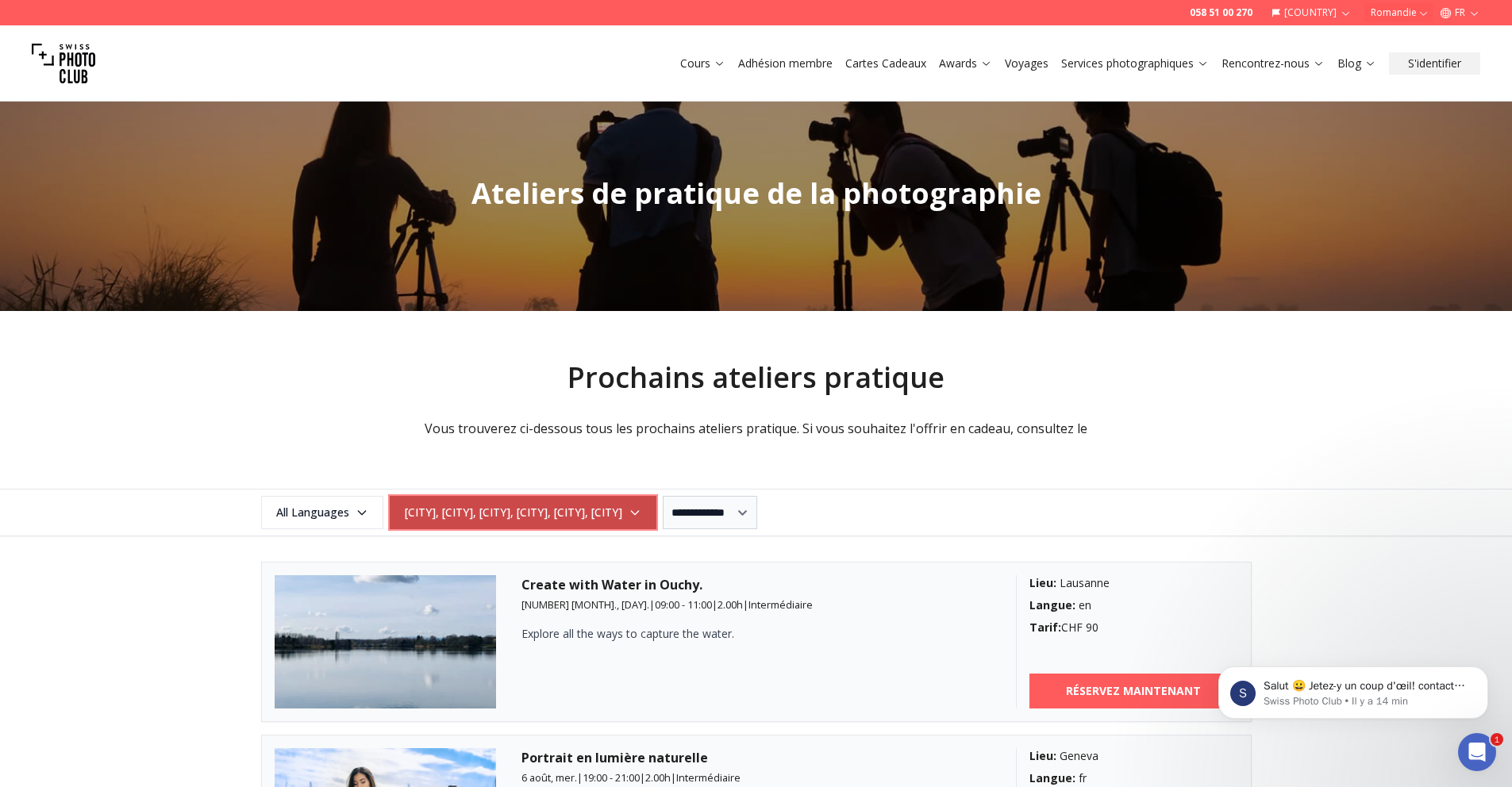 click on "[CITY], [CITY], [CITY], [CITY], [CITY], [CITY]" at bounding box center (523, 513) 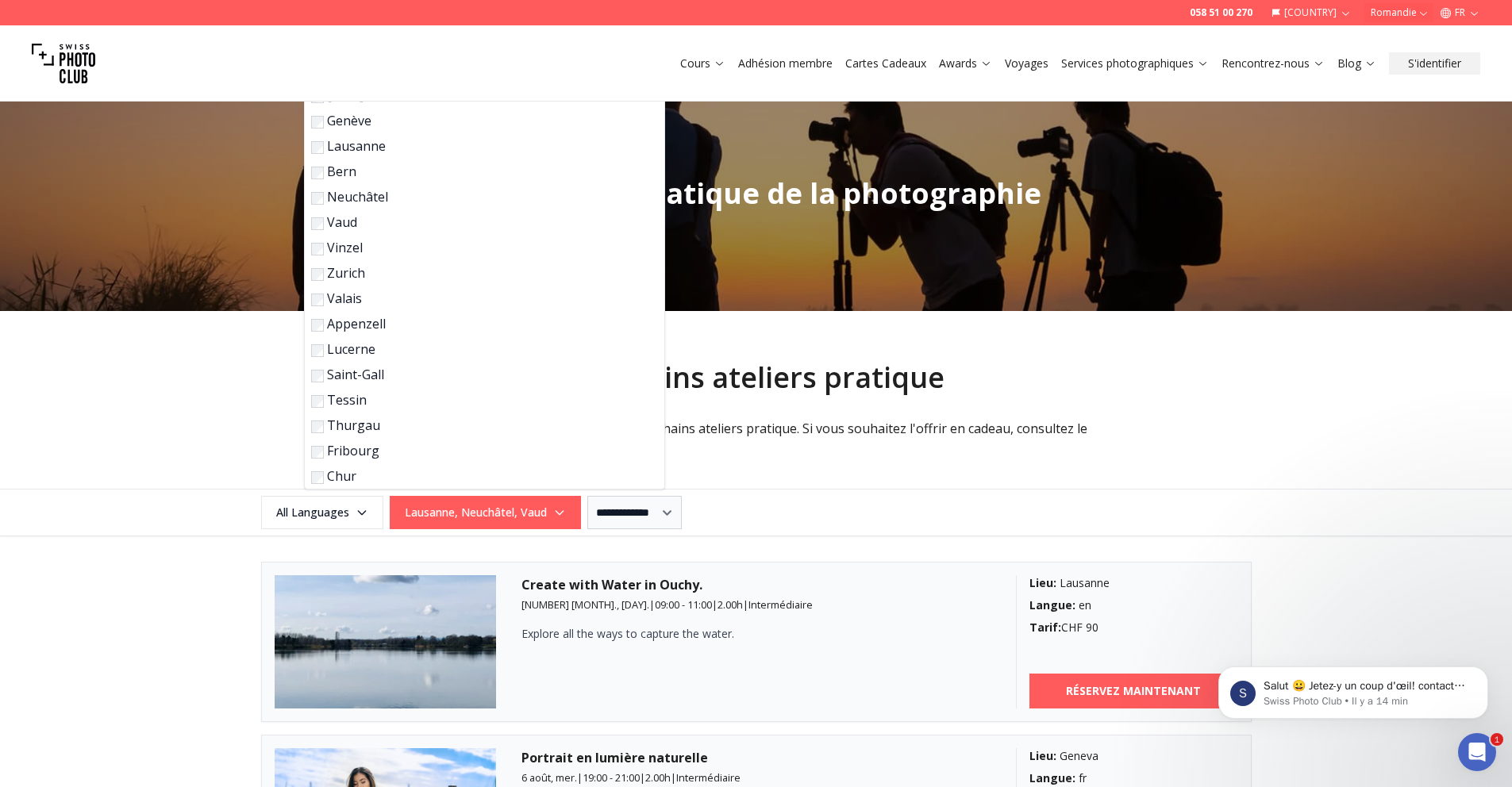 click on "Neuchâtel" at bounding box center (481, 197) 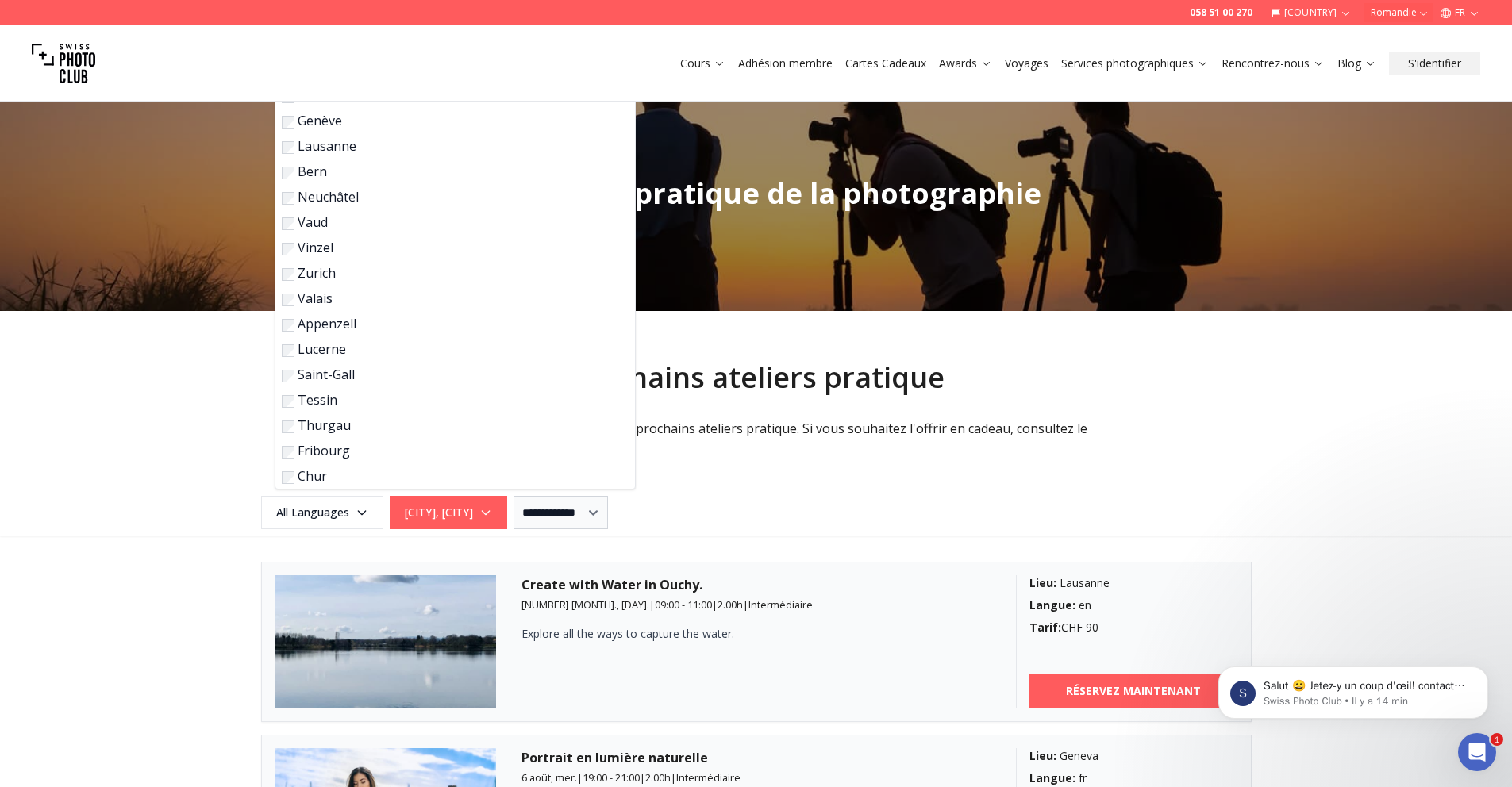 click on "Prochains ateliers pratique Vous trouverez ci-dessous tous les prochains ateliers pratique. Si vous souhaitez l'offrir en cadeau, consultez le" at bounding box center [756, 425] 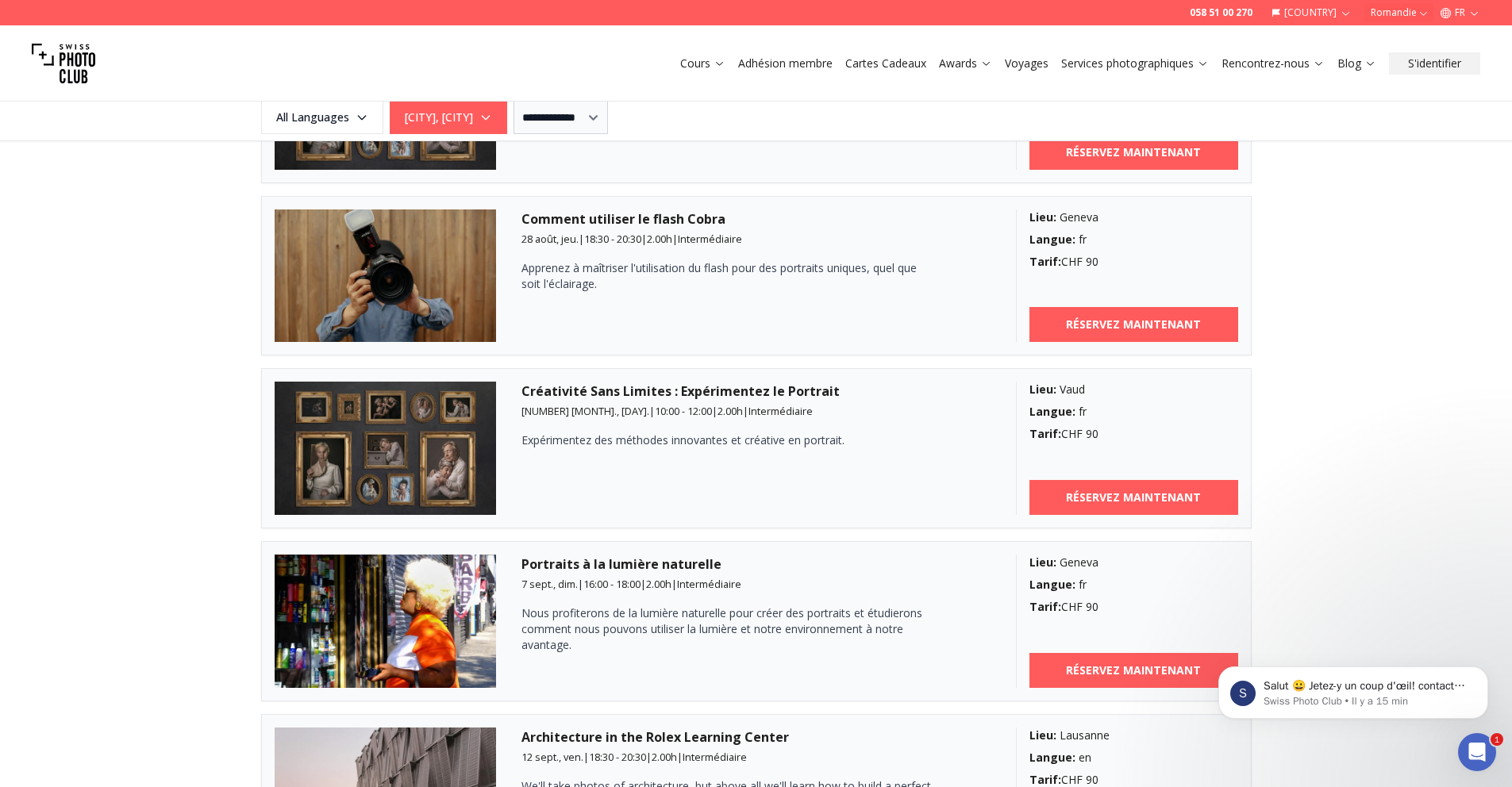 scroll, scrollTop: 1288, scrollLeft: 0, axis: vertical 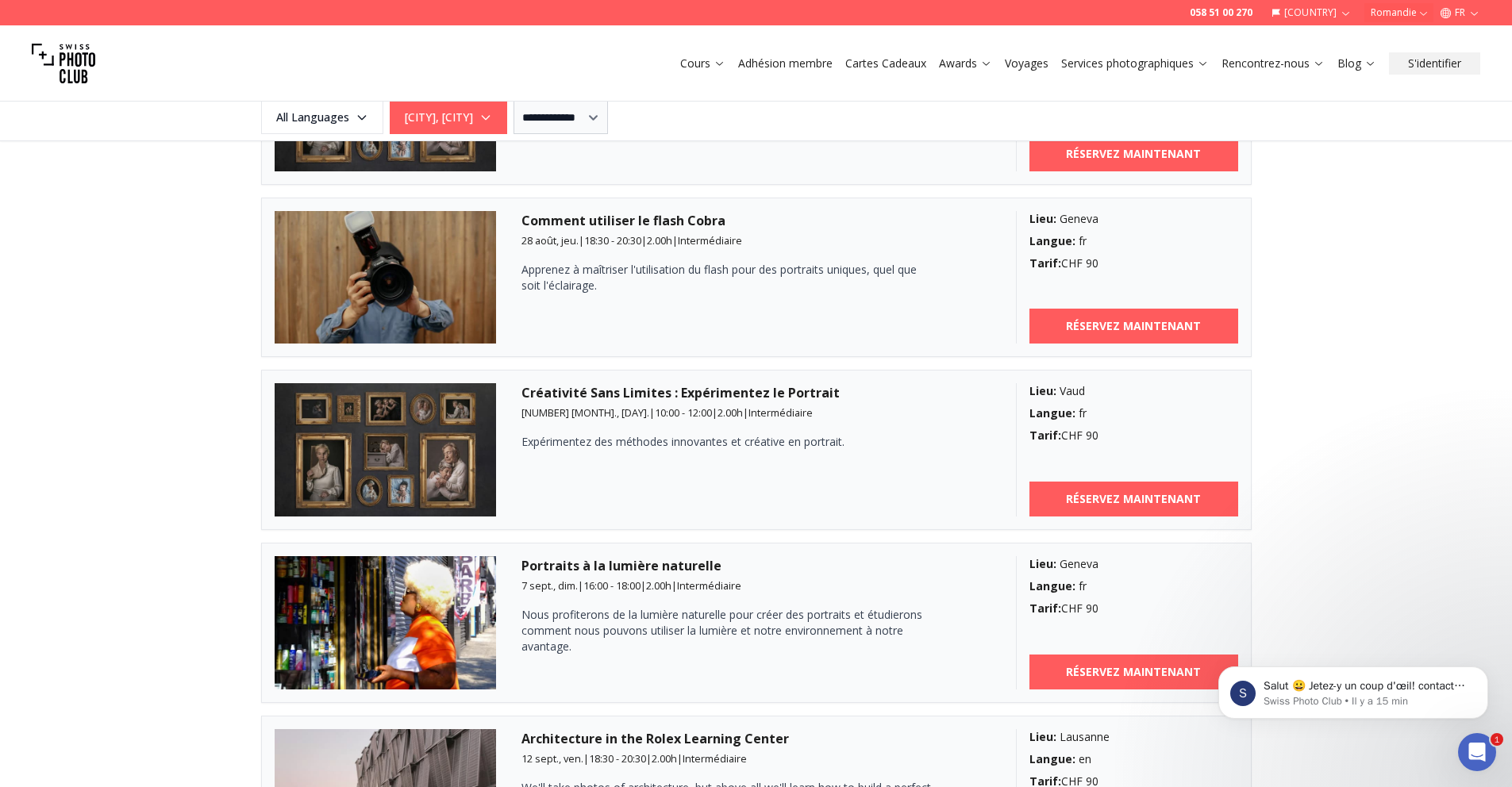 click at bounding box center (386, 450) 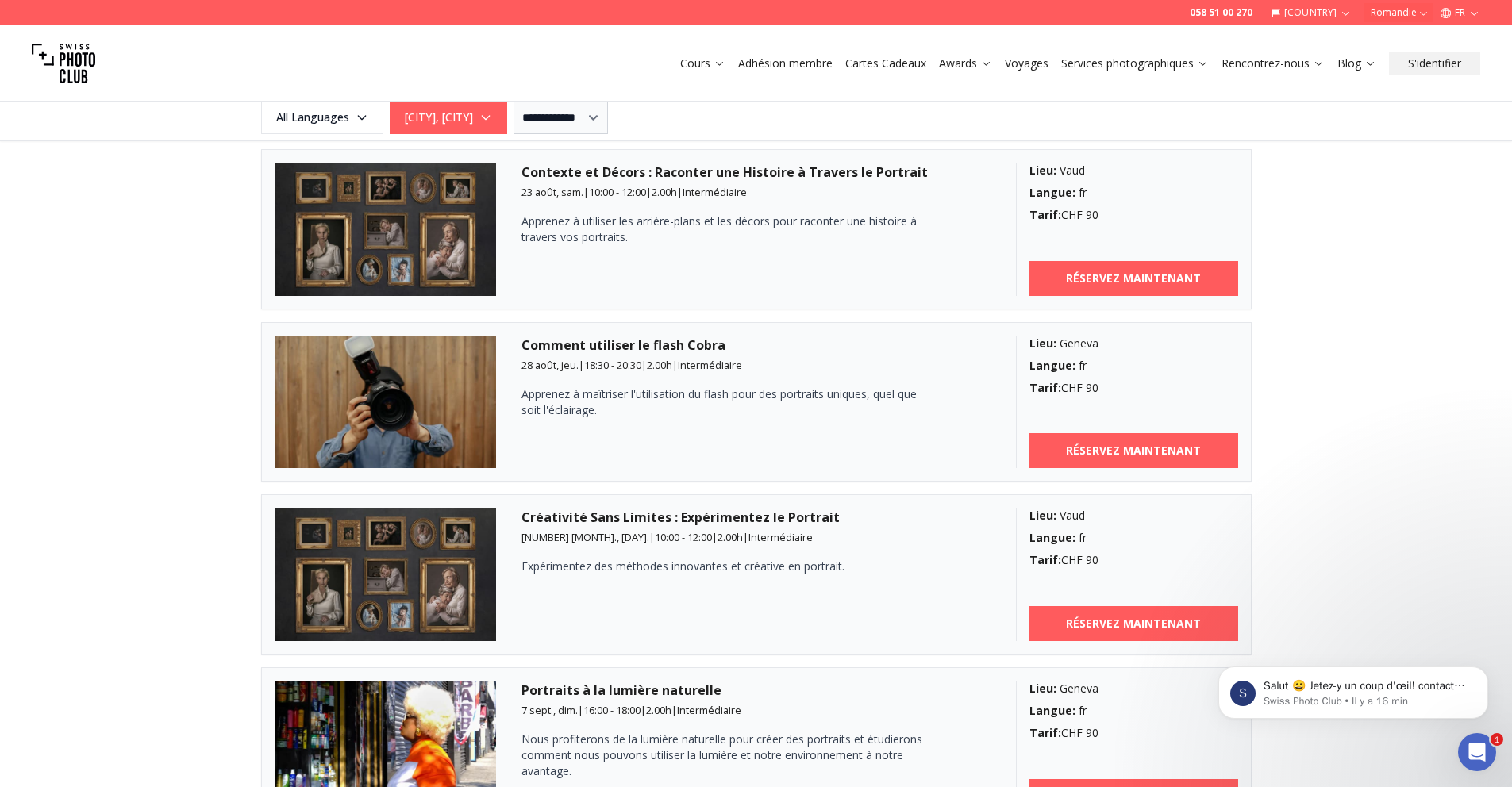 scroll, scrollTop: 1165, scrollLeft: 0, axis: vertical 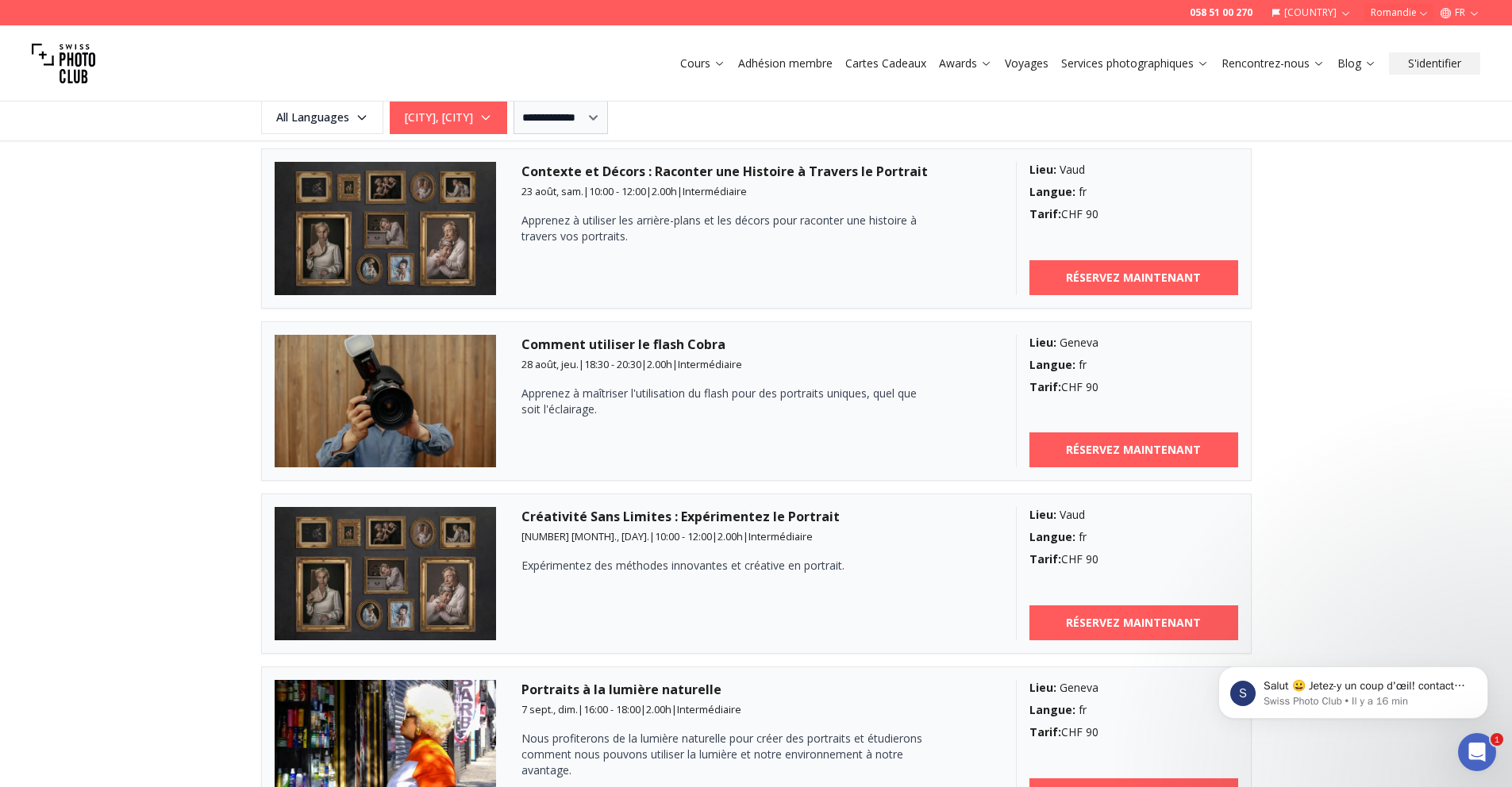 click on "Créativité Sans Limites : Expérimentez le Portrait" at bounding box center [756, 516] 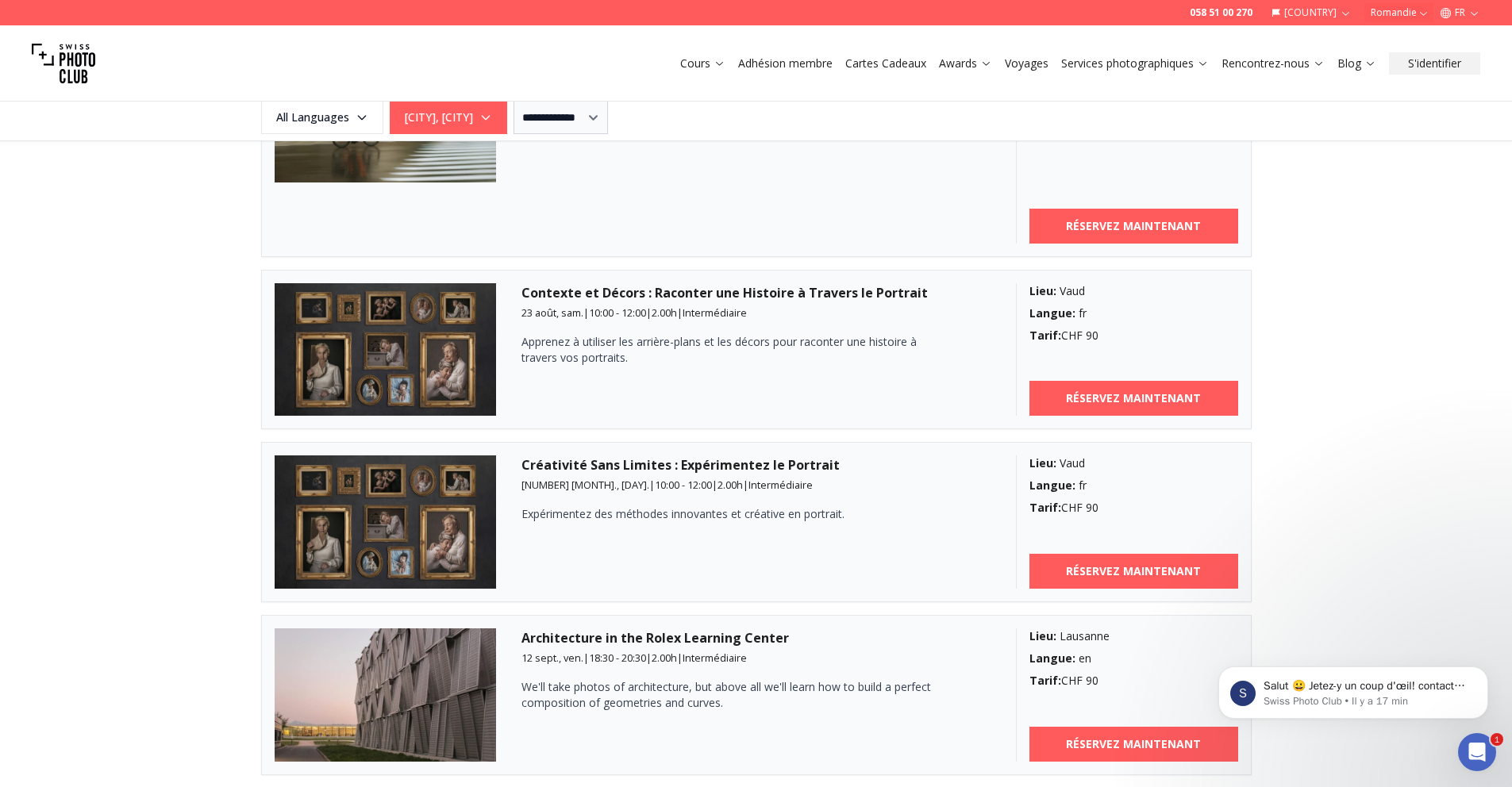 scroll, scrollTop: 6017, scrollLeft: 0, axis: vertical 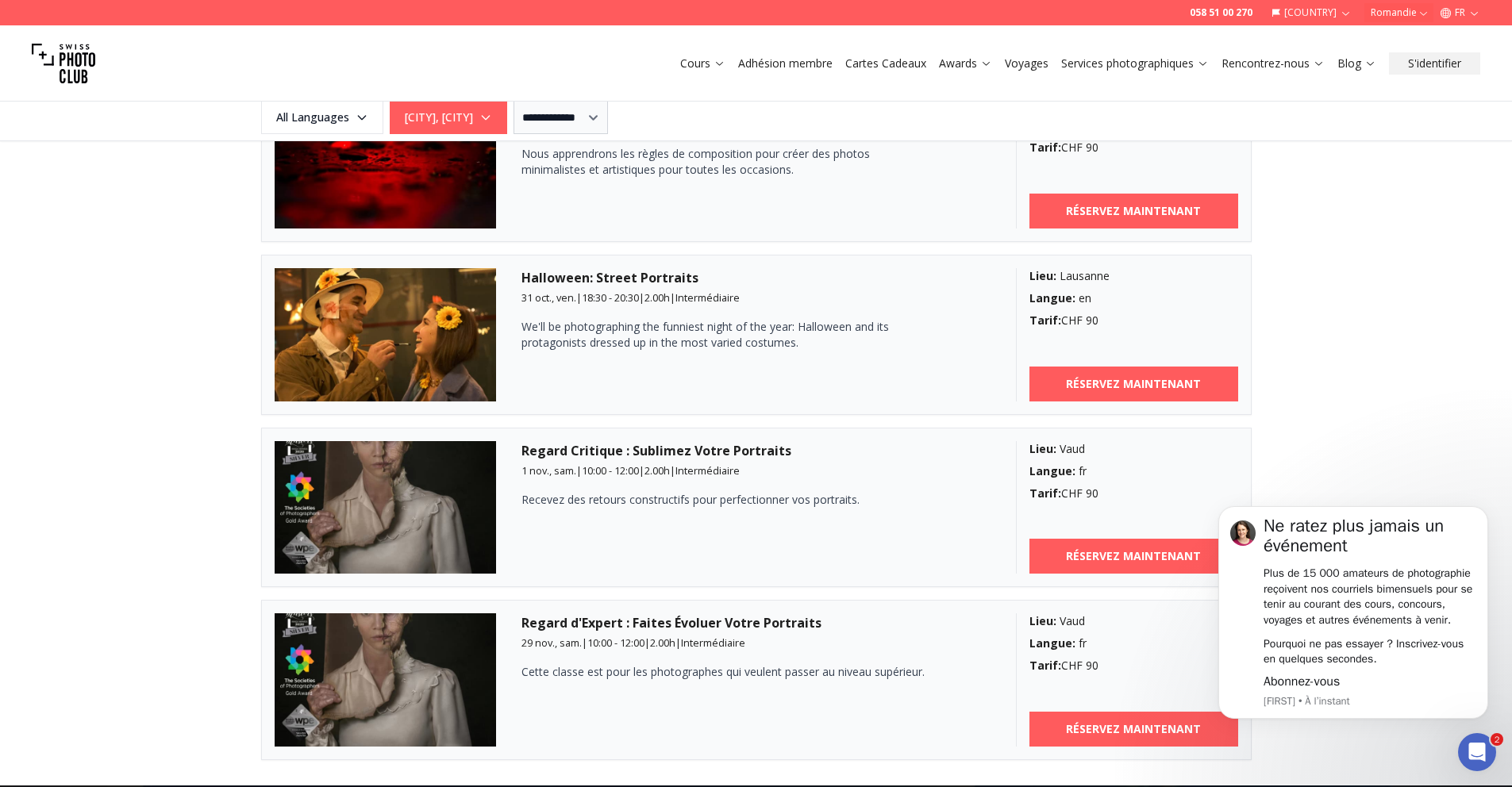 click on "Adhésion membre" at bounding box center (785, 63) 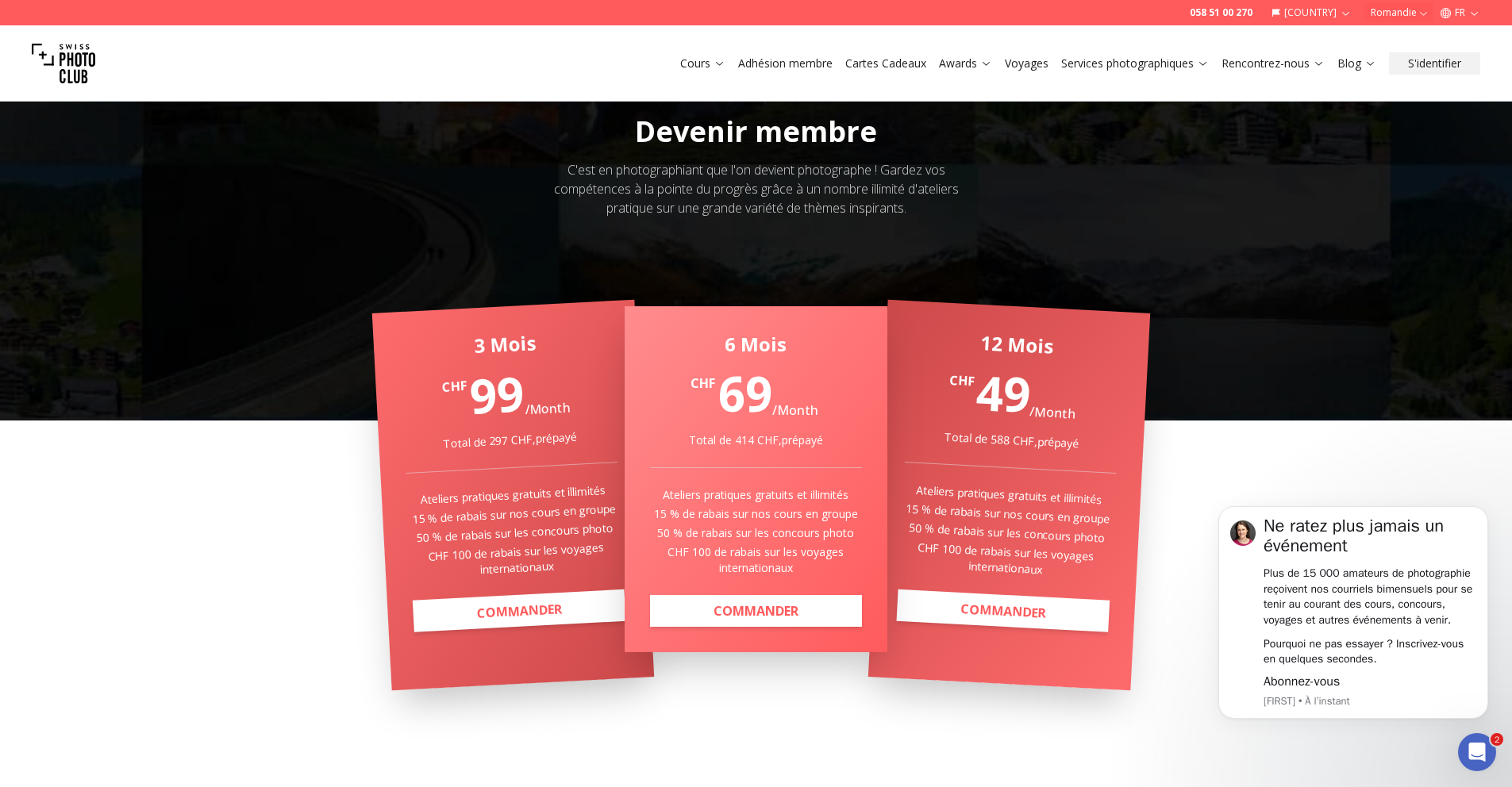 scroll, scrollTop: 179, scrollLeft: 0, axis: vertical 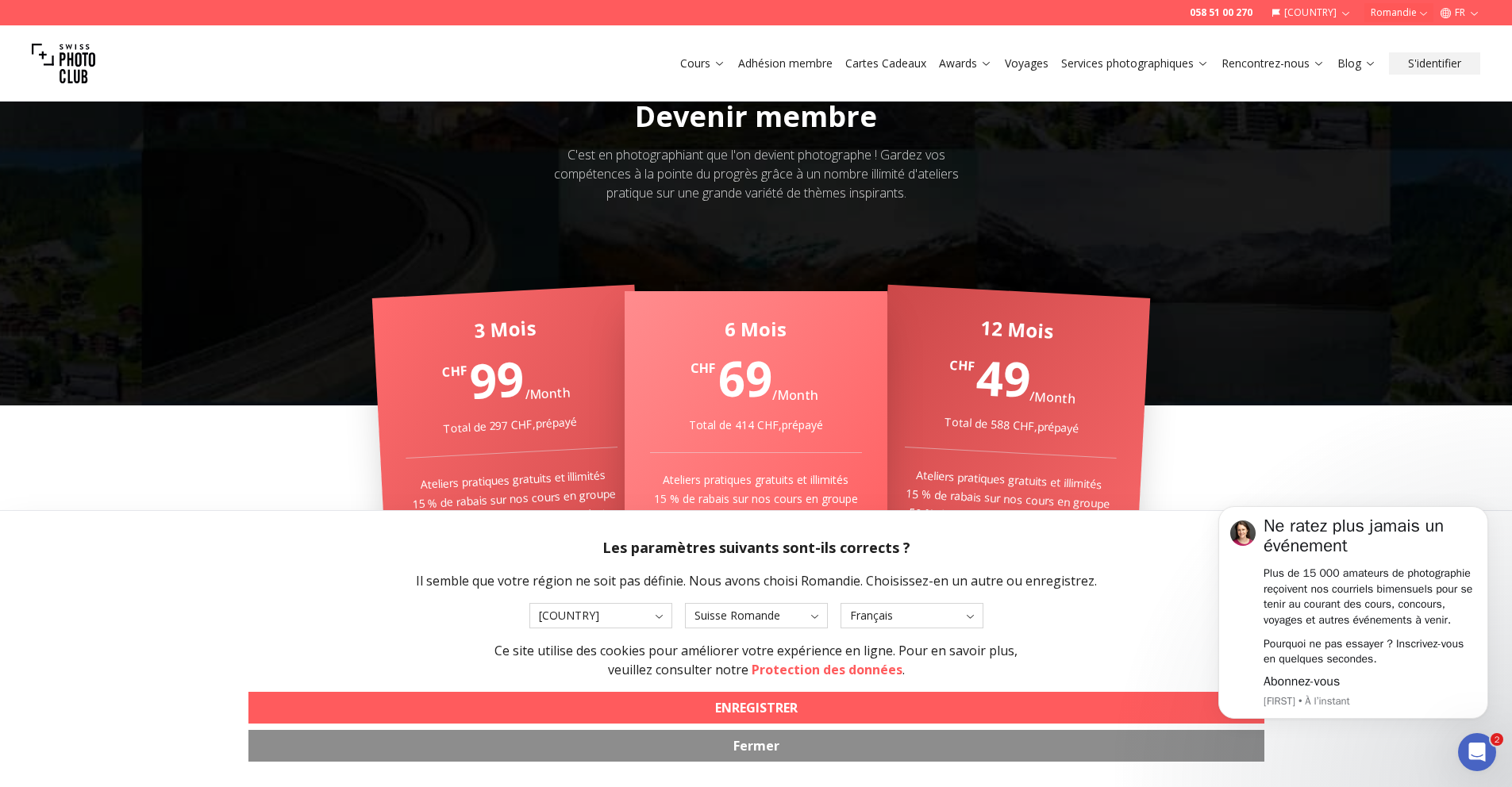 click on "Fermer" at bounding box center [756, 746] 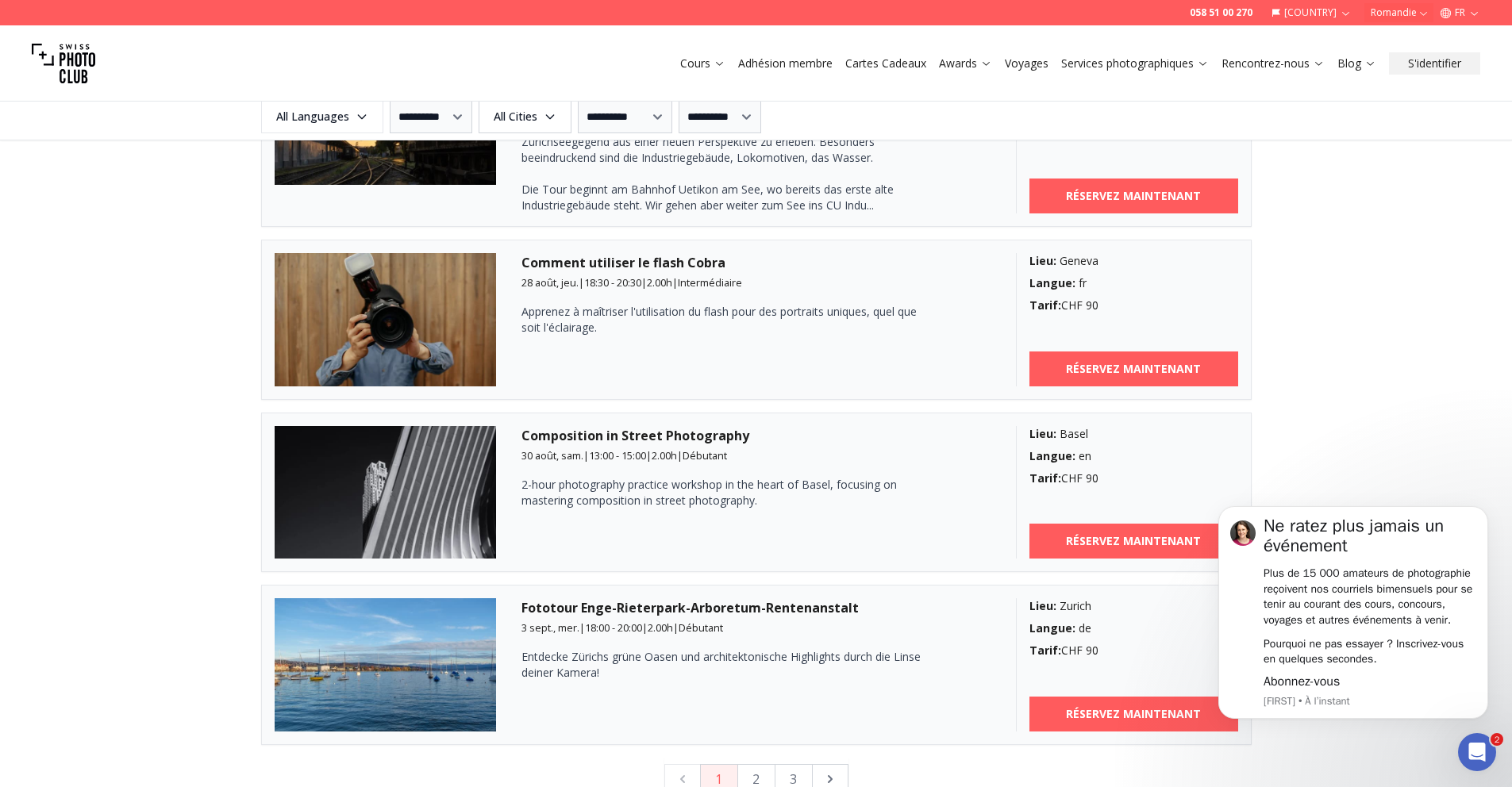 scroll, scrollTop: 4229, scrollLeft: 0, axis: vertical 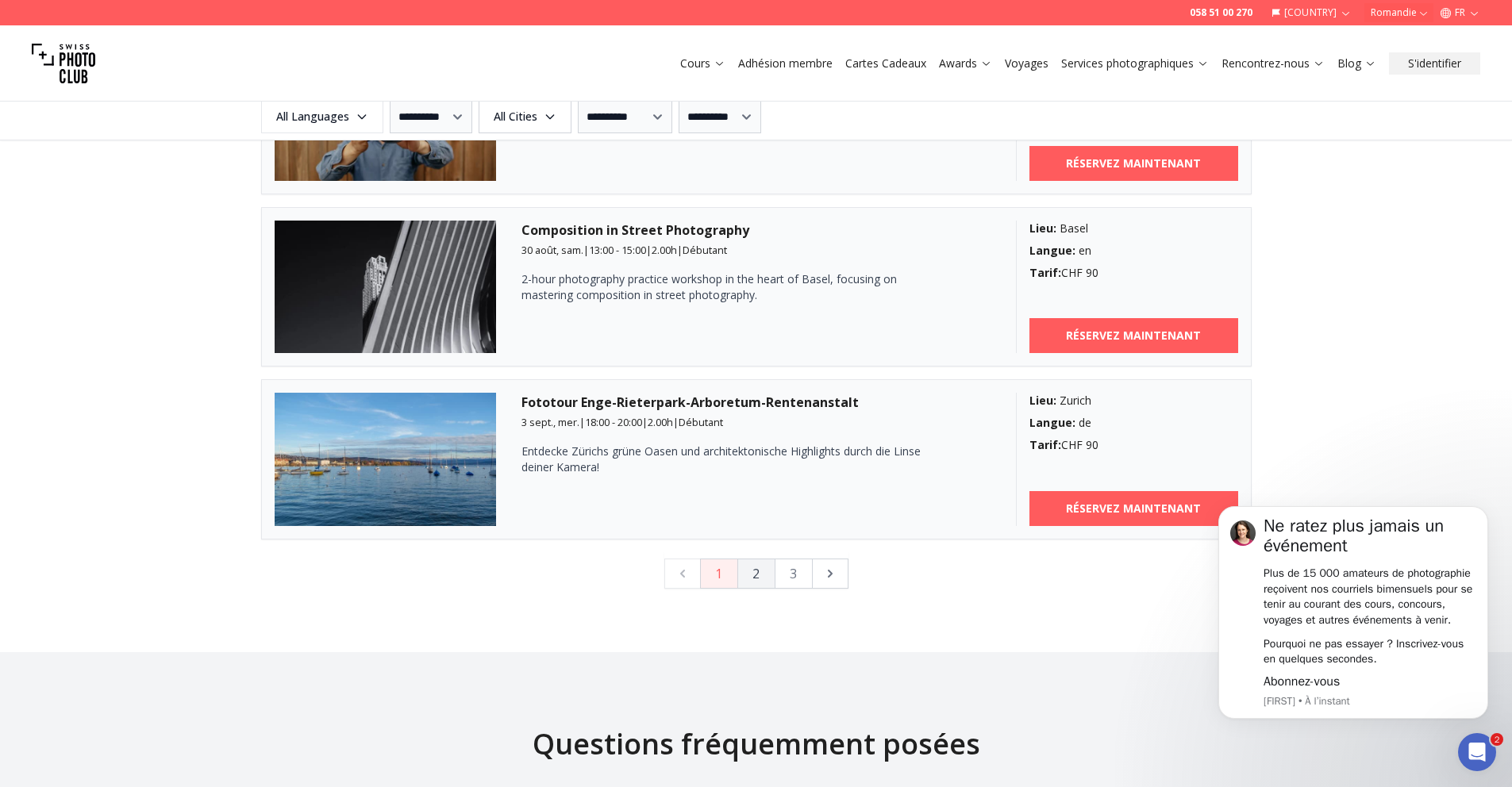 click on "2" at bounding box center [756, 574] 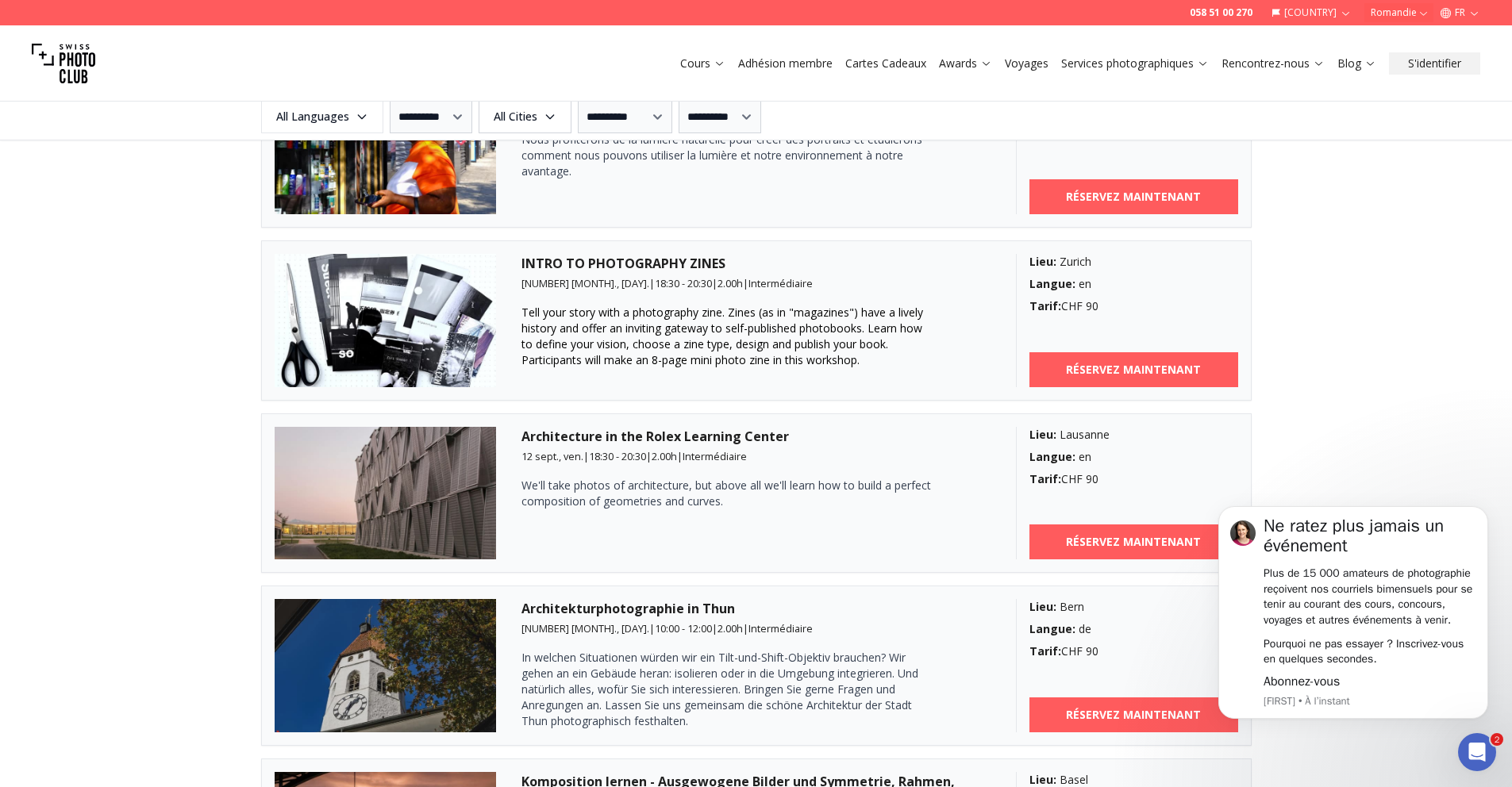 scroll, scrollTop: 0, scrollLeft: 0, axis: both 